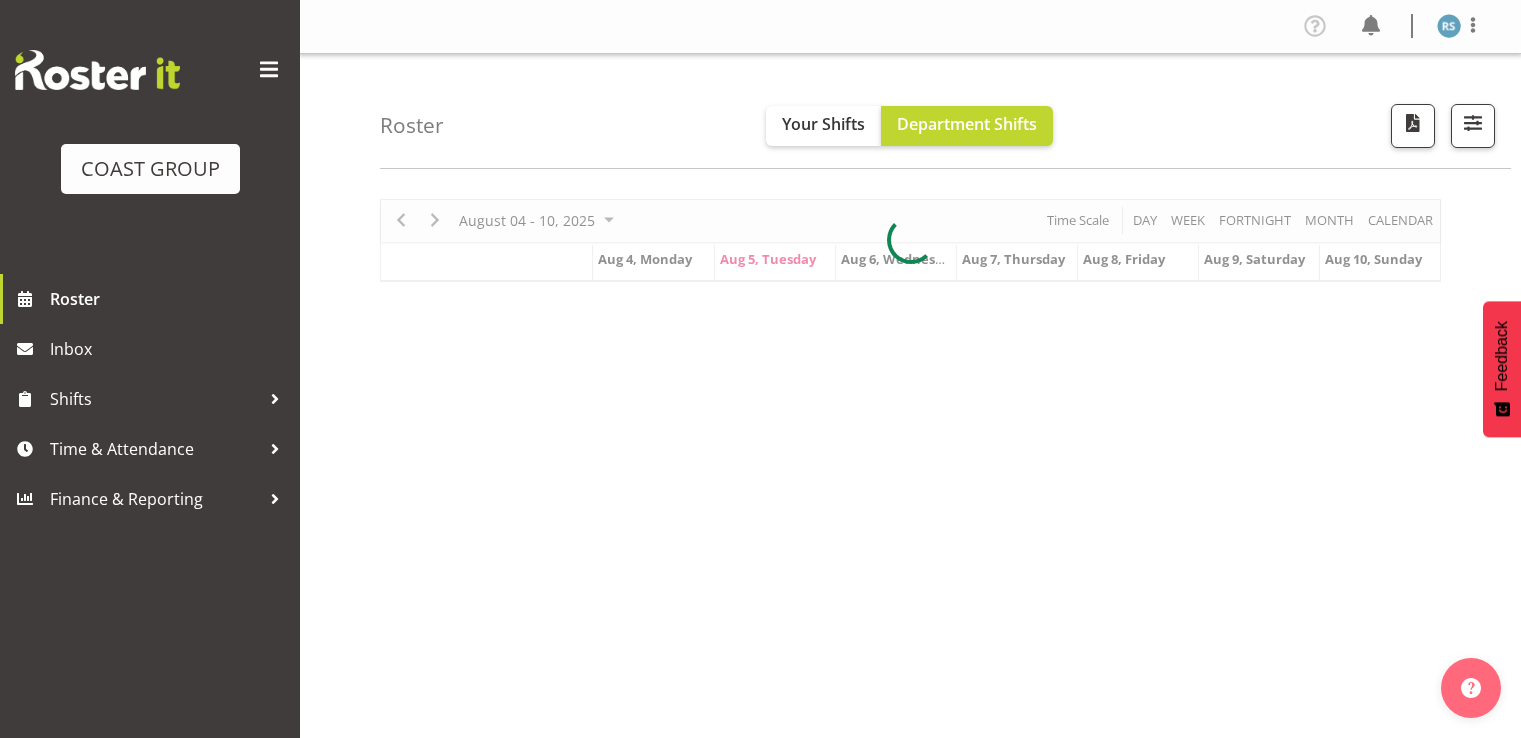 scroll, scrollTop: 0, scrollLeft: 0, axis: both 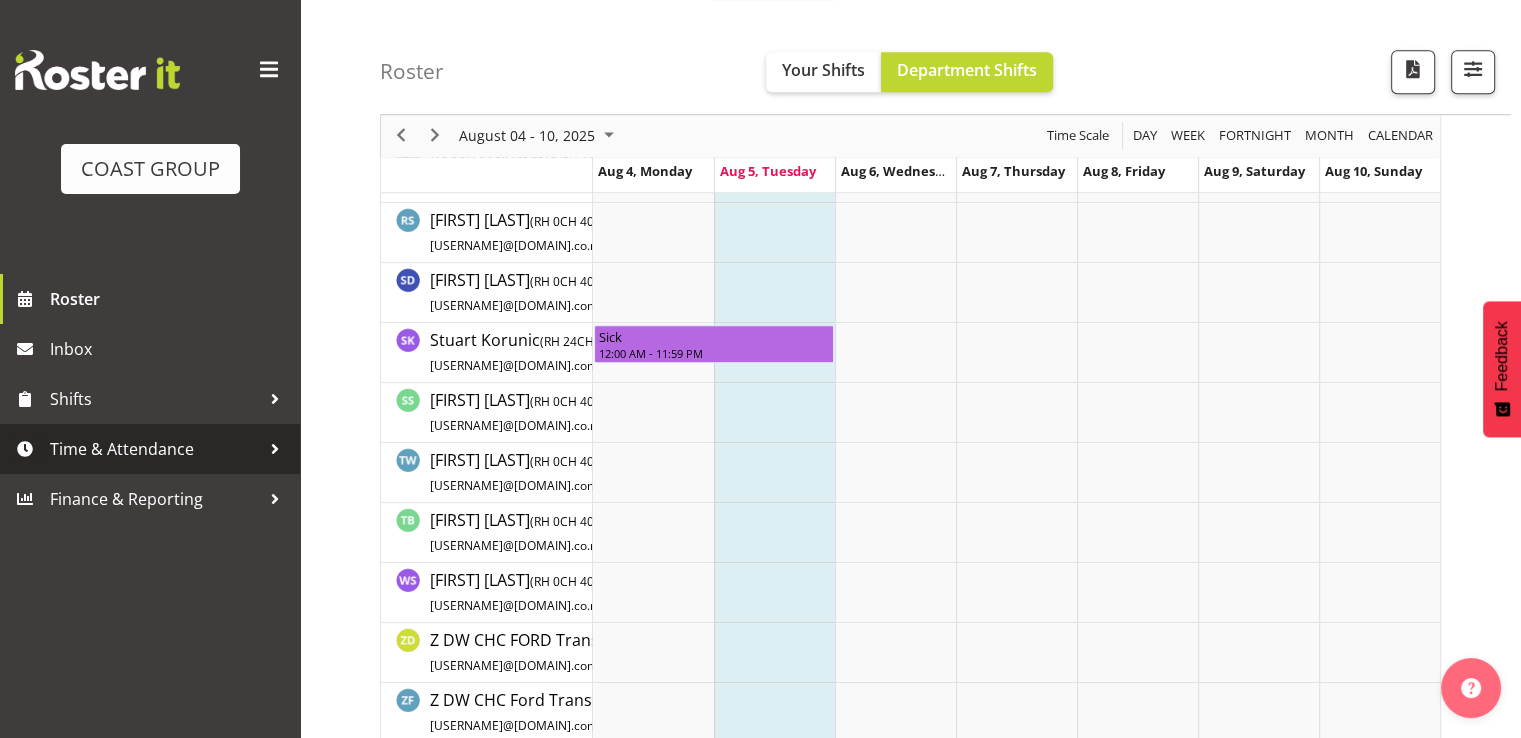 click on "Time & Attendance" at bounding box center [155, 449] 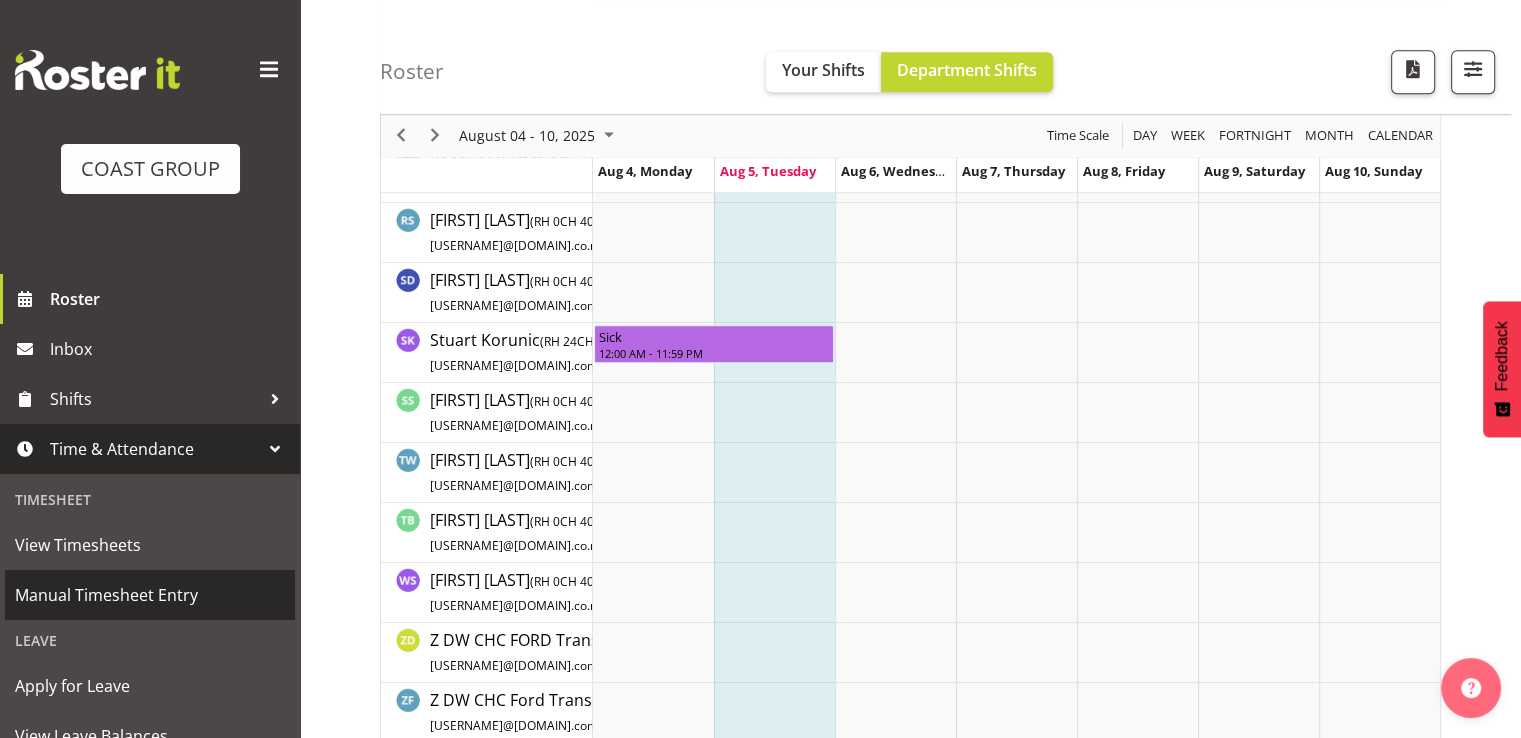 click on "Manual Timesheet Entry" at bounding box center (150, 595) 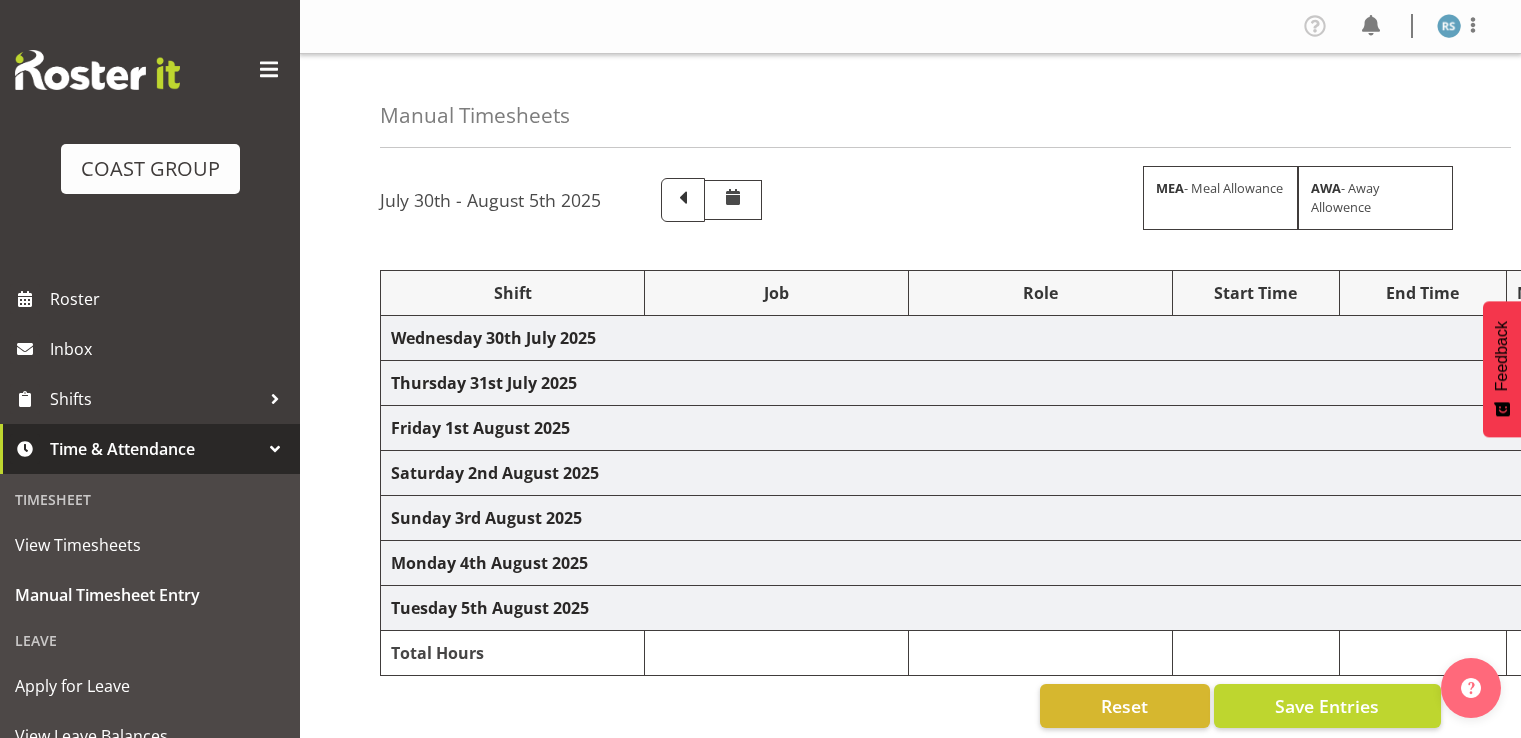scroll, scrollTop: 0, scrollLeft: 0, axis: both 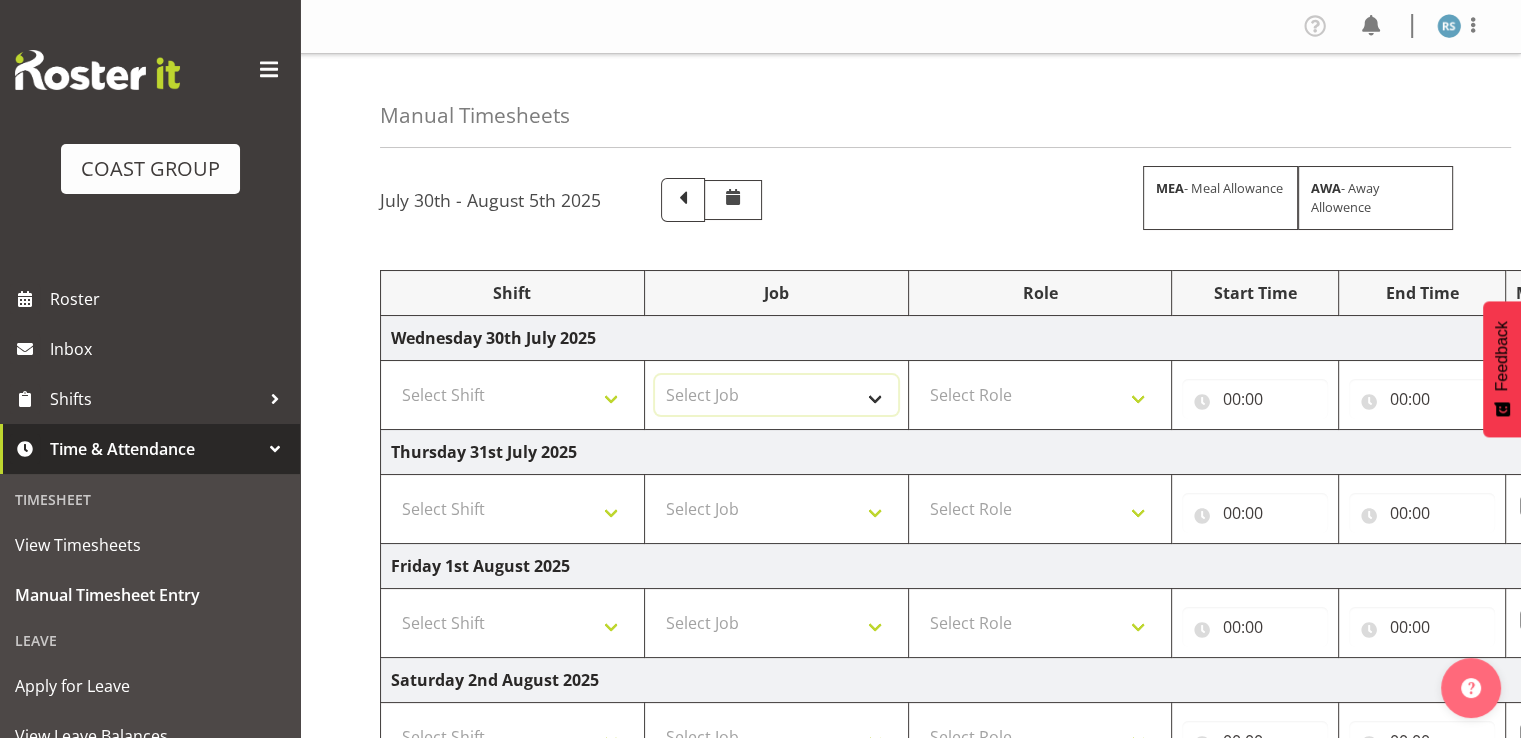 click on "Select Job  1 Carlton Events 1 Carlton Hamilton 1 Carlton Wellington 1 EHS WAREHOUSE/OFFICE 1 GRS 1 SLP Production 1 SLP Tradeshows 12507000 - AKL Casual Jul 2025 1250700R - July Casual C&R 2025 12507010 - NASDAP Conference 2025 12507030 - Auckland Food Show 2025 12507050 - CDES Internship & Graduate Expo 2025 12507100 - NZCB Education Day 2025 12507110 - CCNZ 2025 1250711A - CCNZ25-Accordant GroupServices 12507120 - NZACA Symposium 2025 12507130 - Risk & Resilience 2025 1250713A - Risk 2025 - Protecht 1250713B - RISK 2025 - Camms 12507140 - Jobs Expo in NZ 2025 12507150 - Crane 2025 1250715A - Crane 2025 - UAA 12507160 - BestStart conference 25 12507170 - UoA - T-Tech 2025 12507180 - Banks Art Exhibition 25 12507190 - GSA 2025 12507200 - UoA Clubs Expo Semster 2 2025 12507210 - All Black Tour 2025 - Hamilton 12507220 - All Blacks Stock Purchasing 25 12508000 - AKL Casual Aug 2025 1250800R - August Casual C&R 2025 12508010 - Spring Gift Fair 2025 1250801A - Jty Imports/Exports-SpringGift 12508080 - FANZ 2025" at bounding box center [776, 395] 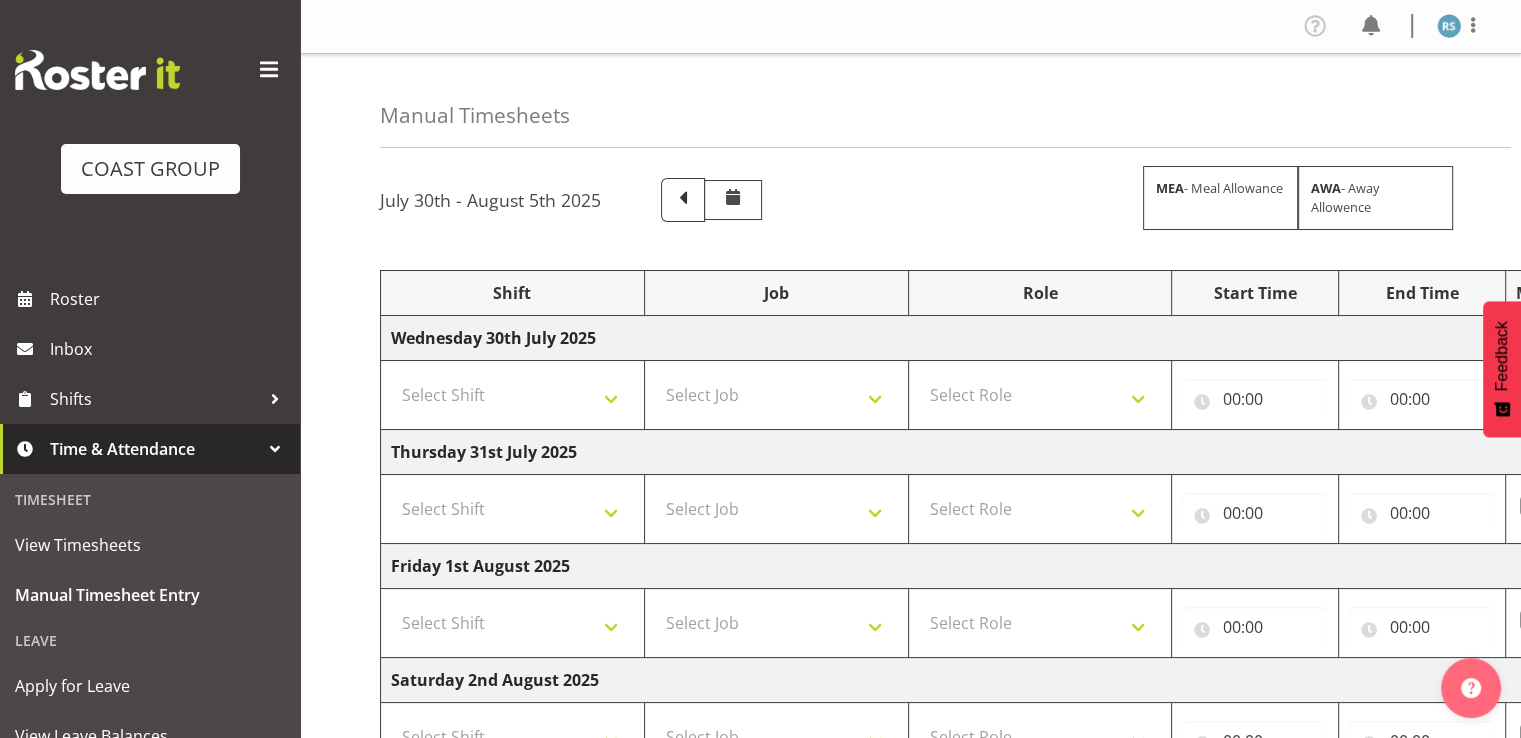 click on "Select Shift  Break All Blacks casual Break Arts canty Break GP25 Break Involve Break LGNZ Break Marlborough Home show Break NZ Shoulder and Elbow Break NZSBA Break QT Homeshow Break Rego Pinot Noir Break SYA Break Show your ability Break Wedding expo Break brewers Guild Break rear of Go Green Break red meat Break rest of go green Break selwyn art show Break south mach Break south mach Break southerbys conference Break southland careerfest Break starhomeshow Build AHICE Build ANZICS Build Arts Canterbury Build BOINZ Build Baby Show Build GP25 Build GP25 Build Go Green Build Holiday parks Build Host tech Build Involve (Downstairs) Build Involve (upstairs) Build Involve (upstairs) Build LGNZ Build LGNZ Build Lawlink Build Marlborough Home show Build NRHC Build NZMCA Build NZMCA Build NZMCA Build NZMCA Build NZOHA Build NZSBA Build PINZ Build PSNZ Build Potatoes Build RMSANZ Build Russley art show Build Southerbys conference Build brewers guild Build panels at arena Build panels at arena Build rego for RMSANZ" at bounding box center [513, 395] 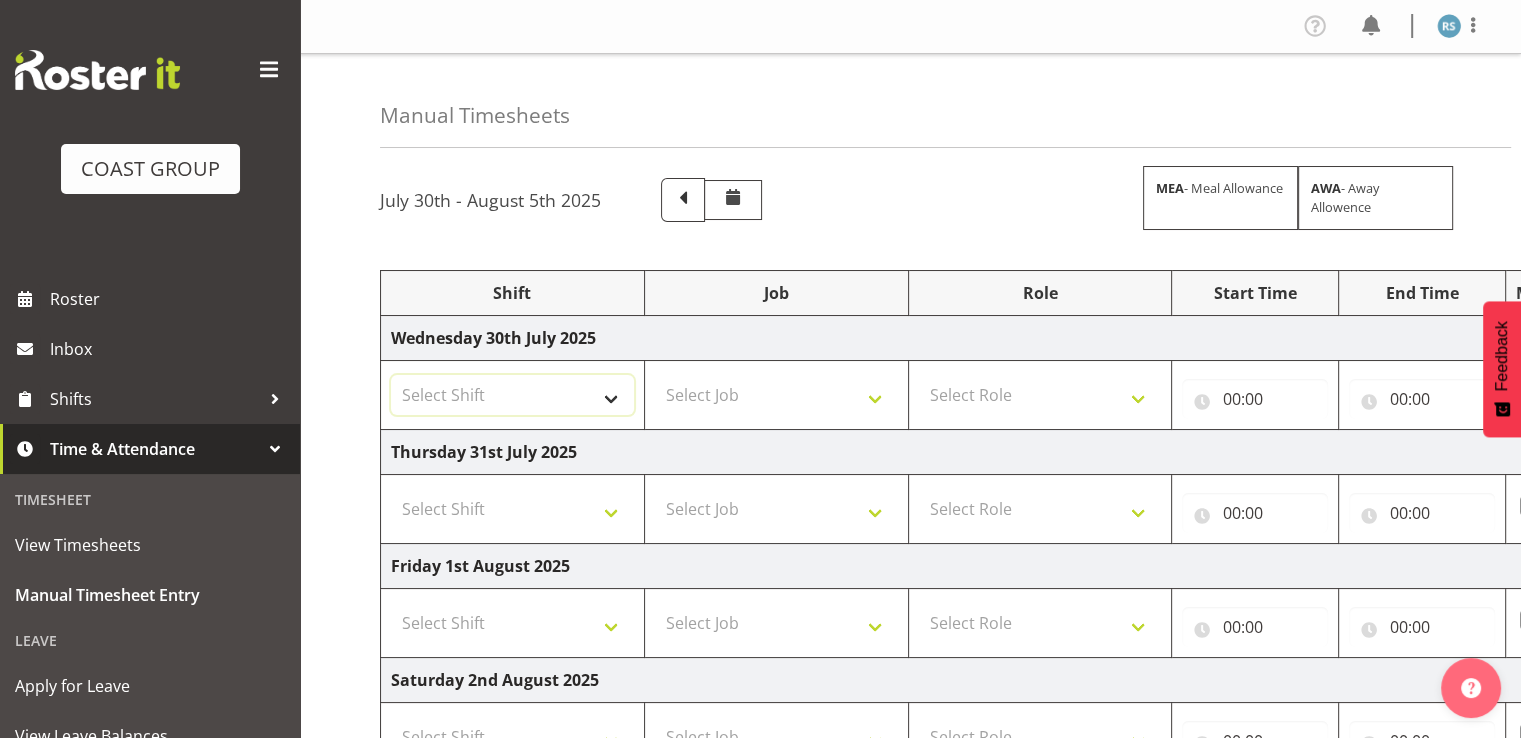 click on "Select Shift  Break All Blacks casual Break Arts canty Break GP25 Break Involve Break LGNZ Break Marlborough Home show Break NZ Shoulder and Elbow Break NZSBA Break QT Homeshow Break Rego Pinot Noir Break SYA Break Show your ability Break Wedding expo Break brewers Guild Break rear of Go Green Break red meat Break rest of go green Break selwyn art show Break south mach Break south mach Break southerbys conference Break southland careerfest Break starhomeshow Build AHICE Build ANZICS Build Arts Canterbury Build BOINZ Build Baby Show Build GP25 Build GP25 Build Go Green Build Holiday parks Build Host tech Build Involve (Downstairs) Build Involve (upstairs) Build Involve (upstairs) Build LGNZ Build LGNZ Build Lawlink Build Marlborough Home show Build NRHC Build NZMCA Build NZMCA Build NZMCA Build NZMCA Build NZOHA Build NZSBA Build PINZ Build PSNZ Build Potatoes Build RMSANZ Build Russley art show Build Southerbys conference Build brewers guild Build panels at arena Build panels at arena Build rego for RMSANZ" at bounding box center (512, 395) 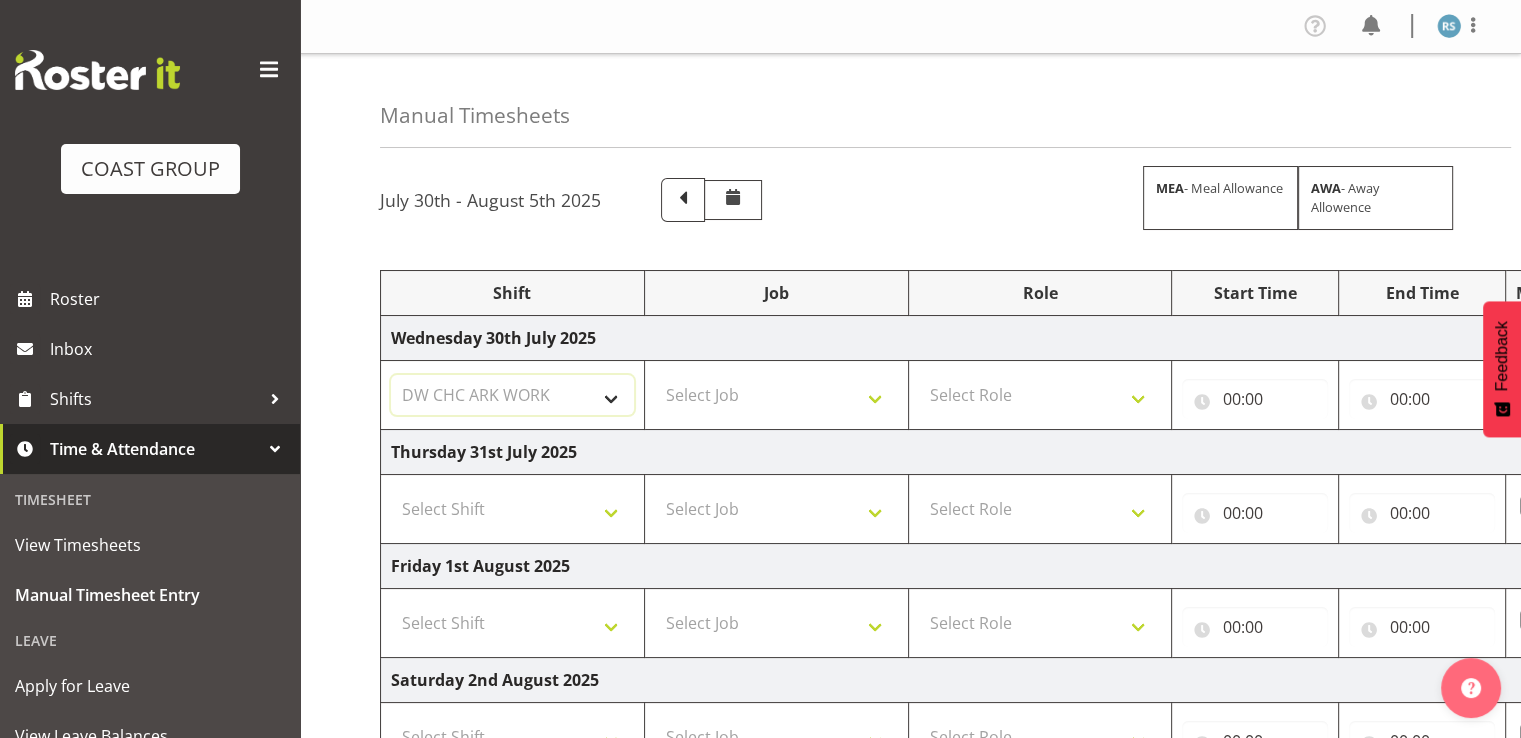 click on "Select Shift  Break All Blacks casual Break Arts canty Break GP25 Break Involve Break LGNZ Break Marlborough Home show Break NZ Shoulder and Elbow Break NZSBA Break QT Homeshow Break Rego Pinot Noir Break SYA Break Show your ability Break Wedding expo Break brewers Guild Break rear of Go Green Break red meat Break rest of go green Break selwyn art show Break south mach Break south mach Break southerbys conference Break southland careerfest Break starhomeshow Build AHICE Build ANZICS Build Arts Canterbury Build BOINZ Build Baby Show Build GP25 Build GP25 Build Go Green Build Holiday parks Build Host tech Build Involve (Downstairs) Build Involve (upstairs) Build Involve (upstairs) Build LGNZ Build LGNZ Build Lawlink Build Marlborough Home show Build NRHC Build NZMCA Build NZMCA Build NZMCA Build NZMCA Build NZOHA Build NZSBA Build PINZ Build PSNZ Build Potatoes Build RMSANZ Build Russley art show Build Southerbys conference Build brewers guild Build panels at arena Build panels at arena Build rego for RMSANZ" at bounding box center (512, 395) 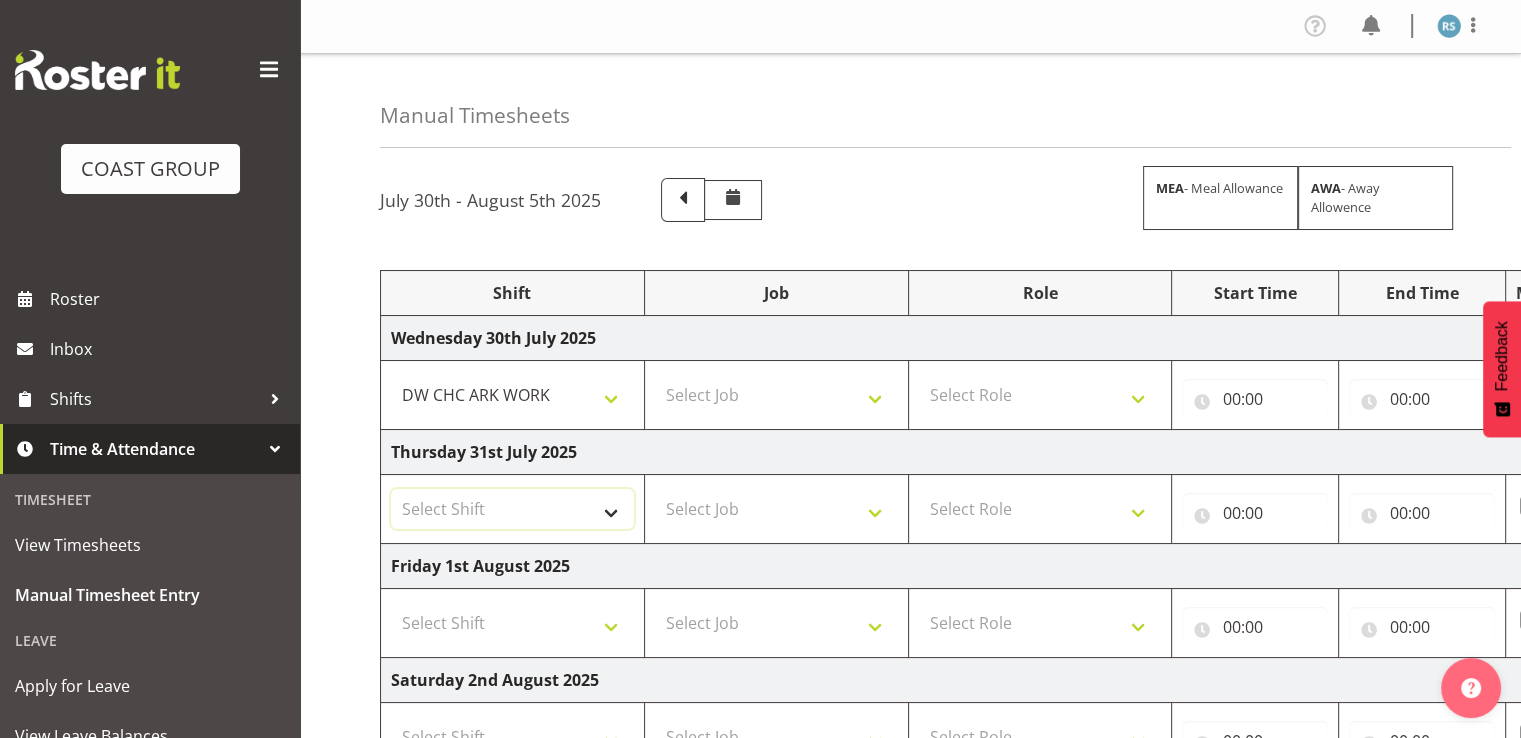 click on "Select Shift  Break All Blacks casual Break Arts canty Break GP25 Break Involve Break LGNZ Break Marlborough Home show Break NZ Shoulder and Elbow Break NZSBA Break QT Homeshow Break Rego Pinot Noir Break SYA Break Show your ability Break Wedding expo Break brewers Guild Break rear of Go Green Break red meat Break rest of go green Break selwyn art show Break south mach Break south mach Break southerbys conference Break southland careerfest Break starhomeshow Build AHICE Build ANZICS Build Arts Canterbury Build BOINZ Build Baby Show Build GP25 Build GP25 Build Go Green Build Holiday parks Build Host tech Build Involve (Downstairs) Build Involve (upstairs) Build Involve (upstairs) Build LGNZ Build LGNZ Build Lawlink Build Marlborough Home show Build NRHC Build NZMCA Build NZMCA Build NZMCA Build NZMCA Build NZOHA Build NZSBA Build PINZ Build PSNZ Build Potatoes Build RMSANZ Build Russley art show Build Southerbys conference Build brewers guild Build panels at arena Build panels at arena Build rego for RMSANZ" at bounding box center [512, 509] 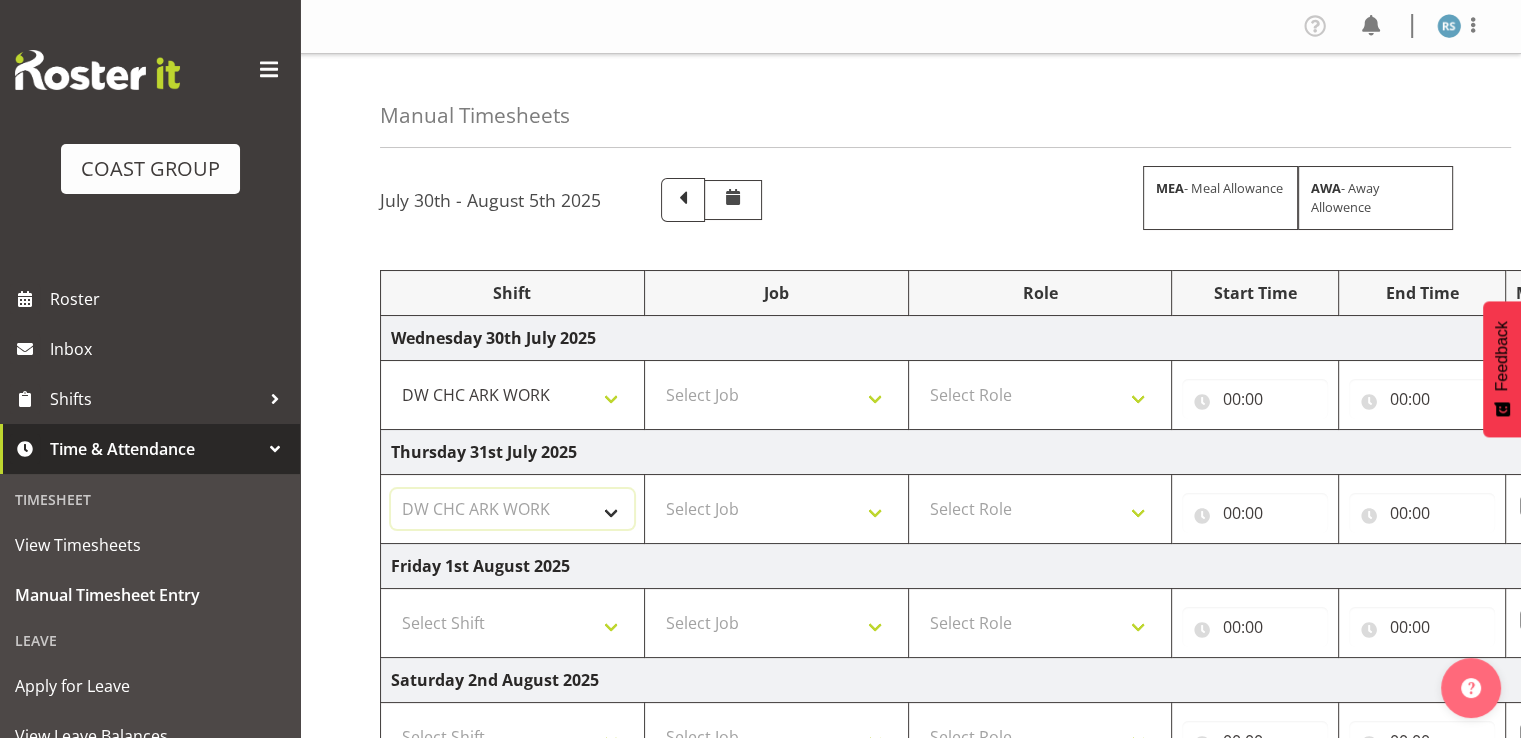 click on "Select Shift  Break All Blacks casual Break Arts canty Break GP25 Break Involve Break LGNZ Break Marlborough Home show Break NZ Shoulder and Elbow Break NZSBA Break QT Homeshow Break Rego Pinot Noir Break SYA Break Show your ability Break Wedding expo Break brewers Guild Break rear of Go Green Break red meat Break rest of go green Break selwyn art show Break south mach Break south mach Break southerbys conference Break southland careerfest Break starhomeshow Build AHICE Build ANZICS Build Arts Canterbury Build BOINZ Build Baby Show Build GP25 Build GP25 Build Go Green Build Holiday parks Build Host tech Build Involve (Downstairs) Build Involve (upstairs) Build Involve (upstairs) Build LGNZ Build LGNZ Build Lawlink Build Marlborough Home show Build NRHC Build NZMCA Build NZMCA Build NZMCA Build NZMCA Build NZOHA Build NZSBA Build PINZ Build PSNZ Build Potatoes Build RMSANZ Build Russley art show Build Southerbys conference Build brewers guild Build panels at arena Build panels at arena Build rego for RMSANZ" at bounding box center (512, 509) 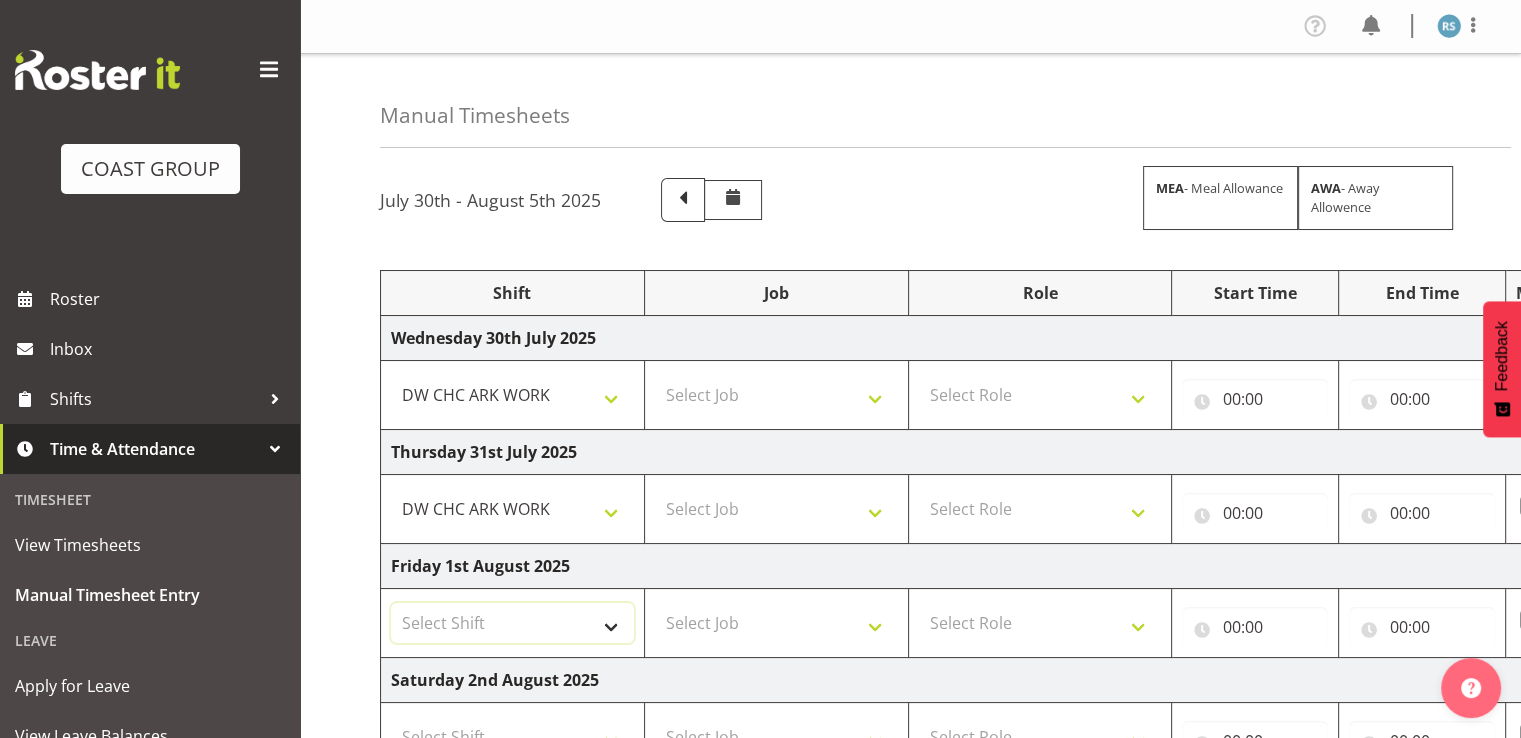 click on "Select Shift  Break All Blacks casual Break Arts canty Break GP25 Break Involve Break LGNZ Break Marlborough Home show Break NZ Shoulder and Elbow Break NZSBA Break QT Homeshow Break Rego Pinot Noir Break SYA Break Show your ability Break Wedding expo Break brewers Guild Break rear of Go Green Break red meat Break rest of go green Break selwyn art show Break south mach Break south mach Break southerbys conference Break southland careerfest Break starhomeshow Build AHICE Build ANZICS Build Arts Canterbury Build BOINZ Build Baby Show Build GP25 Build GP25 Build Go Green Build Holiday parks Build Host tech Build Involve (Downstairs) Build Involve (upstairs) Build Involve (upstairs) Build LGNZ Build LGNZ Build Lawlink Build Marlborough Home show Build NRHC Build NZMCA Build NZMCA Build NZMCA Build NZMCA Build NZOHA Build NZSBA Build PINZ Build PSNZ Build Potatoes Build RMSANZ Build Russley art show Build Southerbys conference Build brewers guild Build panels at arena Build panels at arena Build rego for RMSANZ" at bounding box center (512, 623) 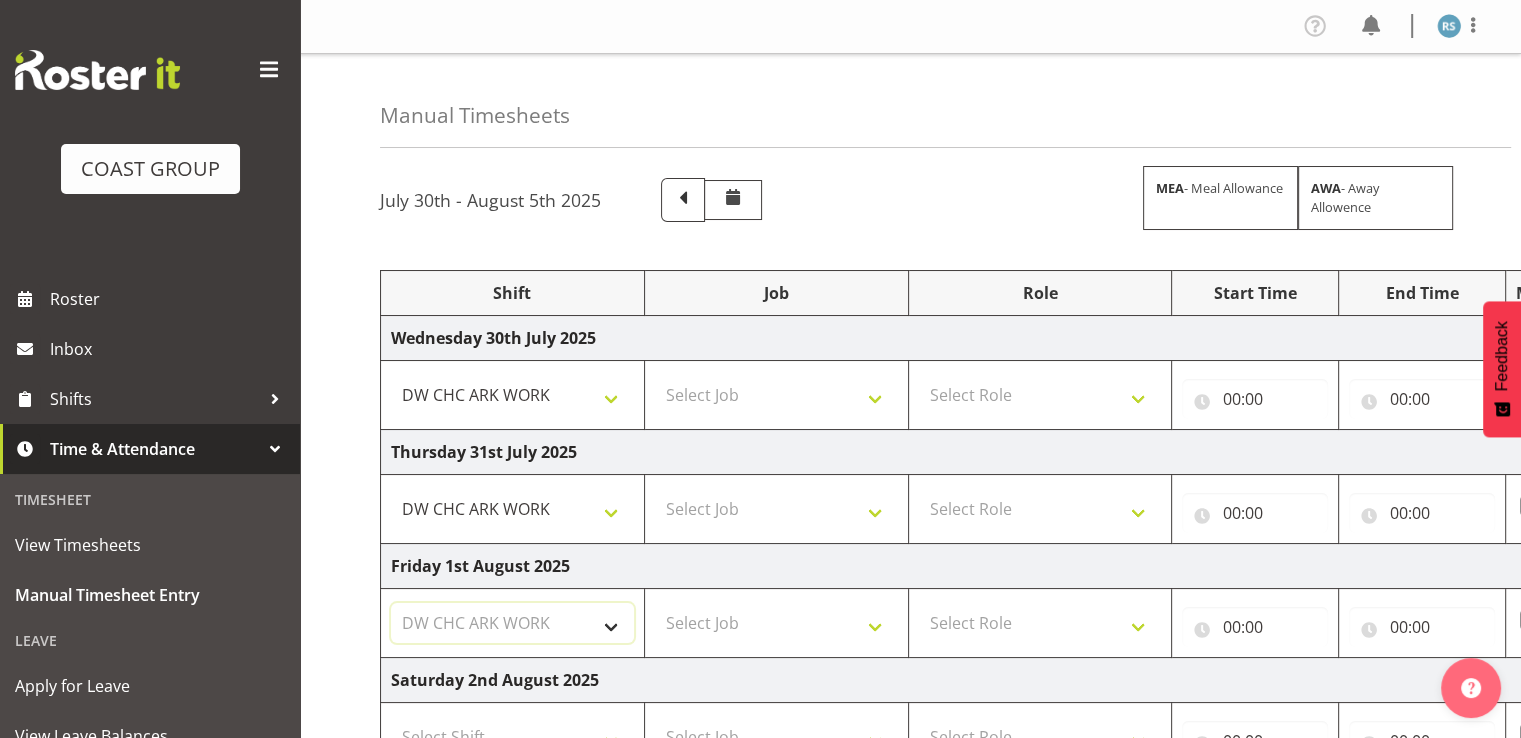 click on "Select Shift  Break All Blacks casual Break Arts canty Break GP25 Break Involve Break LGNZ Break Marlborough Home show Break NZ Shoulder and Elbow Break NZSBA Break QT Homeshow Break Rego Pinot Noir Break SYA Break Show your ability Break Wedding expo Break brewers Guild Break rear of Go Green Break red meat Break rest of go green Break selwyn art show Break south mach Break south mach Break southerbys conference Break southland careerfest Break starhomeshow Build AHICE Build ANZICS Build Arts Canterbury Build BOINZ Build Baby Show Build GP25 Build GP25 Build Go Green Build Holiday parks Build Host tech Build Involve (Downstairs) Build Involve (upstairs) Build Involve (upstairs) Build LGNZ Build LGNZ Build Lawlink Build Marlborough Home show Build NRHC Build NZMCA Build NZMCA Build NZMCA Build NZMCA Build NZOHA Build NZSBA Build PINZ Build PSNZ Build Potatoes Build RMSANZ Build Russley art show Build Southerbys conference Build brewers guild Build panels at arena Build panels at arena Build rego for RMSANZ" at bounding box center (512, 623) 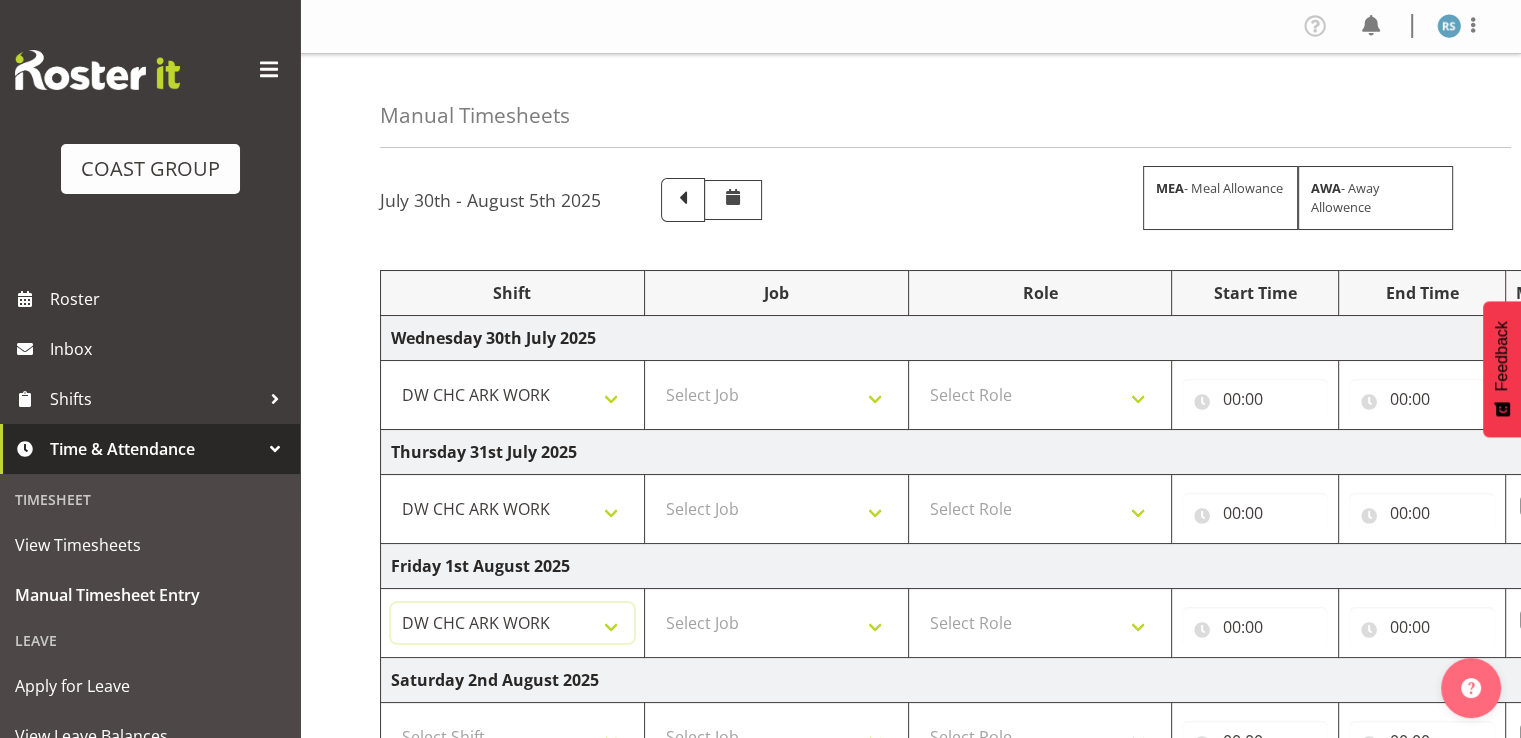 scroll, scrollTop: 300, scrollLeft: 0, axis: vertical 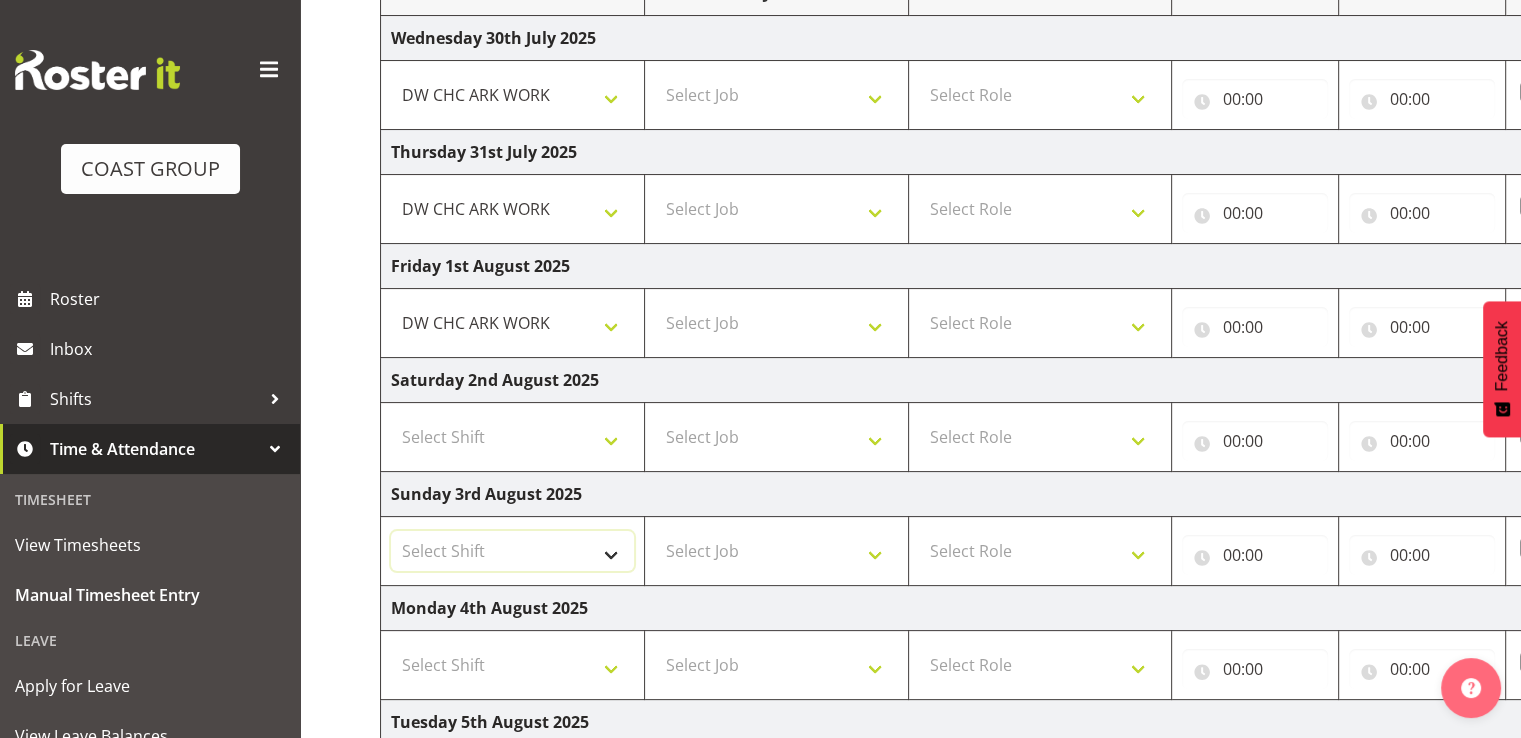 click on "Select Shift  Break All Blacks casual Break Arts canty Break GP25 Break Involve Break LGNZ Break Marlborough Home show Break NZ Shoulder and Elbow Break NZSBA Break QT Homeshow Break Rego Pinot Noir Break SYA Break Show your ability Break Wedding expo Break brewers Guild Break rear of Go Green Break red meat Break rest of go green Break selwyn art show Break south mach Break south mach Break southerbys conference Break southland careerfest Break starhomeshow Build AHICE Build ANZICS Build Arts Canterbury Build BOINZ Build Baby Show Build GP25 Build GP25 Build Go Green Build Holiday parks Build Host tech Build Involve (Downstairs) Build Involve (upstairs) Build Involve (upstairs) Build LGNZ Build LGNZ Build Lawlink Build Marlborough Home show Build NRHC Build NZMCA Build NZMCA Build NZMCA Build NZMCA Build NZOHA Build NZSBA Build PINZ Build PSNZ Build Potatoes Build RMSANZ Build Russley art show Build Southerbys conference Build brewers guild Build panels at arena Build panels at arena Build rego for RMSANZ" at bounding box center [512, 551] 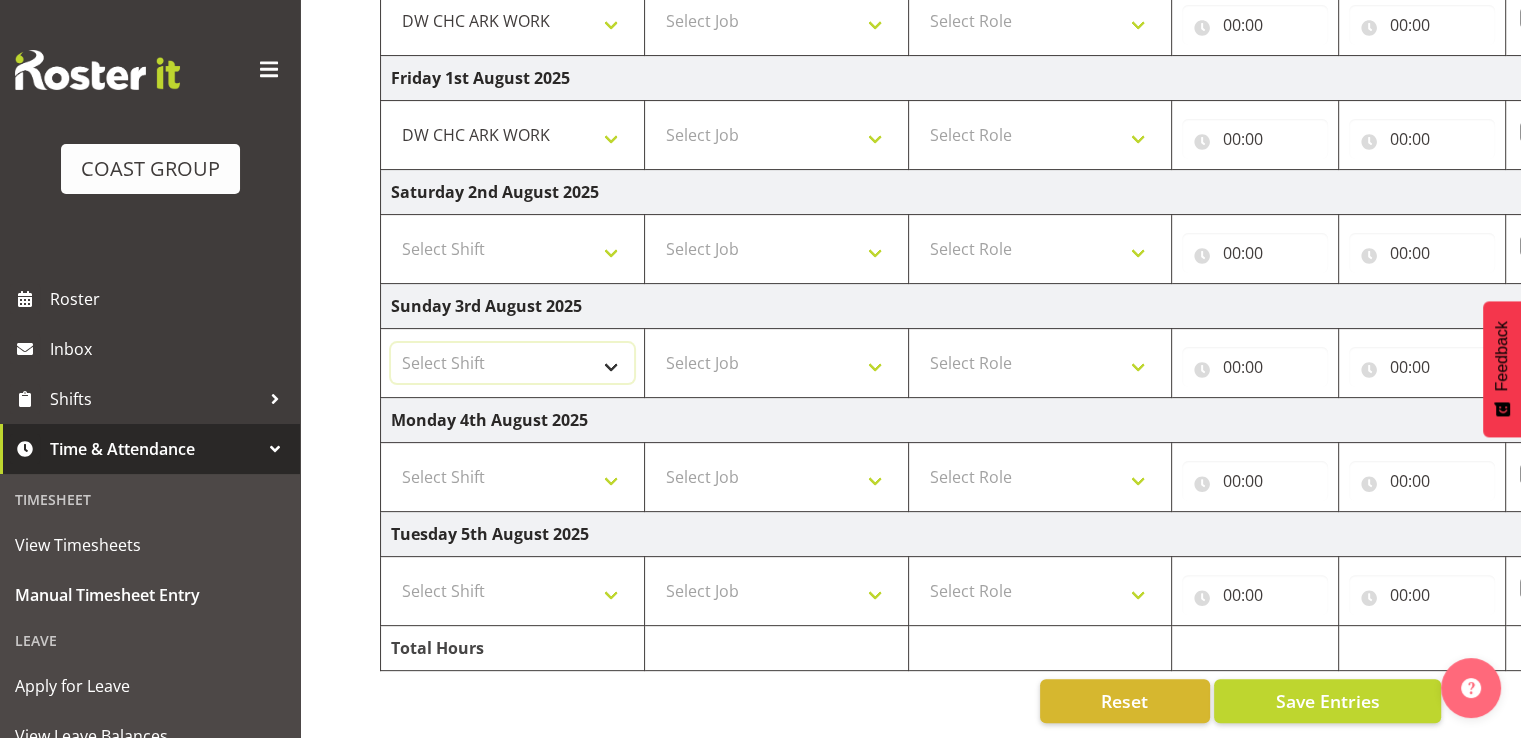 scroll, scrollTop: 500, scrollLeft: 0, axis: vertical 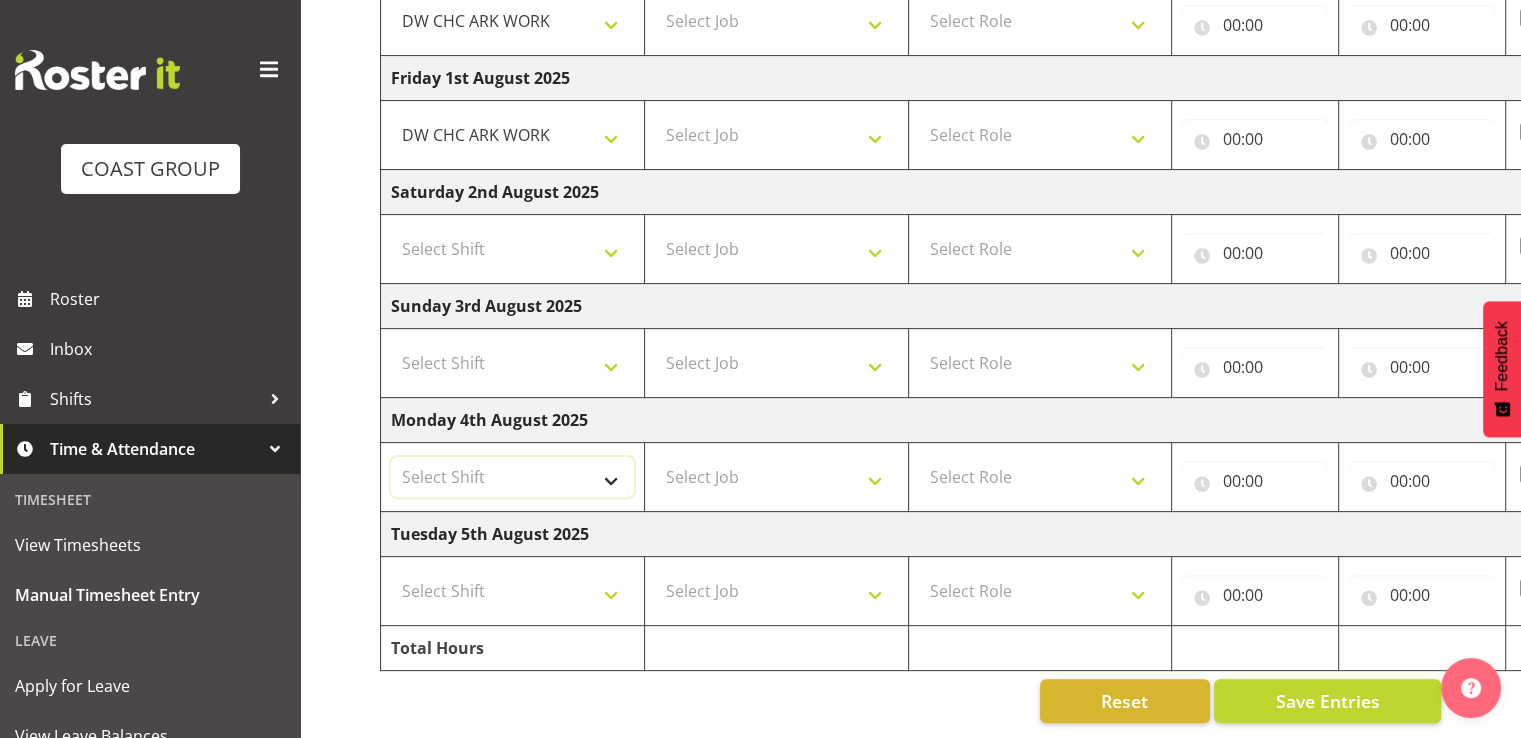 click on "Select Shift  Break All Blacks casual Break Arts canty Break GP25 Break Involve Break LGNZ Break Marlborough Home show Break NZ Shoulder and Elbow Break NZSBA Break QT Homeshow Break Rego Pinot Noir Break SYA Break Show your ability Break Wedding expo Break brewers Guild Break rear of Go Green Break red meat Break rest of go green Break selwyn art show Break south mach Break south mach Break southerbys conference Break southland careerfest Break starhomeshow Build AHICE Build ANZICS Build Arts Canterbury Build BOINZ Build Baby Show Build GP25 Build GP25 Build Go Green Build Holiday parks Build Host tech Build Involve (Downstairs) Build Involve (upstairs) Build Involve (upstairs) Build LGNZ Build LGNZ Build Lawlink Build Marlborough Home show Build NRHC Build NZMCA Build NZMCA Build NZMCA Build NZMCA Build NZOHA Build NZSBA Build PINZ Build PSNZ Build Potatoes Build RMSANZ Build Russley art show Build Southerbys conference Build brewers guild Build panels at arena Build panels at arena Build rego for RMSANZ" at bounding box center (512, 477) 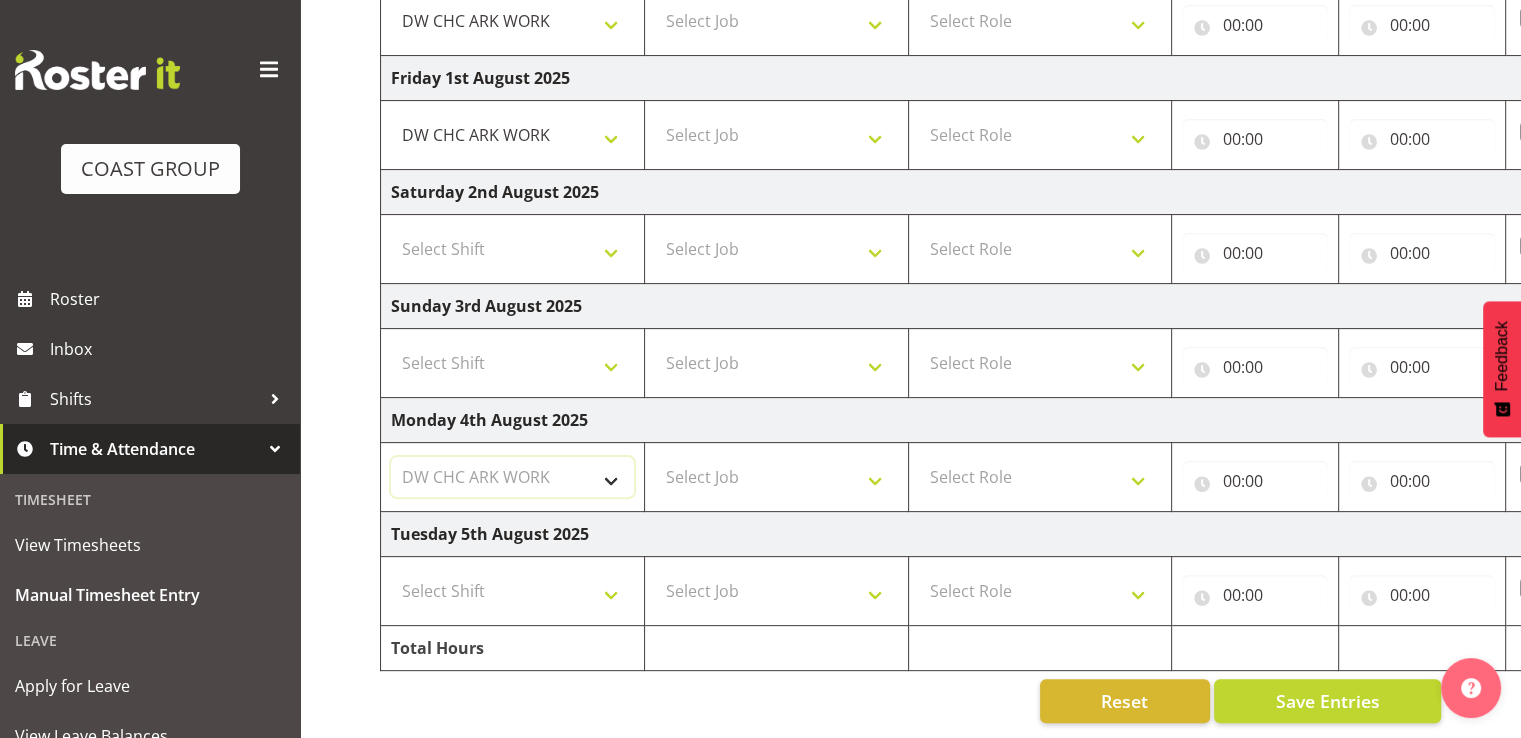 click on "Select Shift  Break All Blacks casual Break Arts canty Break GP25 Break Involve Break LGNZ Break Marlborough Home show Break NZ Shoulder and Elbow Break NZSBA Break QT Homeshow Break Rego Pinot Noir Break SYA Break Show your ability Break Wedding expo Break brewers Guild Break rear of Go Green Break red meat Break rest of go green Break selwyn art show Break south mach Break south mach Break southerbys conference Break southland careerfest Break starhomeshow Build AHICE Build ANZICS Build Arts Canterbury Build BOINZ Build Baby Show Build GP25 Build GP25 Build Go Green Build Holiday parks Build Host tech Build Involve (Downstairs) Build Involve (upstairs) Build Involve (upstairs) Build LGNZ Build LGNZ Build Lawlink Build Marlborough Home show Build NRHC Build NZMCA Build NZMCA Build NZMCA Build NZMCA Build NZOHA Build NZSBA Build PINZ Build PSNZ Build Potatoes Build RMSANZ Build Russley art show Build Southerbys conference Build brewers guild Build panels at arena Build panels at arena Build rego for RMSANZ" at bounding box center (512, 477) 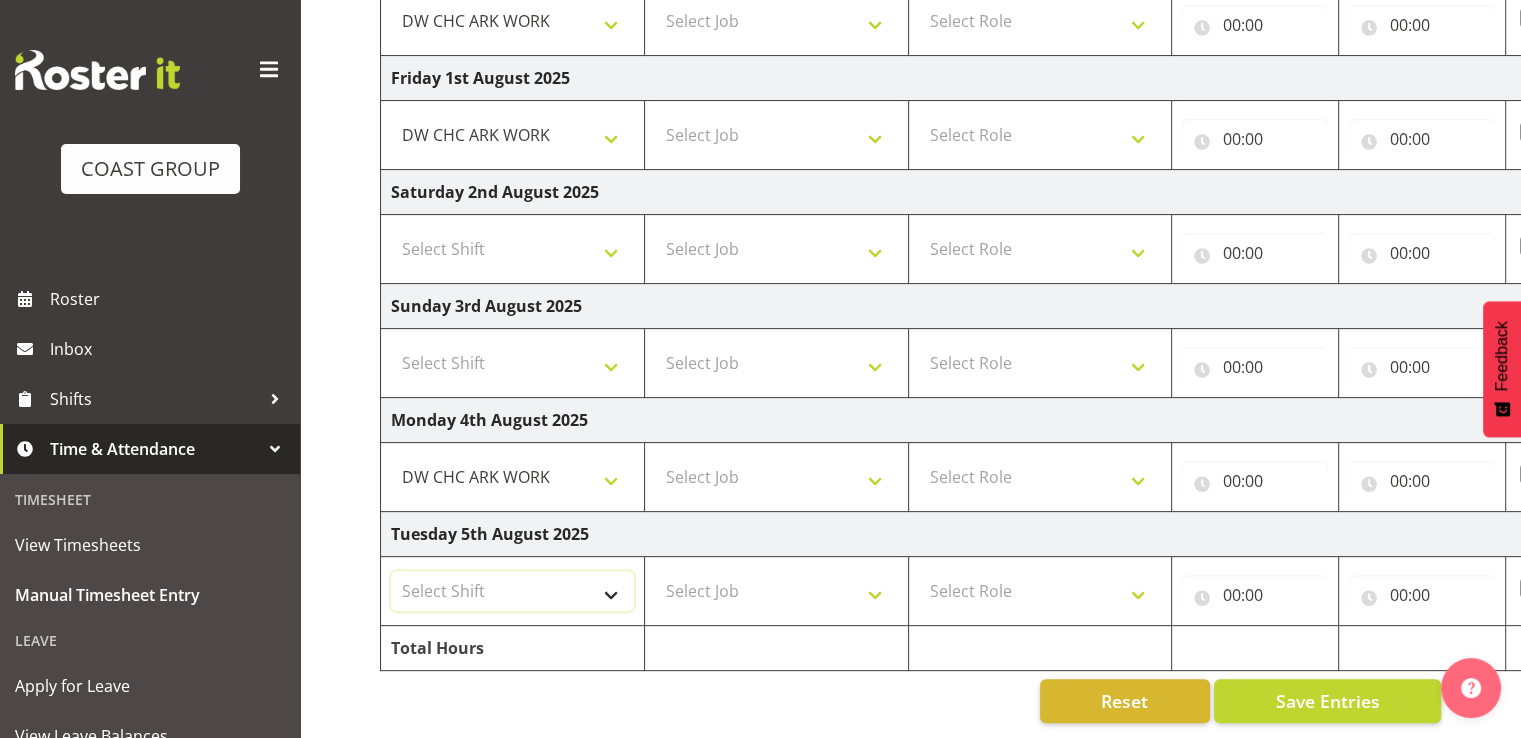 click on "Select Shift  Break All Blacks casual Break Arts canty Break GP25 Break Involve Break LGNZ Break Marlborough Home show Break NZ Shoulder and Elbow Break NZSBA Break QT Homeshow Break Rego Pinot Noir Break SYA Break Show your ability Break Wedding expo Break brewers Guild Break rear of Go Green Break red meat Break rest of go green Break selwyn art show Break south mach Break south mach Break southerbys conference Break southland careerfest Break starhomeshow Build AHICE Build ANZICS Build Arts Canterbury Build BOINZ Build Baby Show Build GP25 Build GP25 Build Go Green Build Holiday parks Build Host tech Build Involve (Downstairs) Build Involve (upstairs) Build Involve (upstairs) Build LGNZ Build LGNZ Build Lawlink Build Marlborough Home show Build NRHC Build NZMCA Build NZMCA Build NZMCA Build NZMCA Build NZOHA Build NZSBA Build PINZ Build PSNZ Build Potatoes Build RMSANZ Build Russley art show Build Southerbys conference Build brewers guild Build panels at arena Build panels at arena Build rego for RMSANZ" at bounding box center [512, 591] 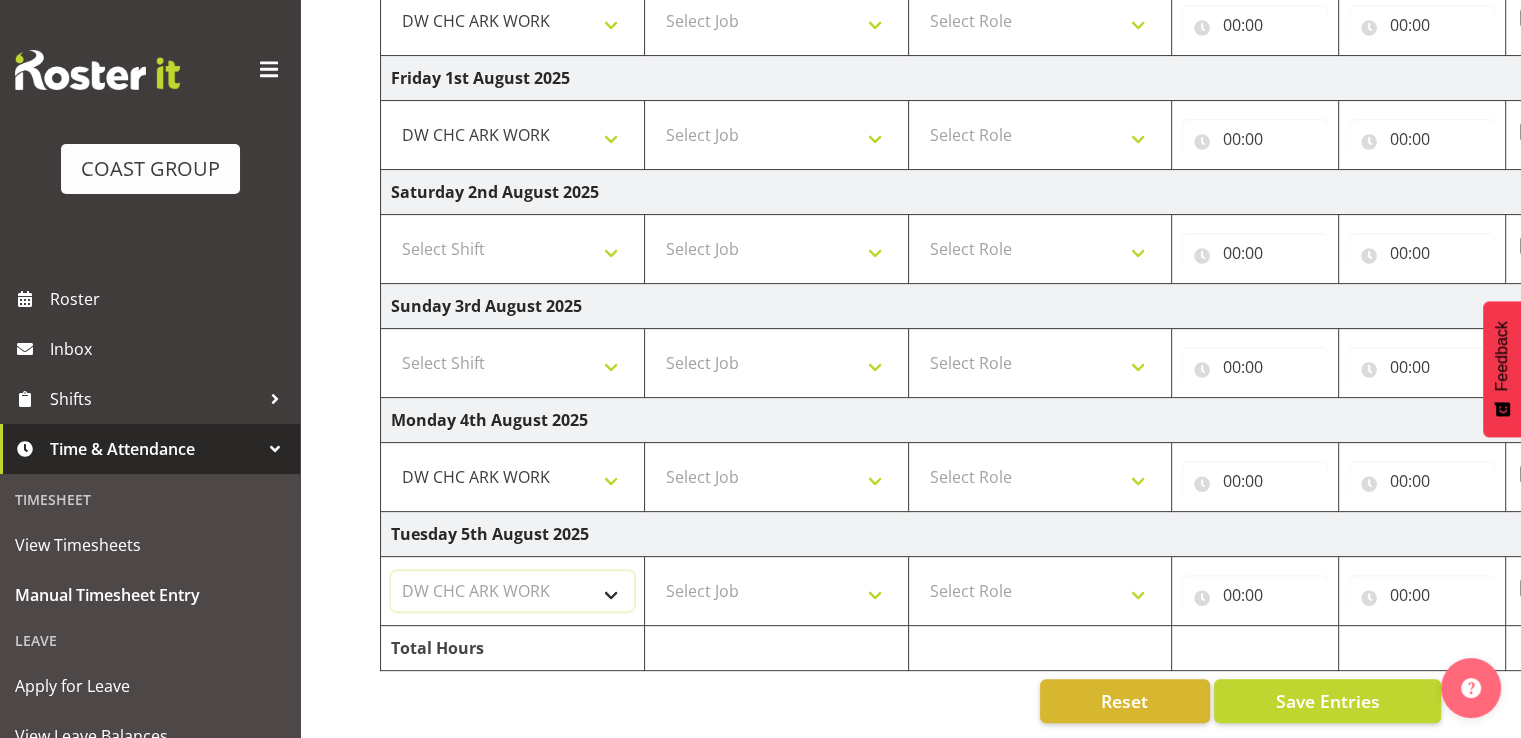 click on "Select Shift  Break All Blacks casual Break Arts canty Break GP25 Break Involve Break LGNZ Break Marlborough Home show Break NZ Shoulder and Elbow Break NZSBA Break QT Homeshow Break Rego Pinot Noir Break SYA Break Show your ability Break Wedding expo Break brewers Guild Break rear of Go Green Break red meat Break rest of go green Break selwyn art show Break south mach Break south mach Break southerbys conference Break southland careerfest Break starhomeshow Build AHICE Build ANZICS Build Arts Canterbury Build BOINZ Build Baby Show Build GP25 Build GP25 Build Go Green Build Holiday parks Build Host tech Build Involve (Downstairs) Build Involve (upstairs) Build Involve (upstairs) Build LGNZ Build LGNZ Build Lawlink Build Marlborough Home show Build NRHC Build NZMCA Build NZMCA Build NZMCA Build NZMCA Build NZOHA Build NZSBA Build PINZ Build PSNZ Build Potatoes Build RMSANZ Build Russley art show Build Southerbys conference Build brewers guild Build panels at arena Build panels at arena Build rego for RMSANZ" at bounding box center [512, 591] 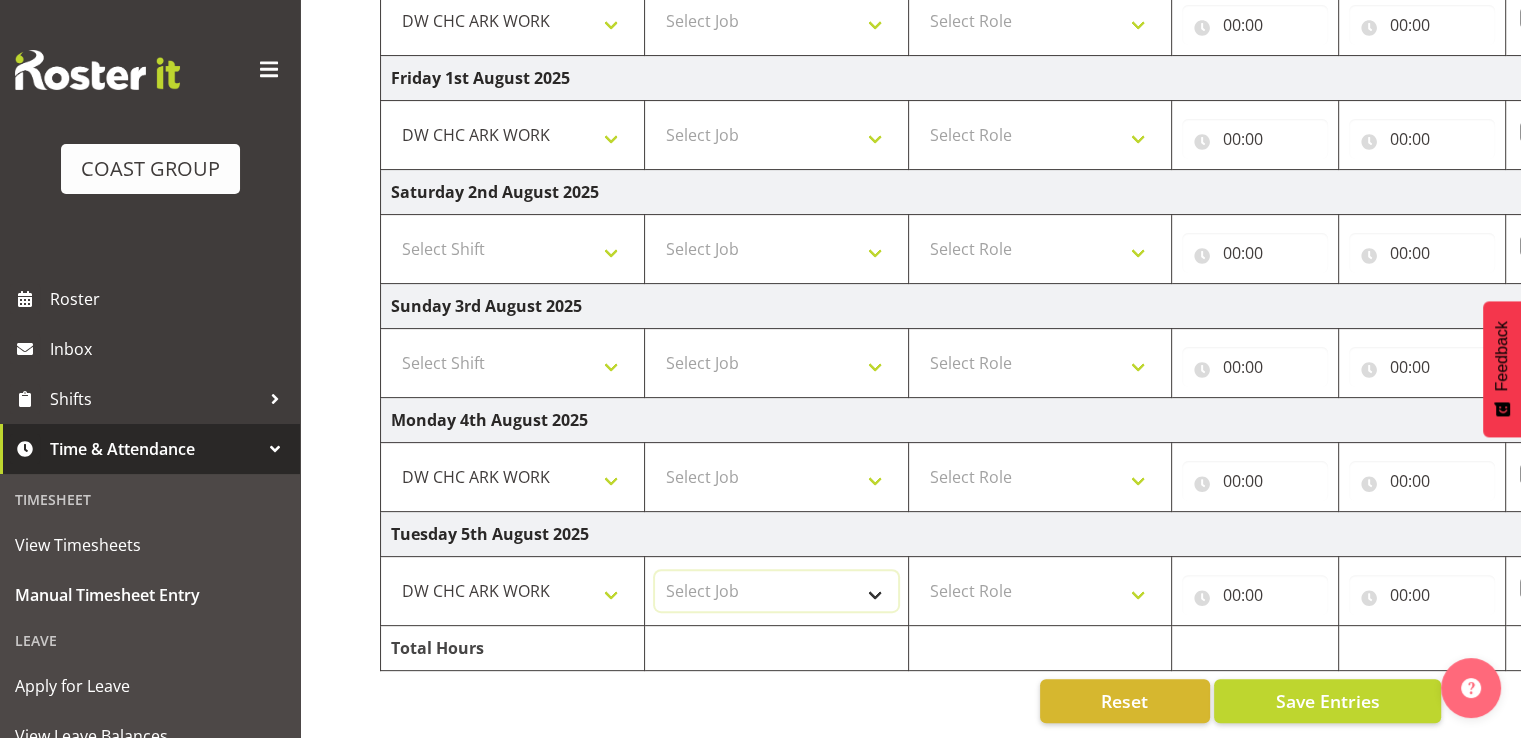 click on "Select Job  1 Carlton Events 1 Carlton Hamilton 1 Carlton Wellington 1 EHS WAREHOUSE/OFFICE 1 GRS 1 SLP Production 1 SLP Tradeshows 12507000 - AKL Casual Jul 2025 1250700R - July Casual C&R 2025 12507010 - NASDAP Conference 2025 12507030 - Auckland Food Show 2025 12507050 - CDES Internship & Graduate Expo 2025 12507100 - NZCB Education Day 2025 12507110 - CCNZ 2025 1250711A - CCNZ25-Accordant GroupServices 12507120 - NZACA Symposium 2025 12507130 - Risk & Resilience 2025 1250713A - Risk 2025 - Protecht 1250713B - RISK 2025 - Camms 12507140 - Jobs Expo in NZ 2025 12507150 - Crane 2025 1250715A - Crane 2025 - UAA 12507160 - BestStart conference 25 12507170 - UoA - T-Tech 2025 12507180 - Banks Art Exhibition 25 12507190 - GSA 2025 12507200 - UoA Clubs Expo Semster 2 2025 12507210 - All Black Tour 2025 - Hamilton 12507220 - All Blacks Stock Purchasing 25 12508000 - AKL Casual Aug 2025 1250800R - August Casual C&R 2025 12508010 - Spring Gift Fair 2025 1250801A - Jty Imports/Exports-SpringGift 12508080 - FANZ 2025" at bounding box center [776, 591] 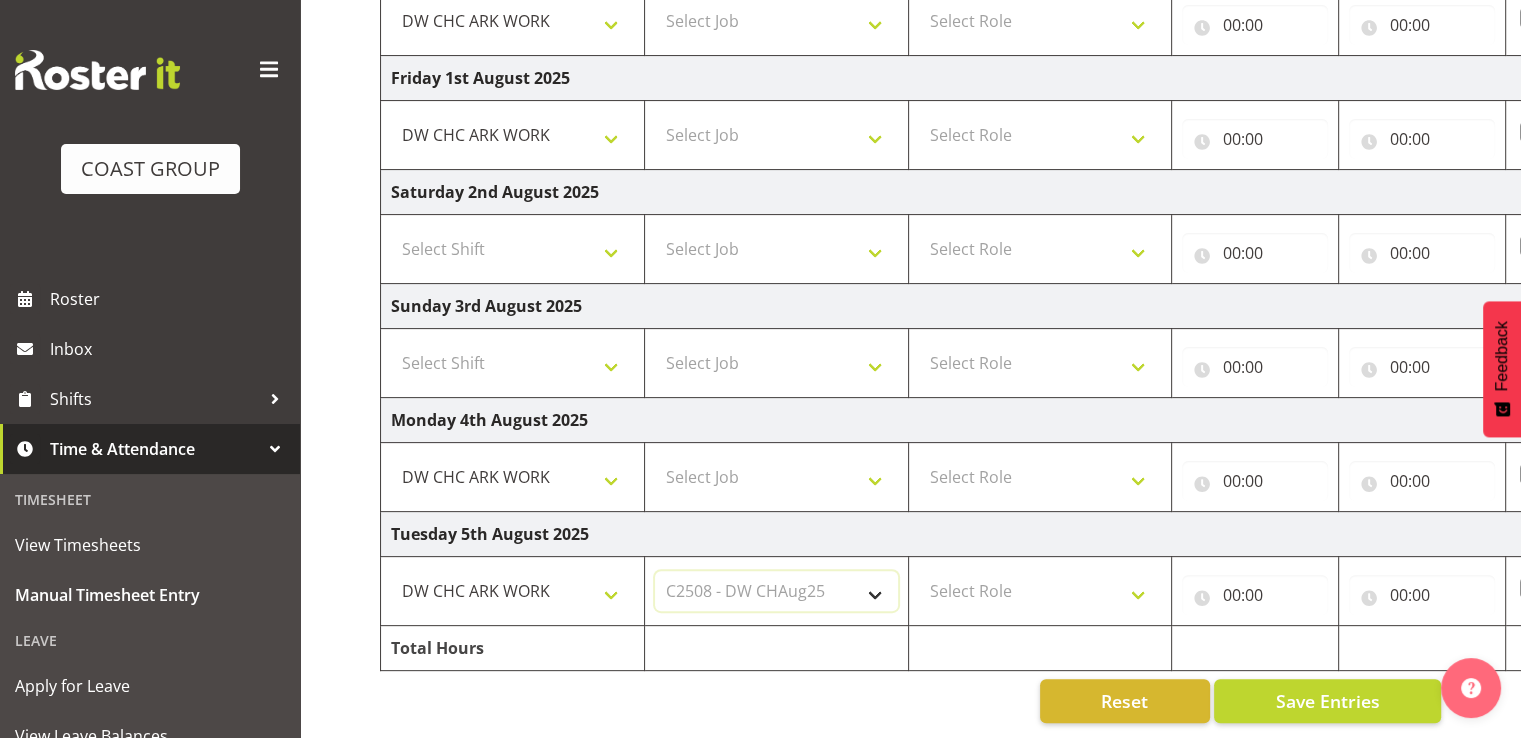 click on "Select Job  1 Carlton Events 1 Carlton Hamilton 1 Carlton Wellington 1 EHS WAREHOUSE/OFFICE 1 GRS 1 SLP Production 1 SLP Tradeshows 12507000 - AKL Casual Jul 2025 1250700R - July Casual C&R 2025 12507010 - NASDAP Conference 2025 12507030 - Auckland Food Show 2025 12507050 - CDES Internship & Graduate Expo 2025 12507100 - NZCB Education Day 2025 12507110 - CCNZ 2025 1250711A - CCNZ25-Accordant GroupServices 12507120 - NZACA Symposium 2025 12507130 - Risk & Resilience 2025 1250713A - Risk 2025 - Protecht 1250713B - RISK 2025 - Camms 12507140 - Jobs Expo in NZ 2025 12507150 - Crane 2025 1250715A - Crane 2025 - UAA 12507160 - BestStart conference 25 12507170 - UoA - T-Tech 2025 12507180 - Banks Art Exhibition 25 12507190 - GSA 2025 12507200 - UoA Clubs Expo Semster 2 2025 12507210 - All Black Tour 2025 - Hamilton 12507220 - All Blacks Stock Purchasing 25 12508000 - AKL Casual Aug 2025 1250800R - August Casual C&R 2025 12508010 - Spring Gift Fair 2025 1250801A - Jty Imports/Exports-SpringGift 12508080 - FANZ 2025" at bounding box center [776, 591] 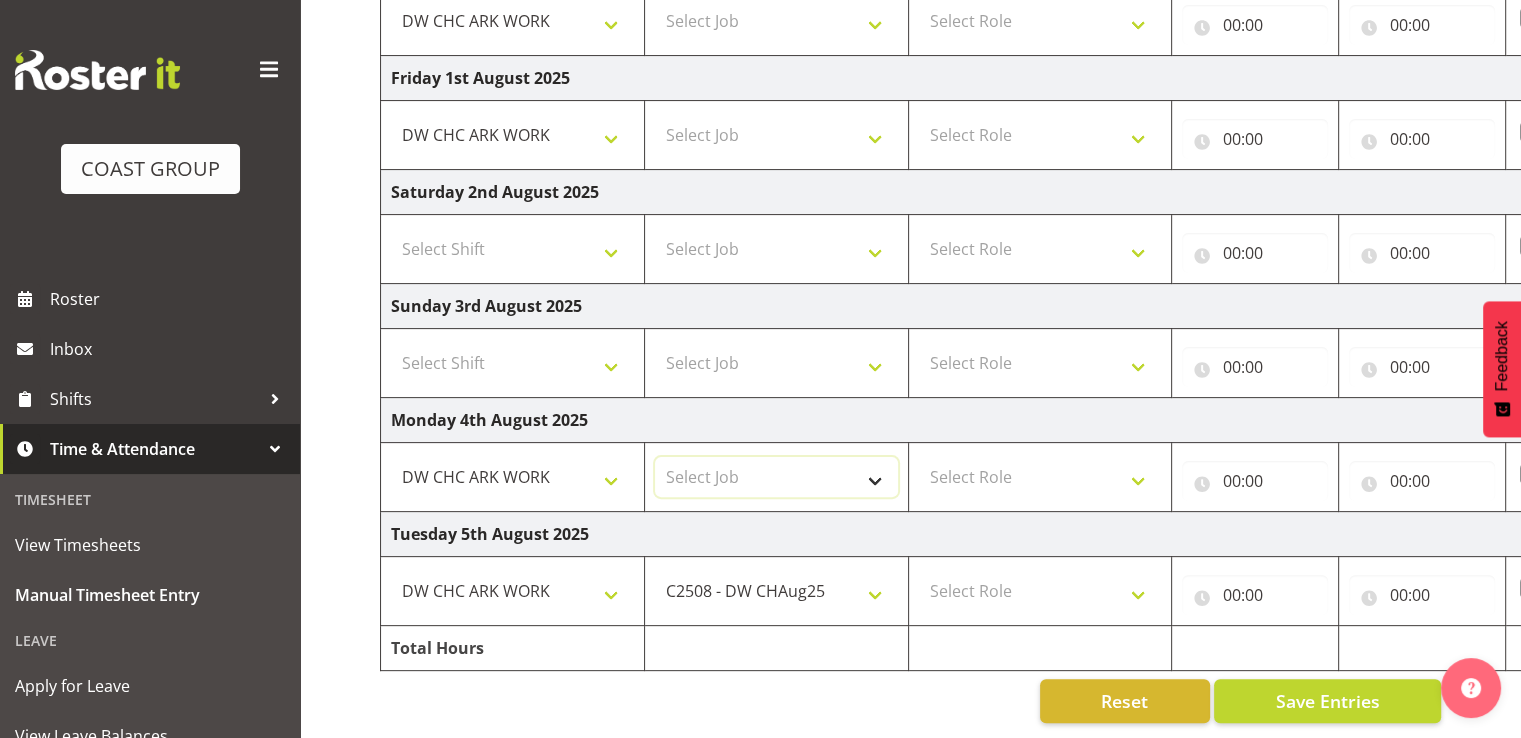 click on "Select Job  1 Carlton Events 1 Carlton Hamilton 1 Carlton Wellington 1 EHS WAREHOUSE/OFFICE 1 GRS 1 SLP Production 1 SLP Tradeshows 12507000 - AKL Casual Jul 2025 1250700R - July Casual C&R 2025 12507010 - NASDAP Conference 2025 12507030 - Auckland Food Show 2025 12507050 - CDES Internship & Graduate Expo 2025 12507100 - NZCB Education Day 2025 12507110 - CCNZ 2025 1250711A - CCNZ25-Accordant GroupServices 12507120 - NZACA Symposium 2025 12507130 - Risk & Resilience 2025 1250713A - Risk 2025 - Protecht 1250713B - RISK 2025 - Camms 12507140 - Jobs Expo in NZ 2025 12507150 - Crane 2025 1250715A - Crane 2025 - UAA 12507160 - BestStart conference 25 12507170 - UoA - T-Tech 2025 12507180 - Banks Art Exhibition 25 12507190 - GSA 2025 12507200 - UoA Clubs Expo Semster 2 2025 12507210 - All Black Tour 2025 - Hamilton 12507220 - All Blacks Stock Purchasing 25 12508000 - AKL Casual Aug 2025 1250800R - August Casual C&R 2025 12508010 - Spring Gift Fair 2025 1250801A - Jty Imports/Exports-SpringGift 12508080 - FANZ 2025" at bounding box center [776, 477] 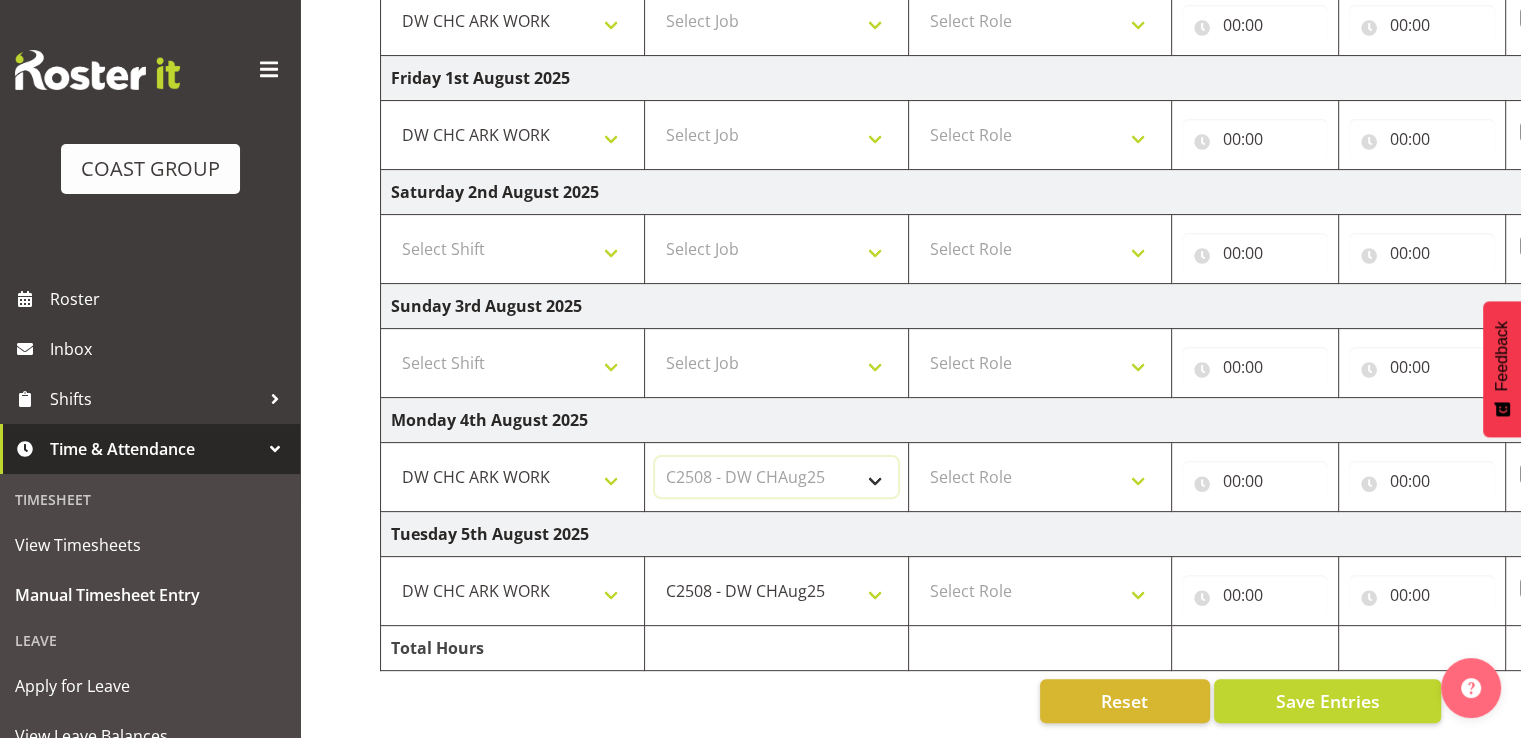 click on "Select Job  1 Carlton Events 1 Carlton Hamilton 1 Carlton Wellington 1 EHS WAREHOUSE/OFFICE 1 GRS 1 SLP Production 1 SLP Tradeshows 12507000 - AKL Casual Jul 2025 1250700R - July Casual C&R 2025 12507010 - NASDAP Conference 2025 12507030 - Auckland Food Show 2025 12507050 - CDES Internship & Graduate Expo 2025 12507100 - NZCB Education Day 2025 12507110 - CCNZ 2025 1250711A - CCNZ25-Accordant GroupServices 12507120 - NZACA Symposium 2025 12507130 - Risk & Resilience 2025 1250713A - Risk 2025 - Protecht 1250713B - RISK 2025 - Camms 12507140 - Jobs Expo in NZ 2025 12507150 - Crane 2025 1250715A - Crane 2025 - UAA 12507160 - BestStart conference 25 12507170 - UoA - T-Tech 2025 12507180 - Banks Art Exhibition 25 12507190 - GSA 2025 12507200 - UoA Clubs Expo Semster 2 2025 12507210 - All Black Tour 2025 - Hamilton 12507220 - All Blacks Stock Purchasing 25 12508000 - AKL Casual Aug 2025 1250800R - August Casual C&R 2025 12508010 - Spring Gift Fair 2025 1250801A - Jty Imports/Exports-SpringGift 12508080 - FANZ 2025" at bounding box center (776, 477) 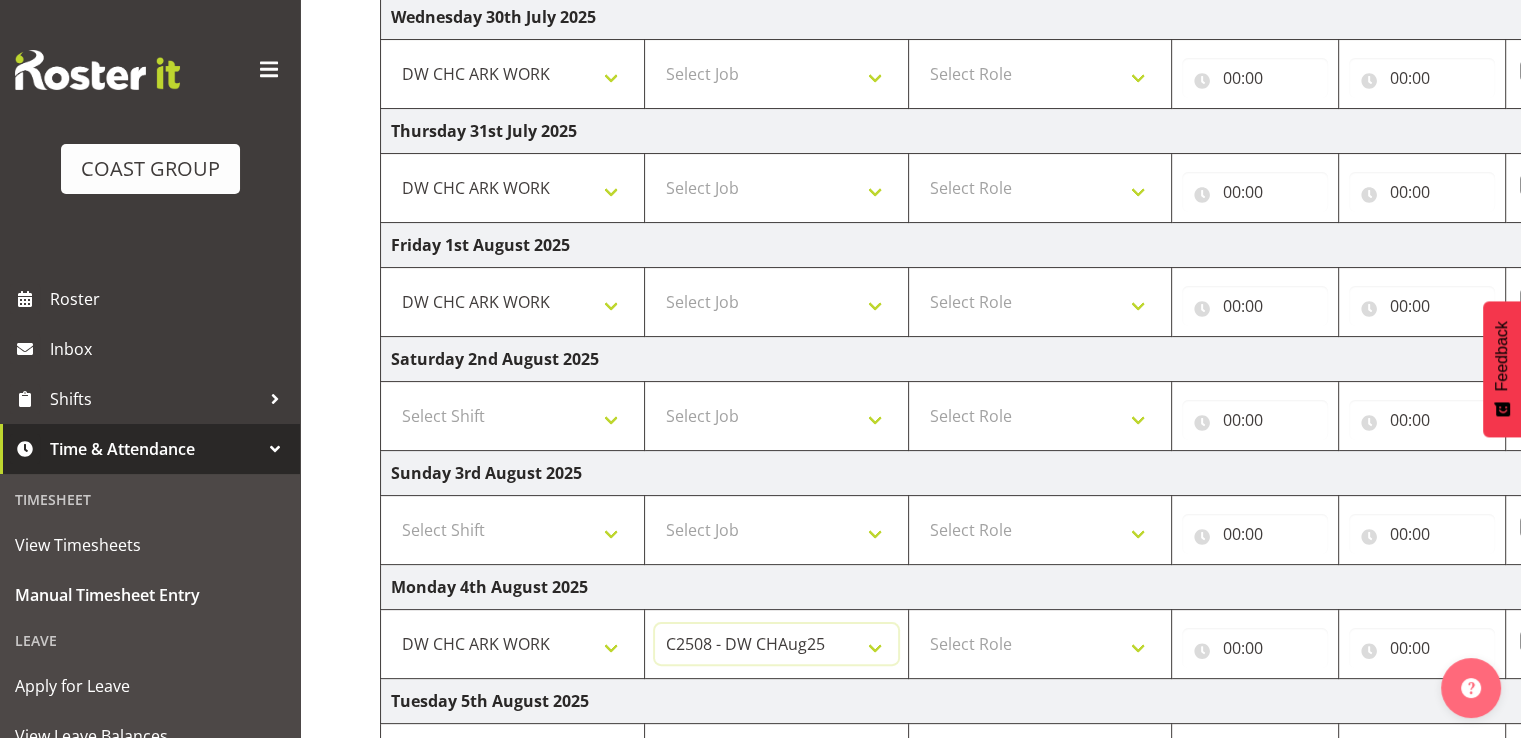 scroll, scrollTop: 300, scrollLeft: 0, axis: vertical 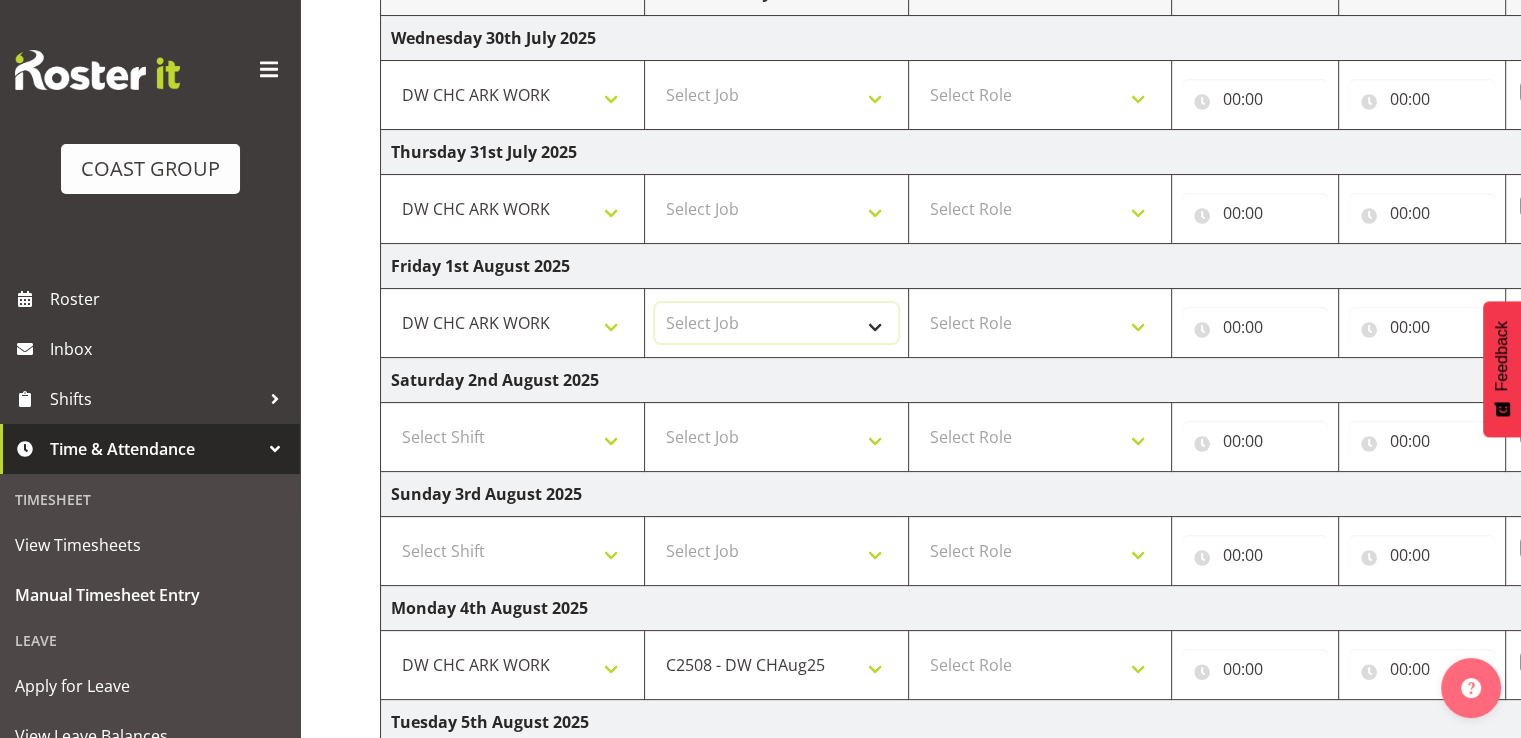 click on "Select Job  1 Carlton Events 1 Carlton Hamilton 1 Carlton Wellington 1 EHS WAREHOUSE/OFFICE 1 GRS 1 SLP Production 1 SLP Tradeshows 12507000 - AKL Casual Jul 2025 1250700R - July Casual C&R 2025 12507010 - NASDAP Conference 2025 12507030 - Auckland Food Show 2025 12507050 - CDES Internship & Graduate Expo 2025 12507100 - NZCB Education Day 2025 12507110 - CCNZ 2025 1250711A - CCNZ25-Accordant GroupServices 12507120 - NZACA Symposium 2025 12507130 - Risk & Resilience 2025 1250713A - Risk 2025 - Protecht 1250713B - RISK 2025 - Camms 12507140 - Jobs Expo in NZ 2025 12507150 - Crane 2025 1250715A - Crane 2025 - UAA 12507160 - BestStart conference 25 12507170 - UoA - T-Tech 2025 12507180 - Banks Art Exhibition 25 12507190 - GSA 2025 12507200 - UoA Clubs Expo Semster 2 2025 12507210 - All Black Tour 2025 - Hamilton 12507220 - All Blacks Stock Purchasing 25 12508000 - AKL Casual Aug 2025 1250800R - August Casual C&R 2025 12508010 - Spring Gift Fair 2025 1250801A - Jty Imports/Exports-SpringGift 12508080 - FANZ 2025" at bounding box center [776, 323] 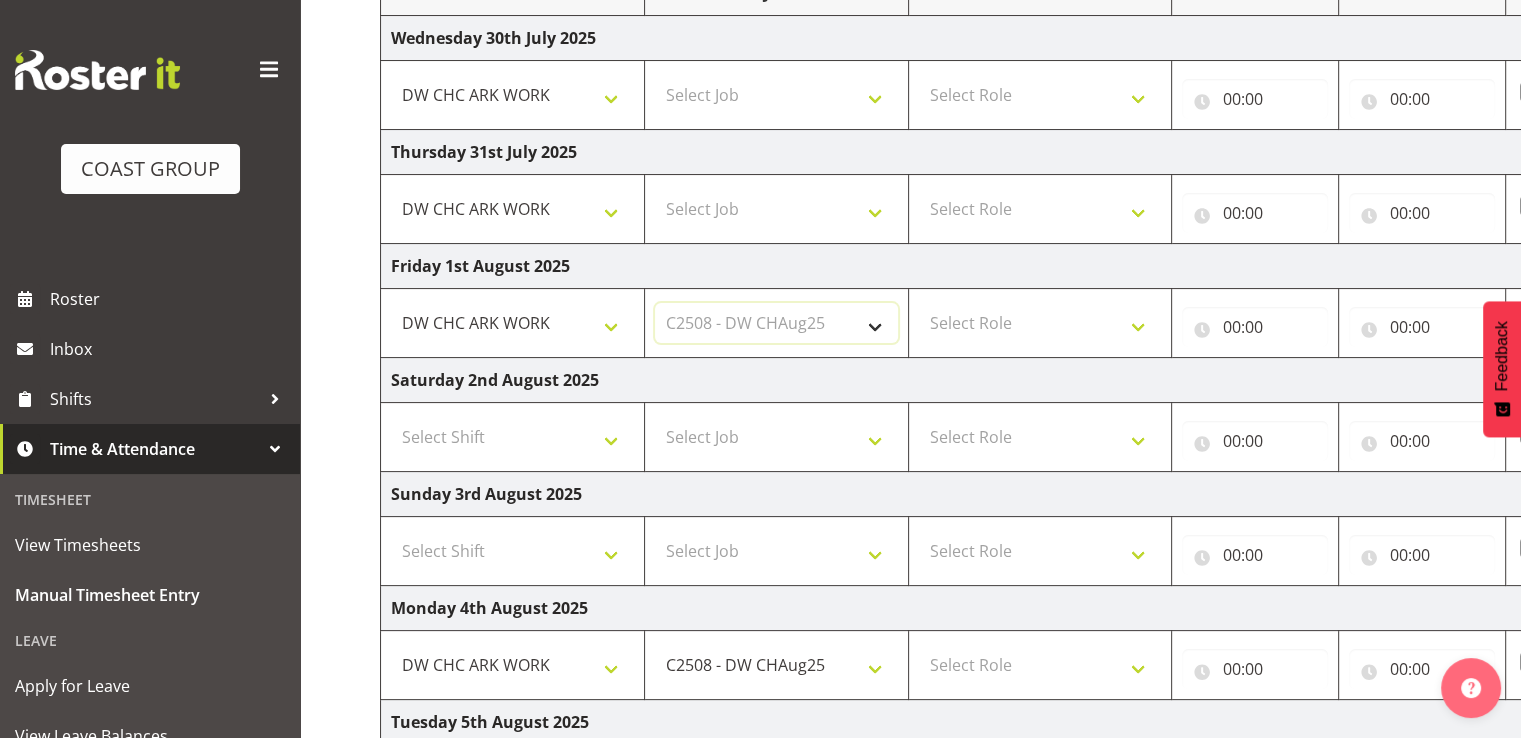click on "Select Job  1 Carlton Events 1 Carlton Hamilton 1 Carlton Wellington 1 EHS WAREHOUSE/OFFICE 1 GRS 1 SLP Production 1 SLP Tradeshows 12507000 - AKL Casual Jul 2025 1250700R - July Casual C&R 2025 12507010 - NASDAP Conference 2025 12507030 - Auckland Food Show 2025 12507050 - CDES Internship & Graduate Expo 2025 12507100 - NZCB Education Day 2025 12507110 - CCNZ 2025 1250711A - CCNZ25-Accordant GroupServices 12507120 - NZACA Symposium 2025 12507130 - Risk & Resilience 2025 1250713A - Risk 2025 - Protecht 1250713B - RISK 2025 - Camms 12507140 - Jobs Expo in NZ 2025 12507150 - Crane 2025 1250715A - Crane 2025 - UAA 12507160 - BestStart conference 25 12507170 - UoA - T-Tech 2025 12507180 - Banks Art Exhibition 25 12507190 - GSA 2025 12507200 - UoA Clubs Expo Semster 2 2025 12507210 - All Black Tour 2025 - Hamilton 12507220 - All Blacks Stock Purchasing 25 12508000 - AKL Casual Aug 2025 1250800R - August Casual C&R 2025 12508010 - Spring Gift Fair 2025 1250801A - Jty Imports/Exports-SpringGift 12508080 - FANZ 2025" at bounding box center (776, 323) 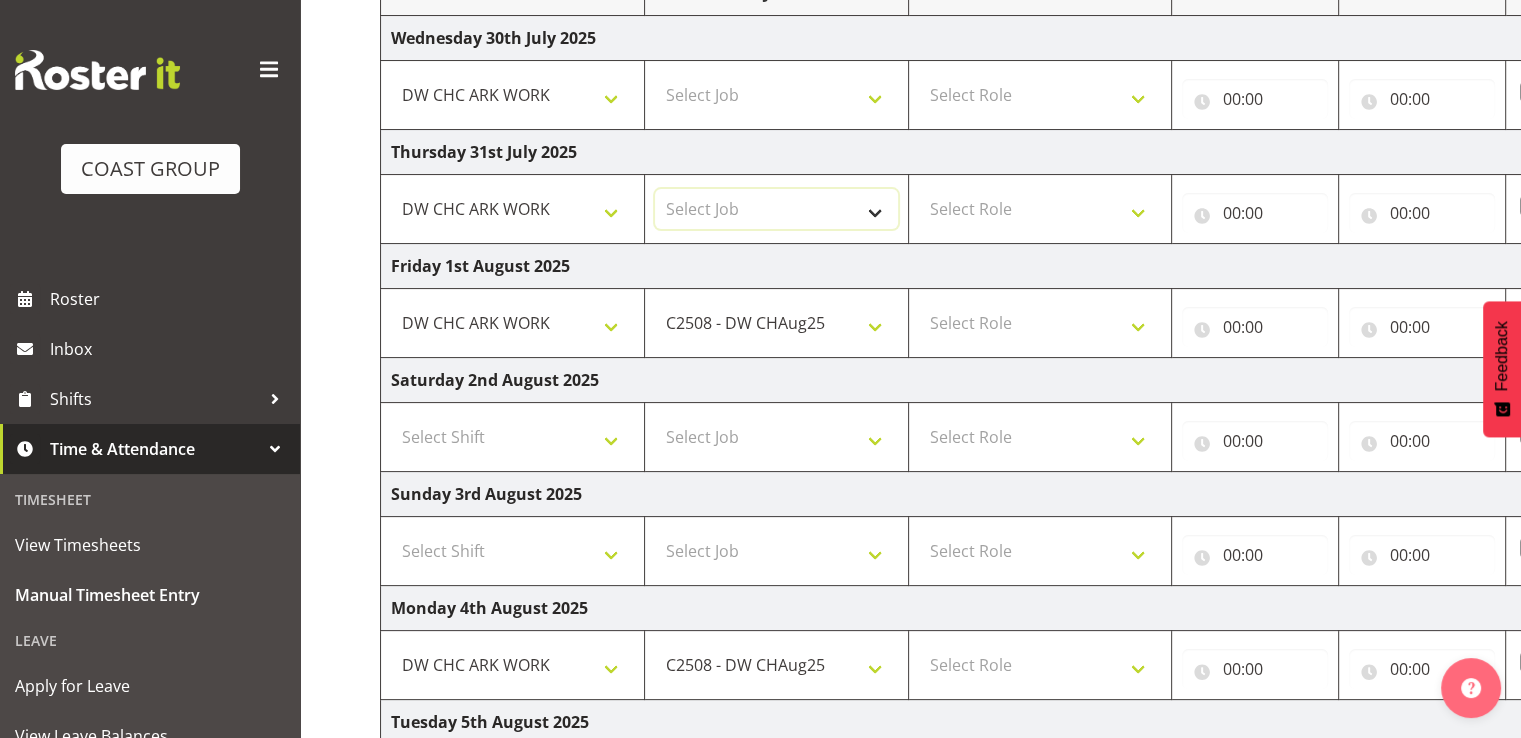 click on "Select Job  1 Carlton Events 1 Carlton Hamilton 1 Carlton Wellington 1 EHS WAREHOUSE/OFFICE 1 GRS 1 SLP Production 1 SLP Tradeshows 12507000 - AKL Casual Jul 2025 1250700R - July Casual C&R 2025 12507010 - NASDAP Conference 2025 12507030 - Auckland Food Show 2025 12507050 - CDES Internship & Graduate Expo 2025 12507100 - NZCB Education Day 2025 12507110 - CCNZ 2025 1250711A - CCNZ25-Accordant GroupServices 12507120 - NZACA Symposium 2025 12507130 - Risk & Resilience 2025 1250713A - Risk 2025 - Protecht 1250713B - RISK 2025 - Camms 12507140 - Jobs Expo in NZ 2025 12507150 - Crane 2025 1250715A - Crane 2025 - UAA 12507160 - BestStart conference 25 12507170 - UoA - T-Tech 2025 12507180 - Banks Art Exhibition 25 12507190 - GSA 2025 12507200 - UoA Clubs Expo Semster 2 2025 12507210 - All Black Tour 2025 - Hamilton 12507220 - All Blacks Stock Purchasing 25 12508000 - AKL Casual Aug 2025 1250800R - August Casual C&R 2025 12508010 - Spring Gift Fair 2025 1250801A - Jty Imports/Exports-SpringGift 12508080 - FANZ 2025" at bounding box center (776, 209) 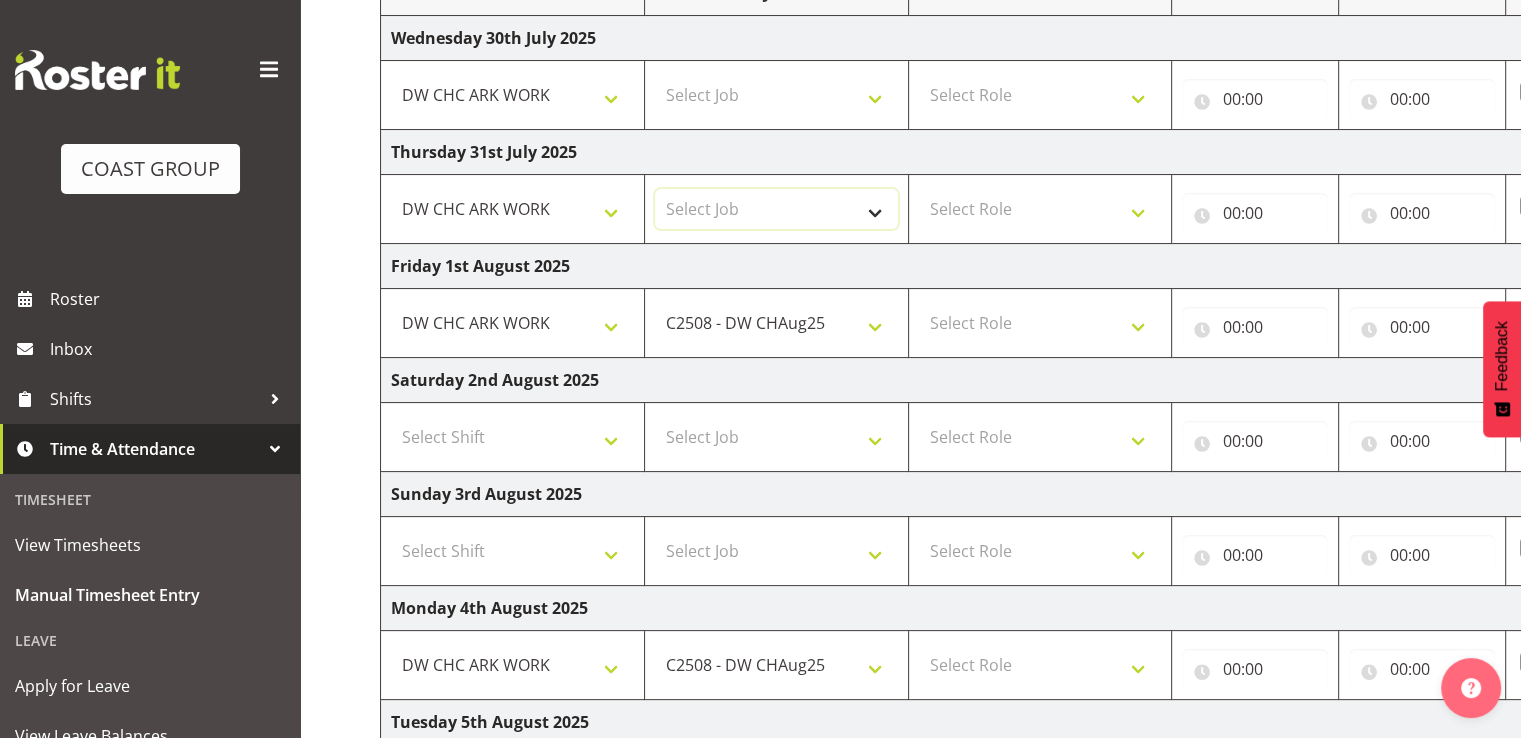 select on "9475" 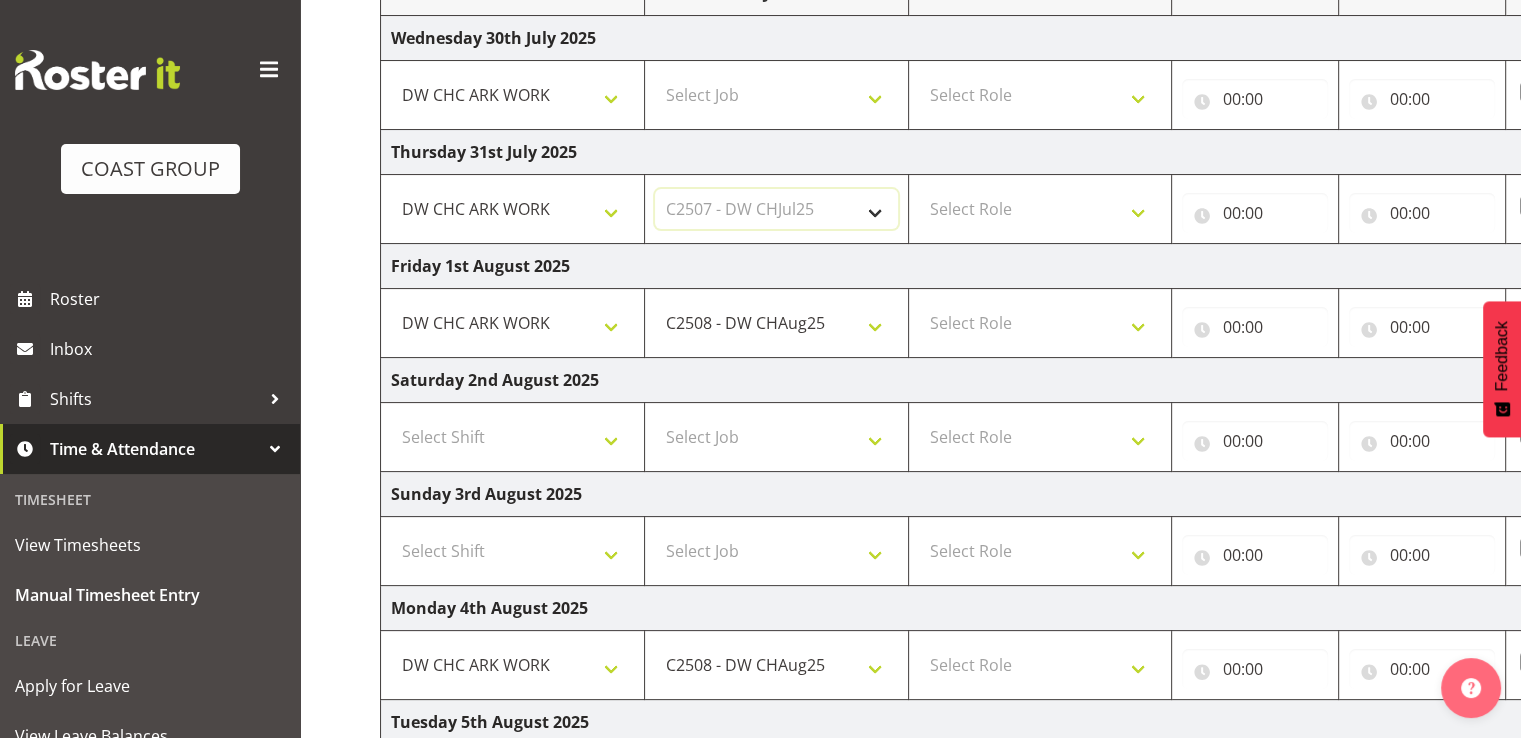 click on "Select Job  1 Carlton Events 1 Carlton Hamilton 1 Carlton Wellington 1 EHS WAREHOUSE/OFFICE 1 GRS 1 SLP Production 1 SLP Tradeshows 12507000 - AKL Casual Jul 2025 1250700R - July Casual C&R 2025 12507010 - NASDAP Conference 2025 12507030 - Auckland Food Show 2025 12507050 - CDES Internship & Graduate Expo 2025 12507100 - NZCB Education Day 2025 12507110 - CCNZ 2025 1250711A - CCNZ25-Accordant GroupServices 12507120 - NZACA Symposium 2025 12507130 - Risk & Resilience 2025 1250713A - Risk 2025 - Protecht 1250713B - RISK 2025 - Camms 12507140 - Jobs Expo in NZ 2025 12507150 - Crane 2025 1250715A - Crane 2025 - UAA 12507160 - BestStart conference 25 12507170 - UoA - T-Tech 2025 12507180 - Banks Art Exhibition 25 12507190 - GSA 2025 12507200 - UoA Clubs Expo Semster 2 2025 12507210 - All Black Tour 2025 - Hamilton 12507220 - All Blacks Stock Purchasing 25 12508000 - AKL Casual Aug 2025 1250800R - August Casual C&R 2025 12508010 - Spring Gift Fair 2025 1250801A - Jty Imports/Exports-SpringGift 12508080 - FANZ 2025" at bounding box center [776, 209] 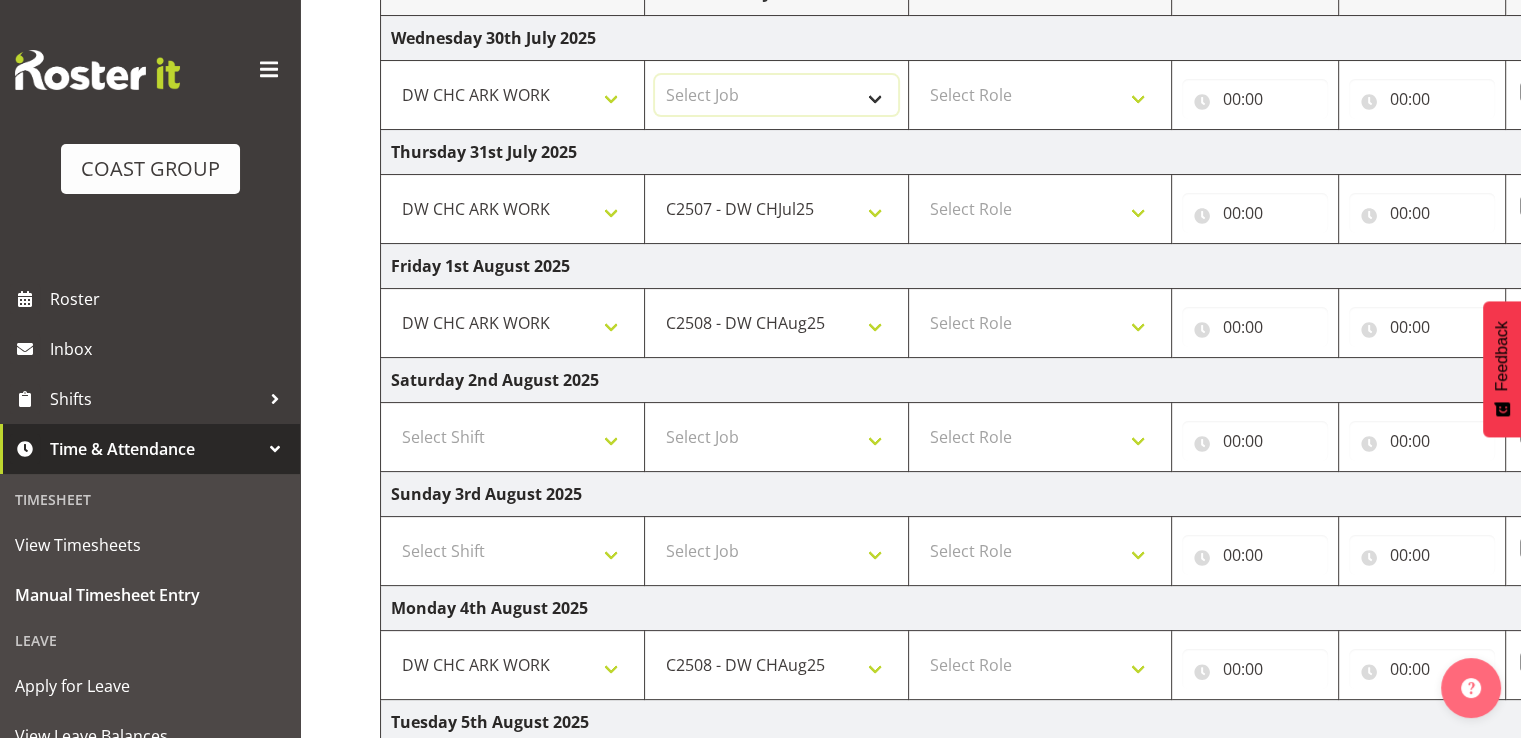 click on "Select Job  1 Carlton Events 1 Carlton Hamilton 1 Carlton Wellington 1 EHS WAREHOUSE/OFFICE 1 GRS 1 SLP Production 1 SLP Tradeshows 12507000 - AKL Casual Jul 2025 1250700R - July Casual C&R 2025 12507010 - NASDAP Conference 2025 12507030 - Auckland Food Show 2025 12507050 - CDES Internship & Graduate Expo 2025 12507100 - NZCB Education Day 2025 12507110 - CCNZ 2025 1250711A - CCNZ25-Accordant GroupServices 12507120 - NZACA Symposium 2025 12507130 - Risk & Resilience 2025 1250713A - Risk 2025 - Protecht 1250713B - RISK 2025 - Camms 12507140 - Jobs Expo in NZ 2025 12507150 - Crane 2025 1250715A - Crane 2025 - UAA 12507160 - BestStart conference 25 12507170 - UoA - T-Tech 2025 12507180 - Banks Art Exhibition 25 12507190 - GSA 2025 12507200 - UoA Clubs Expo Semster 2 2025 12507210 - All Black Tour 2025 - Hamilton 12507220 - All Blacks Stock Purchasing 25 12508000 - AKL Casual Aug 2025 1250800R - August Casual C&R 2025 12508010 - Spring Gift Fair 2025 1250801A - Jty Imports/Exports-SpringGift 12508080 - FANZ 2025" at bounding box center [776, 95] 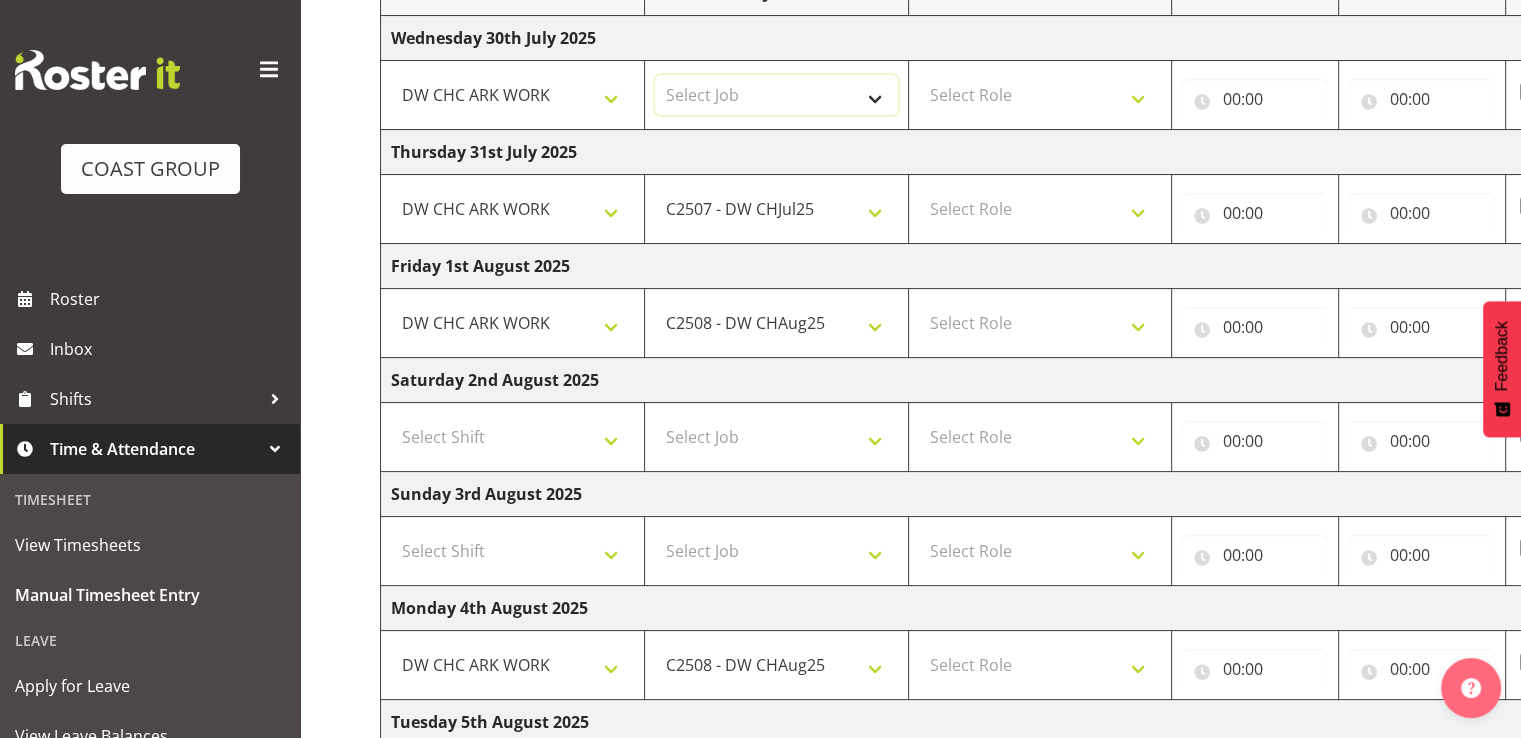 select on "9475" 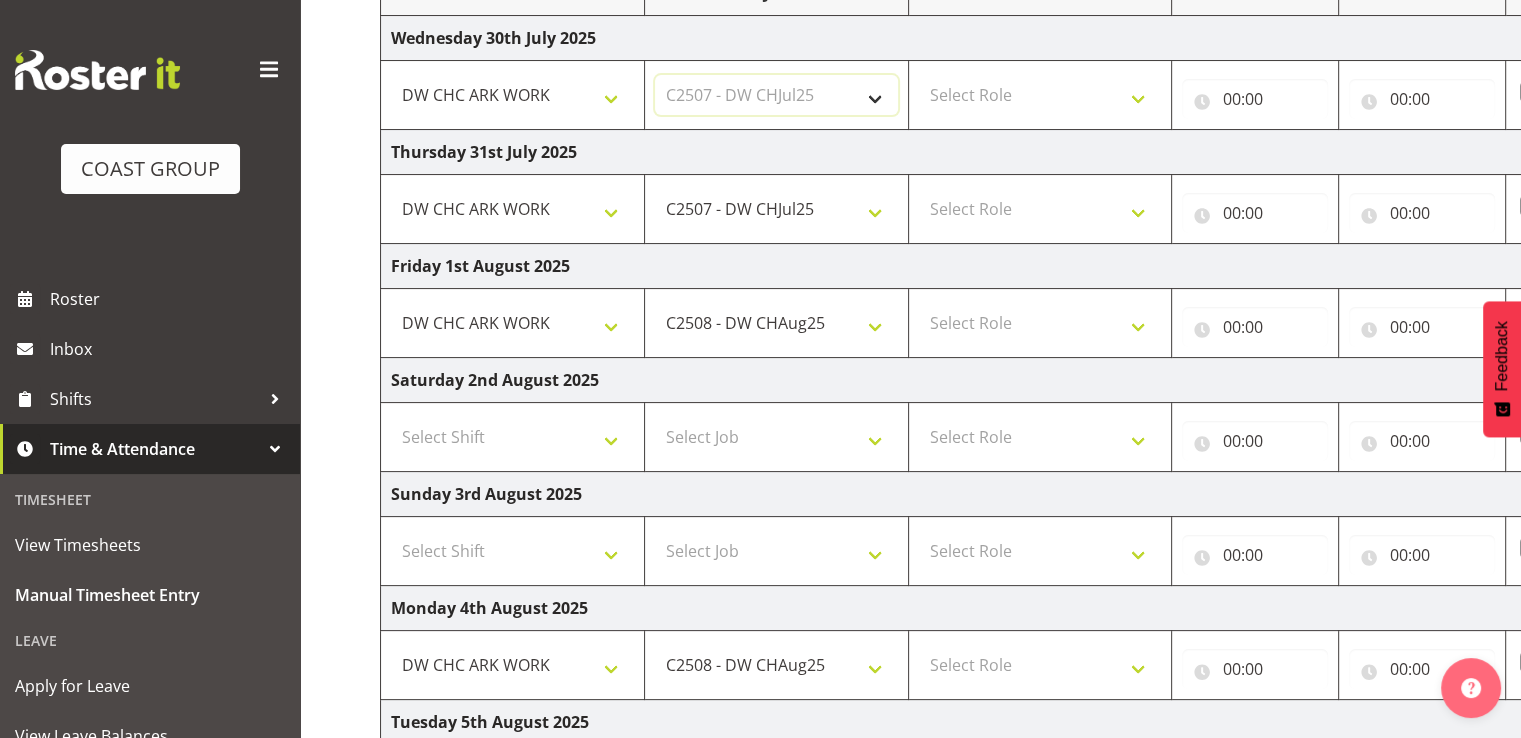 click on "Select Job  1 Carlton Events 1 Carlton Hamilton 1 Carlton Wellington 1 EHS WAREHOUSE/OFFICE 1 GRS 1 SLP Production 1 SLP Tradeshows 12507000 - AKL Casual Jul 2025 1250700R - July Casual C&R 2025 12507010 - NASDAP Conference 2025 12507030 - Auckland Food Show 2025 12507050 - CDES Internship & Graduate Expo 2025 12507100 - NZCB Education Day 2025 12507110 - CCNZ 2025 1250711A - CCNZ25-Accordant GroupServices 12507120 - NZACA Symposium 2025 12507130 - Risk & Resilience 2025 1250713A - Risk 2025 - Protecht 1250713B - RISK 2025 - Camms 12507140 - Jobs Expo in NZ 2025 12507150 - Crane 2025 1250715A - Crane 2025 - UAA 12507160 - BestStart conference 25 12507170 - UoA - T-Tech 2025 12507180 - Banks Art Exhibition 25 12507190 - GSA 2025 12507200 - UoA Clubs Expo Semster 2 2025 12507210 - All Black Tour 2025 - Hamilton 12507220 - All Blacks Stock Purchasing 25 12508000 - AKL Casual Aug 2025 1250800R - August Casual C&R 2025 12508010 - Spring Gift Fair 2025 1250801A - Jty Imports/Exports-SpringGift 12508080 - FANZ 2025" at bounding box center (776, 95) 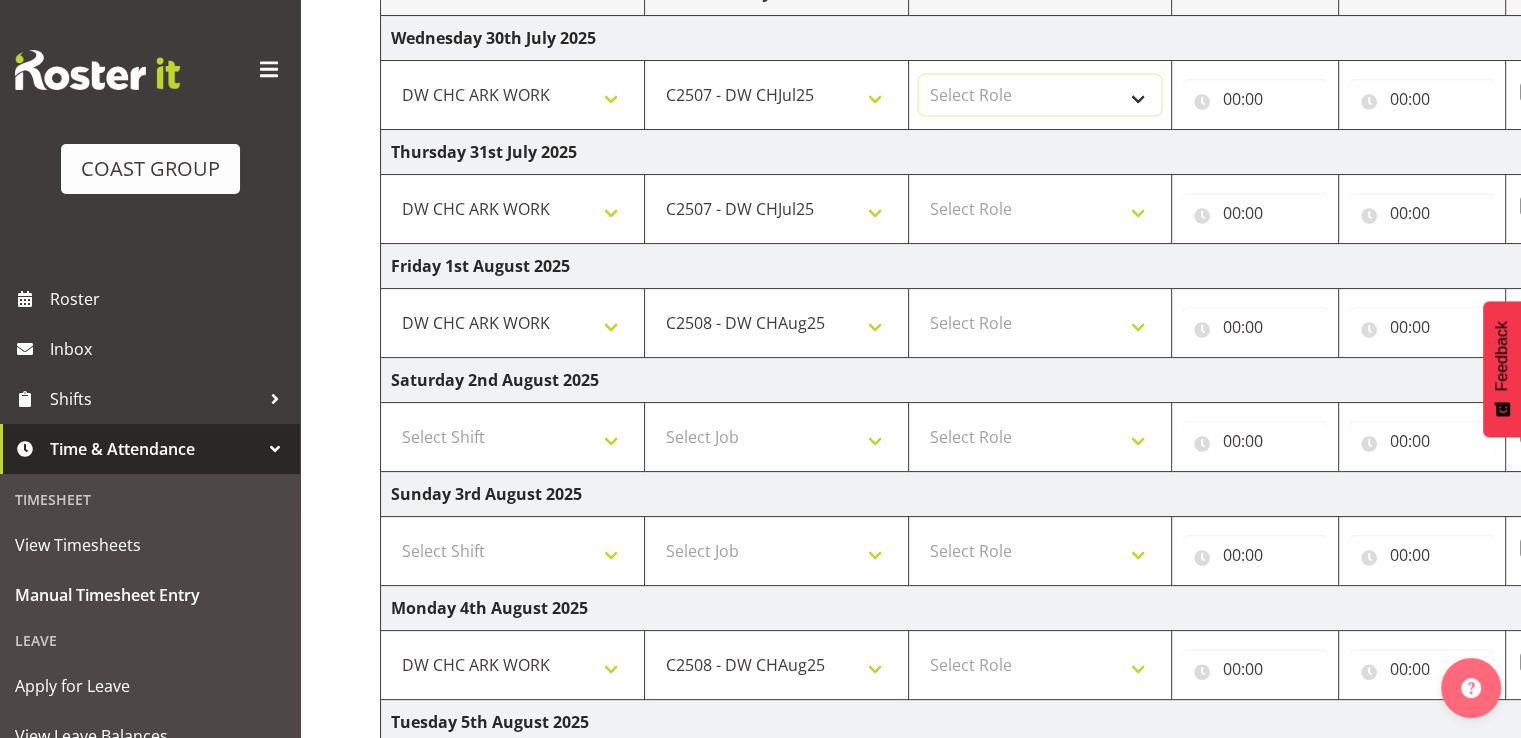 click on "Select Role  SIGNWRITER Signwriter EHS CHC OPS" at bounding box center [1040, 95] 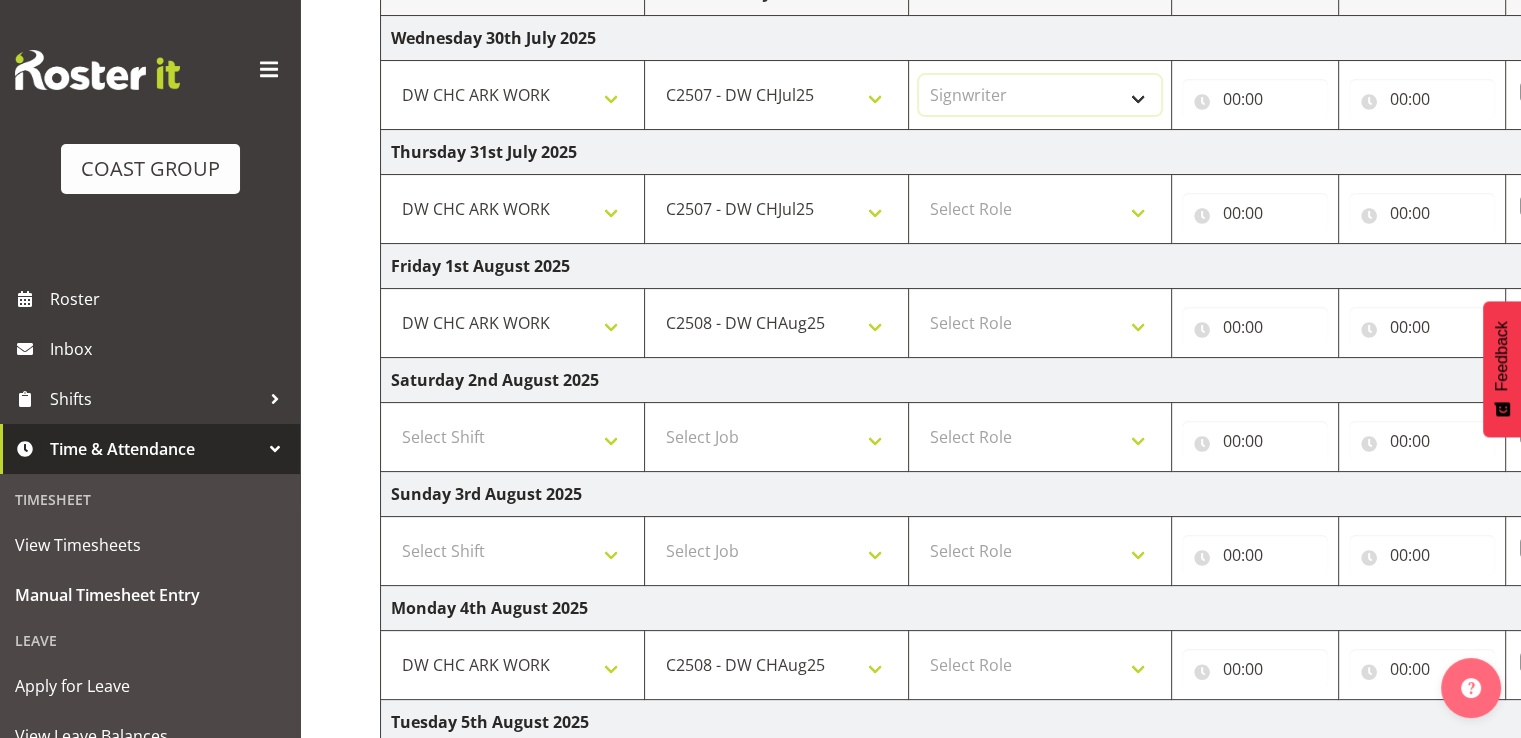 click on "Select Role  SIGNWRITER Signwriter EHS CHC OPS" at bounding box center (1040, 95) 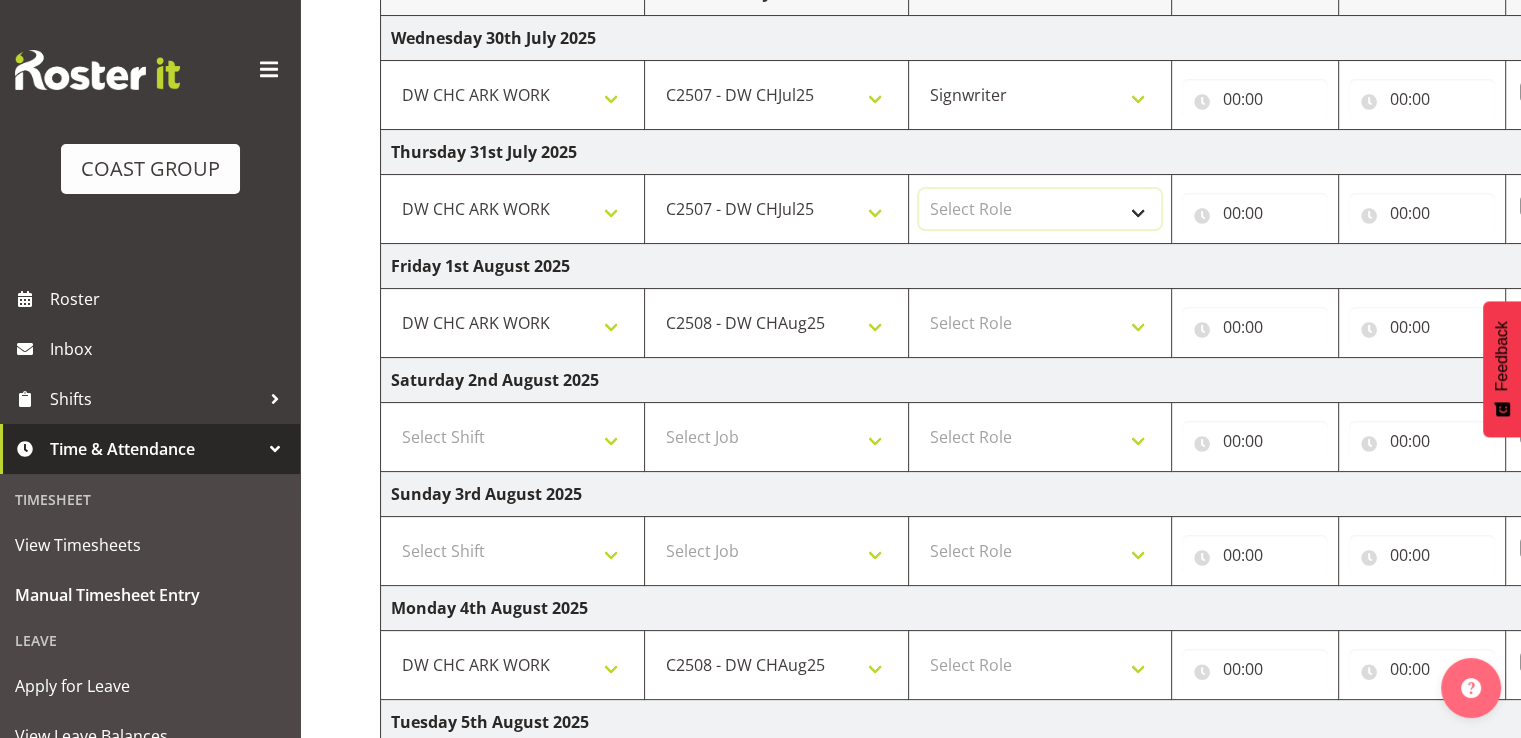 click on "Select Role  SIGNWRITER Signwriter EHS CHC OPS" at bounding box center (1040, 209) 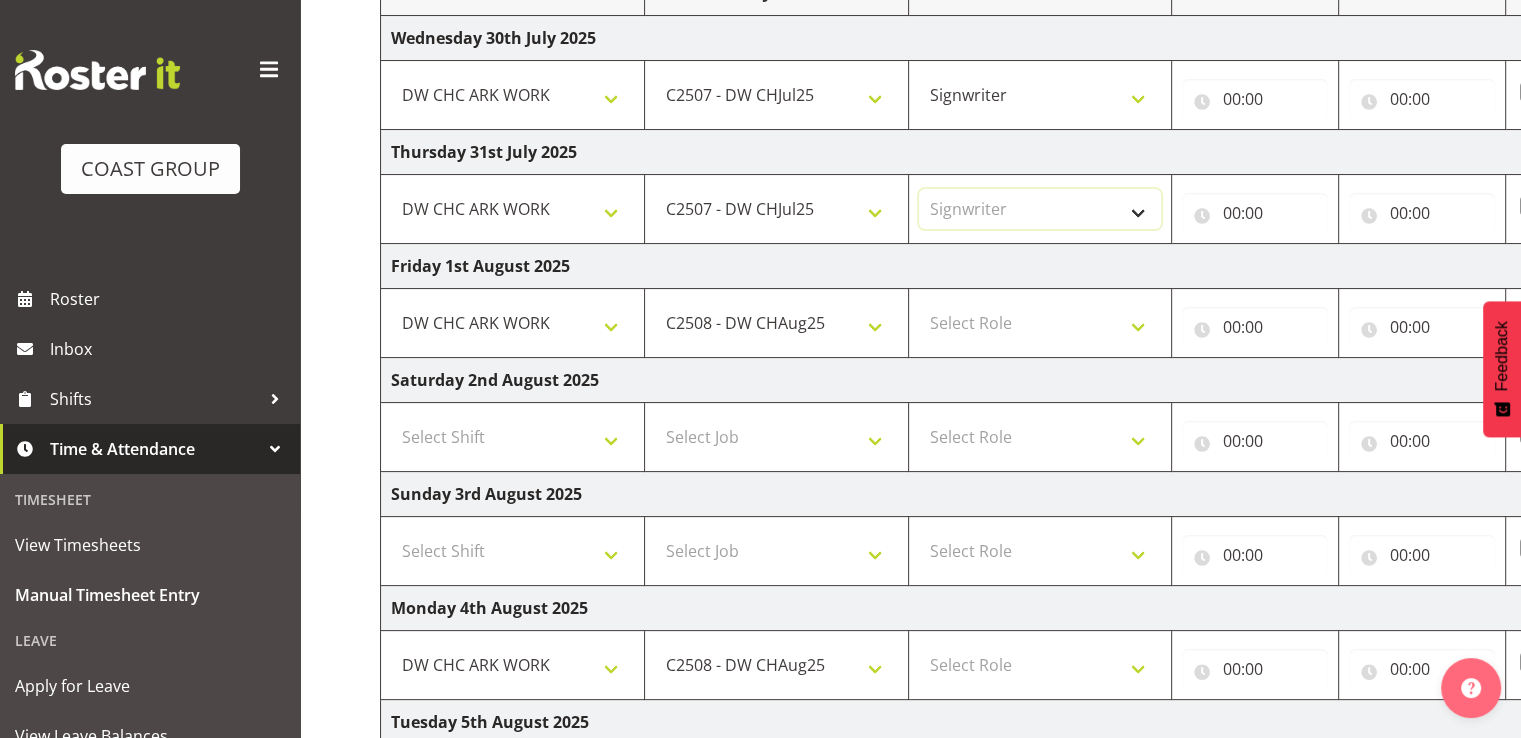 click on "Select Role  SIGNWRITER Signwriter EHS CHC OPS" at bounding box center (1040, 209) 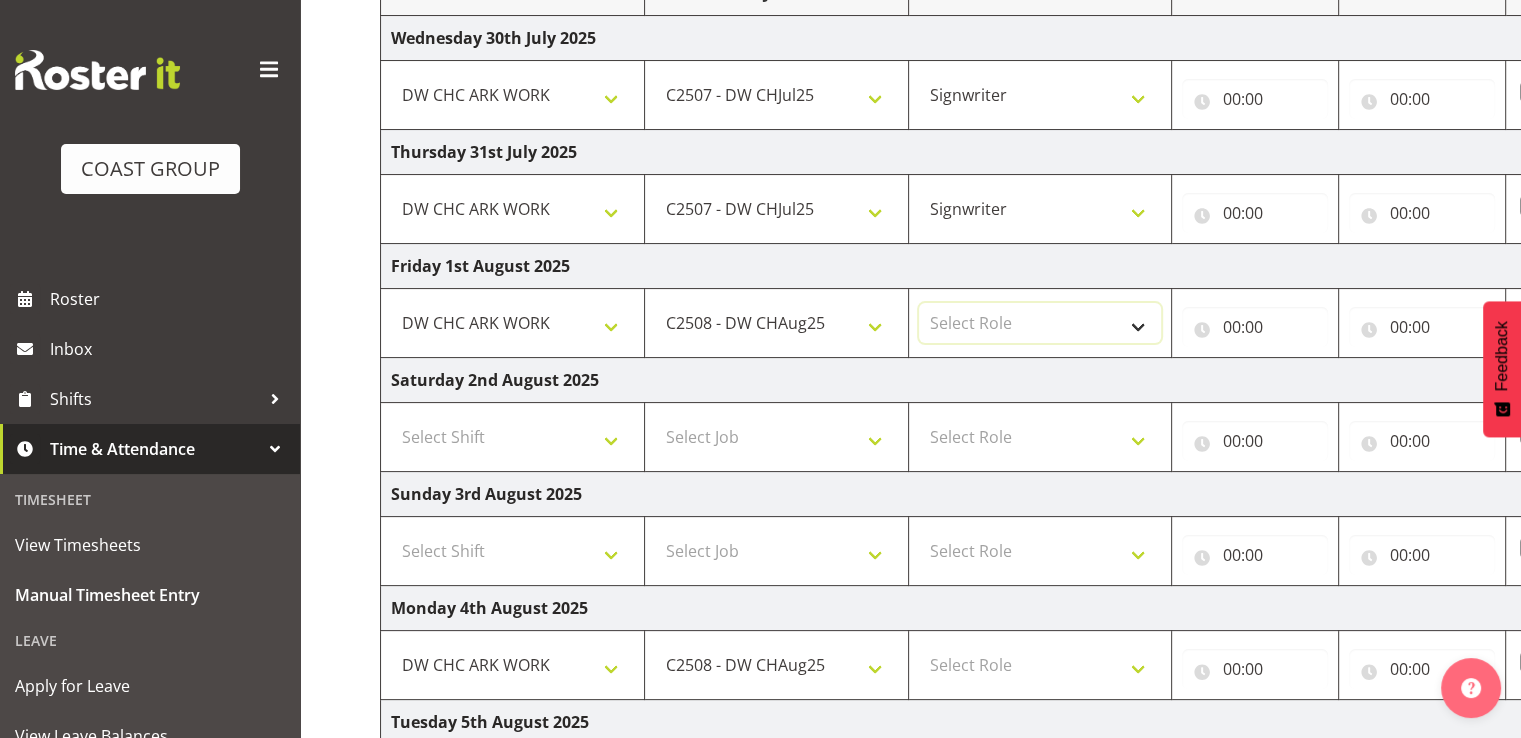 click on "Select Role  SIGNWRITER Signwriter EHS CHC OPS" at bounding box center (1040, 323) 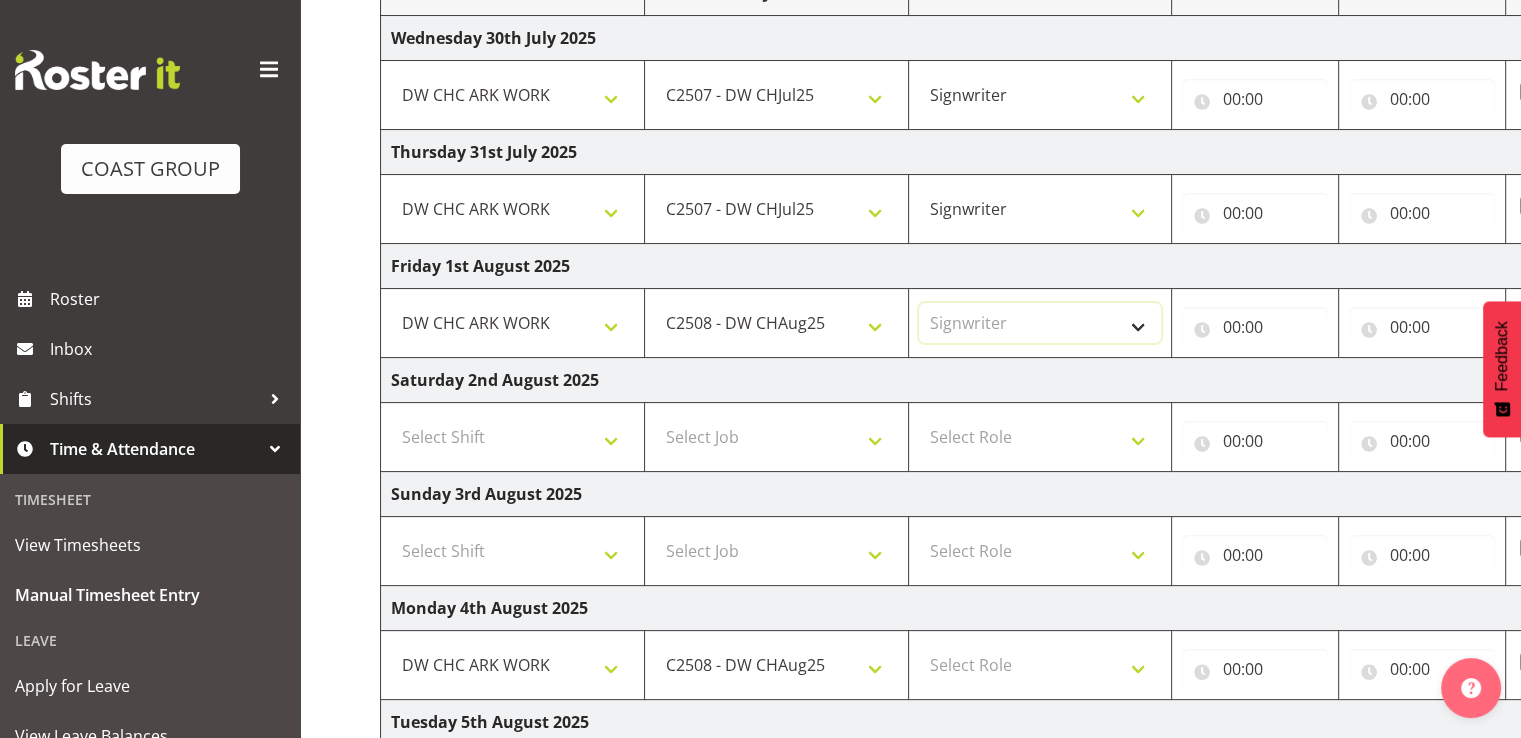 click on "Select Role  SIGNWRITER Signwriter EHS CHC OPS" at bounding box center [1040, 323] 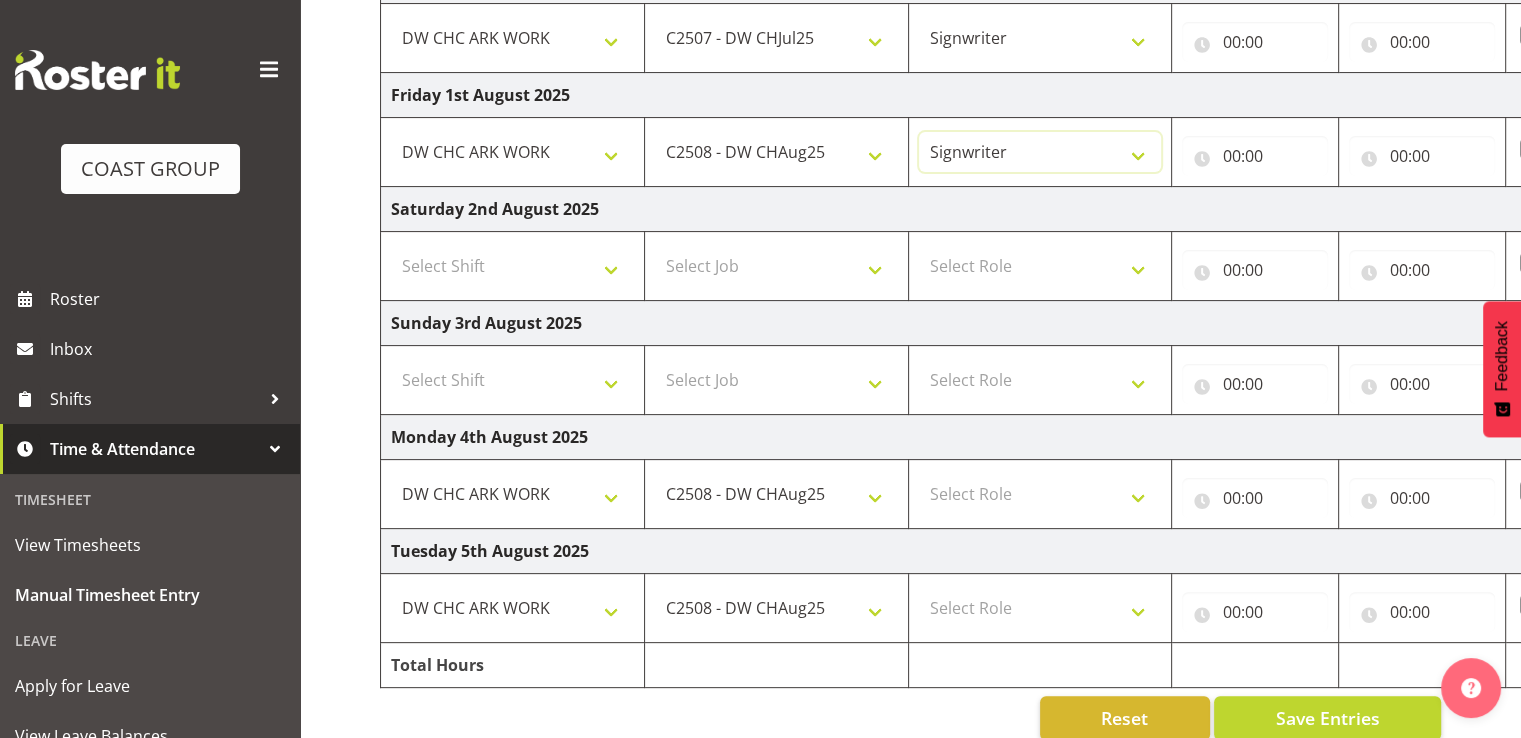 scroll, scrollTop: 500, scrollLeft: 0, axis: vertical 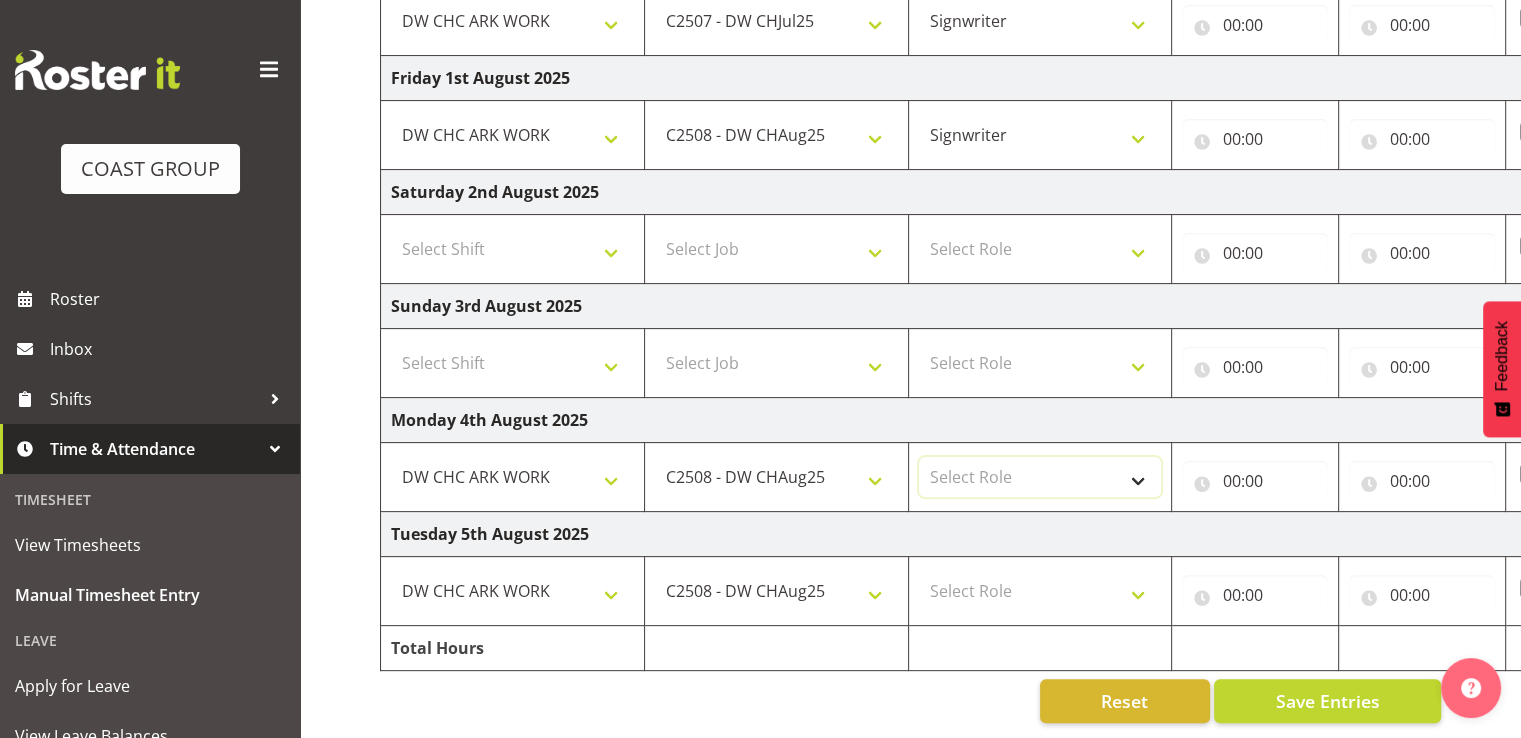 click on "Select Role  SIGNWRITER Signwriter EHS CHC OPS" at bounding box center [1040, 477] 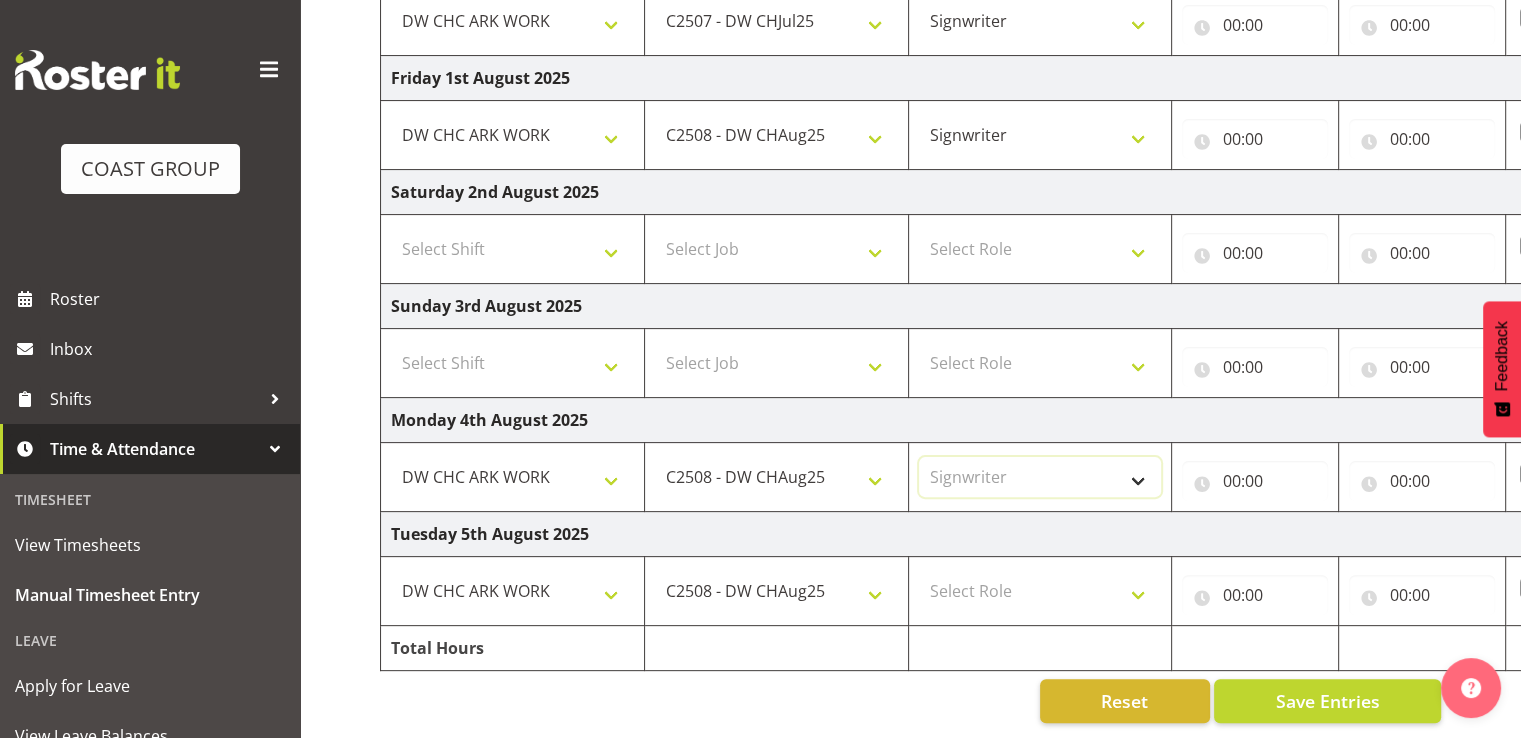 click on "Select Role  SIGNWRITER Signwriter EHS CHC OPS" at bounding box center [1040, 477] 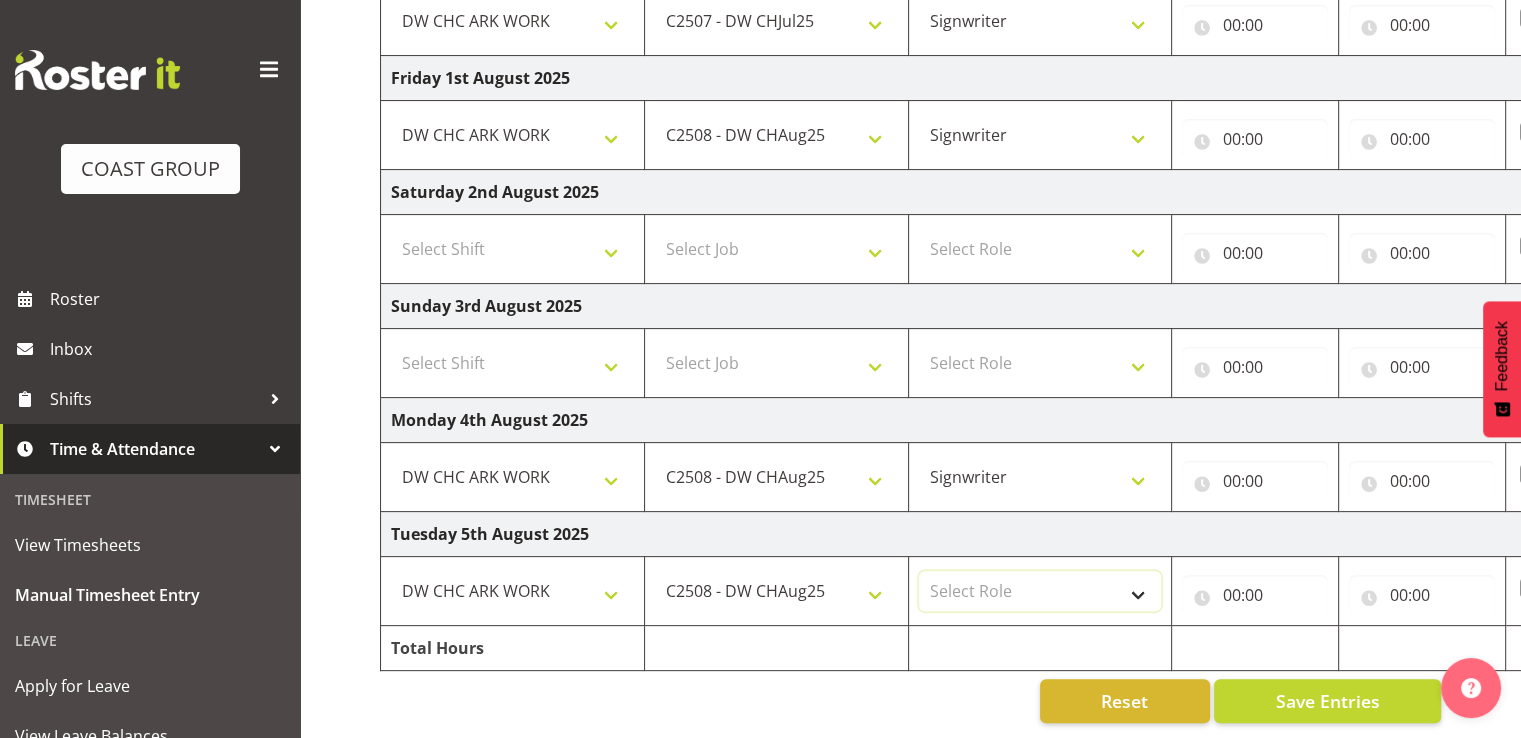 click on "Select Role  SIGNWRITER Signwriter EHS CHC OPS" at bounding box center [1040, 591] 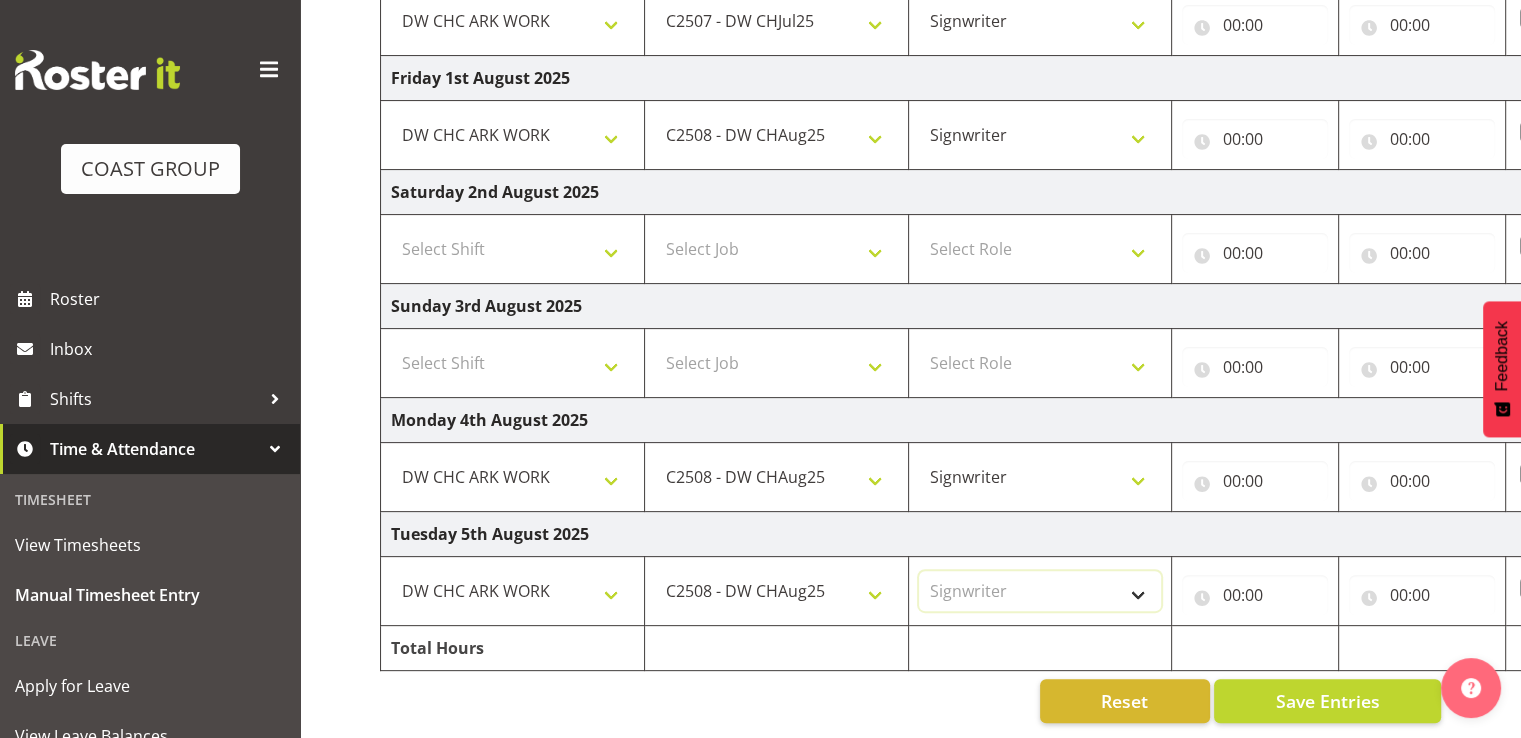 click on "Select Role  SIGNWRITER Signwriter EHS CHC OPS" at bounding box center (1040, 591) 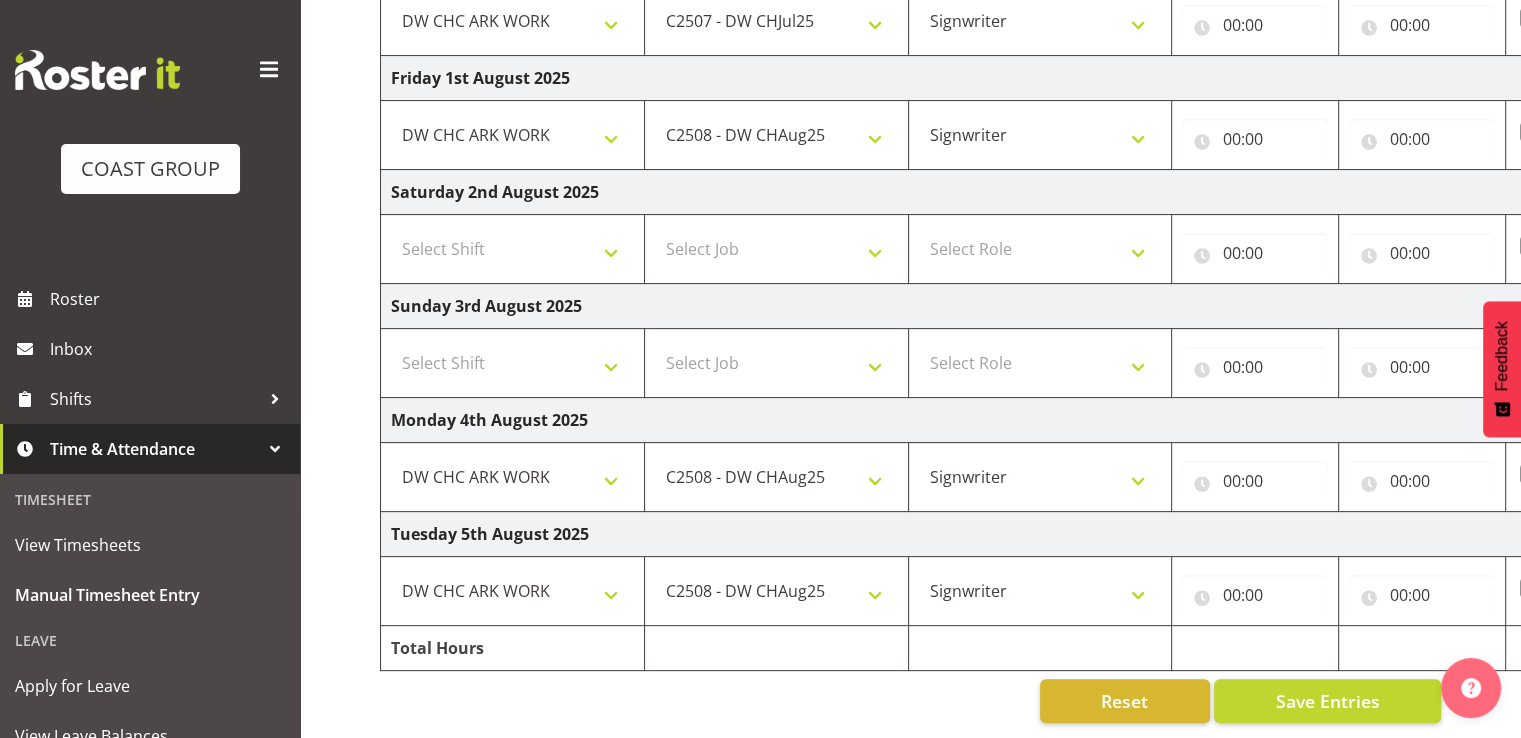 click on "Tuesday 5th August 2025" at bounding box center [1080, 534] 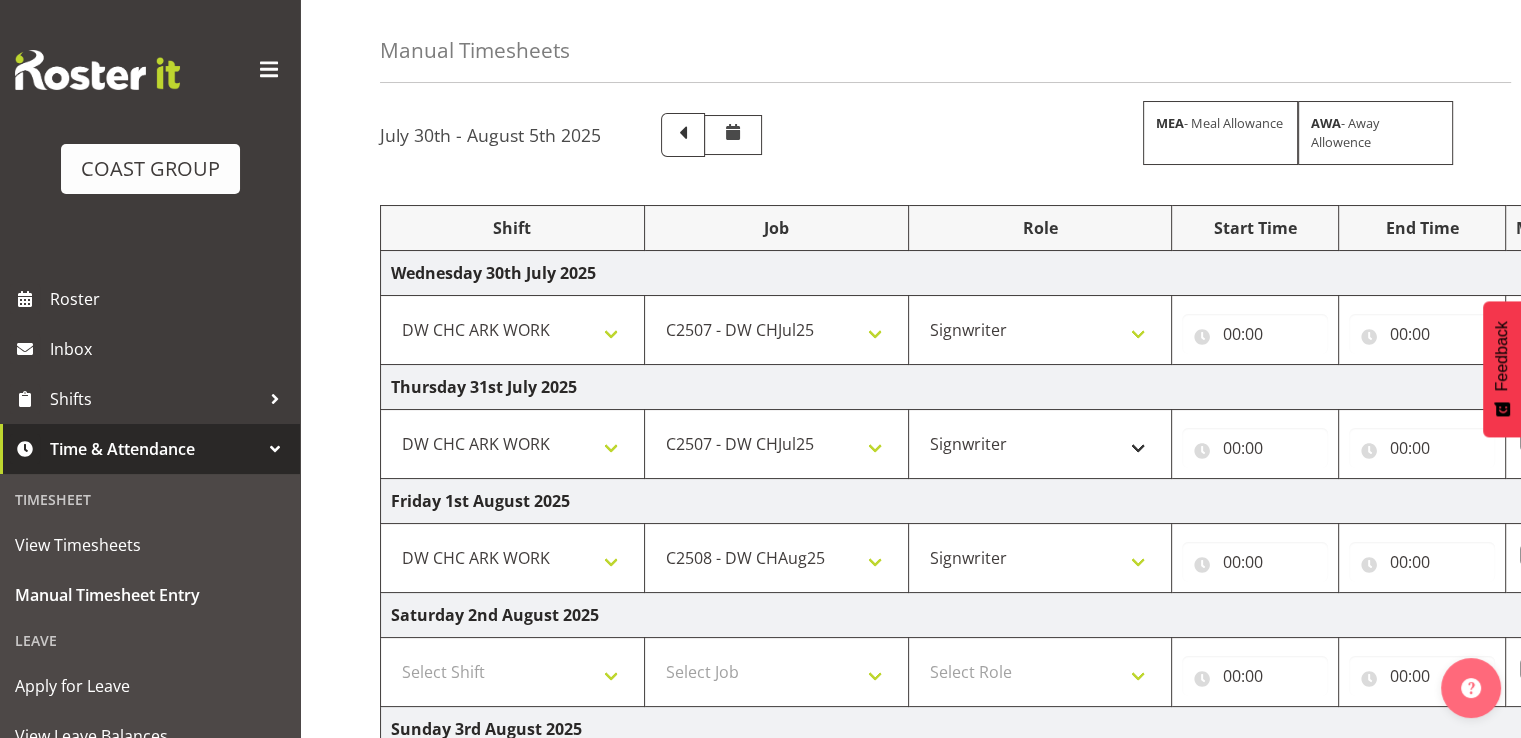 scroll, scrollTop: 100, scrollLeft: 0, axis: vertical 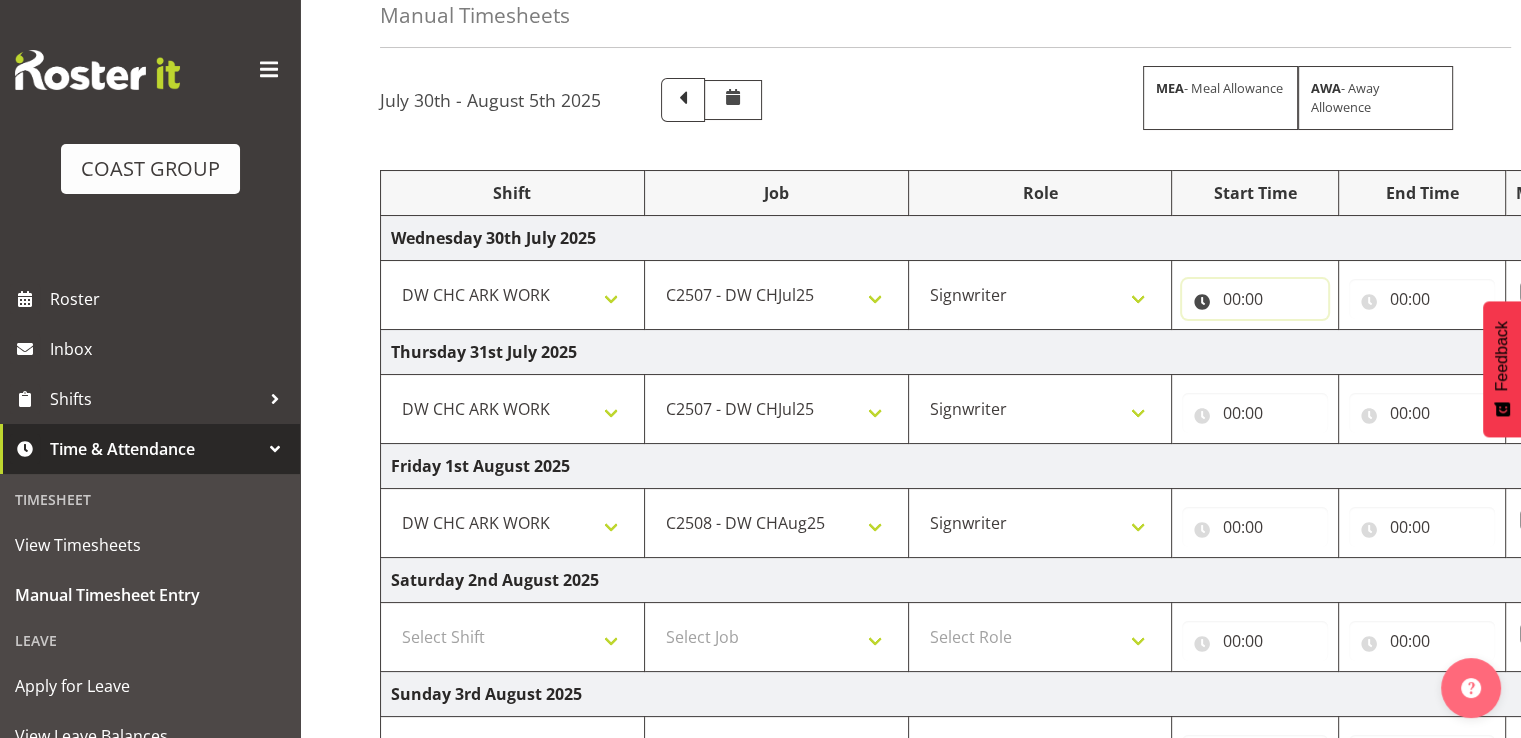 click on "00:00" at bounding box center (1255, 299) 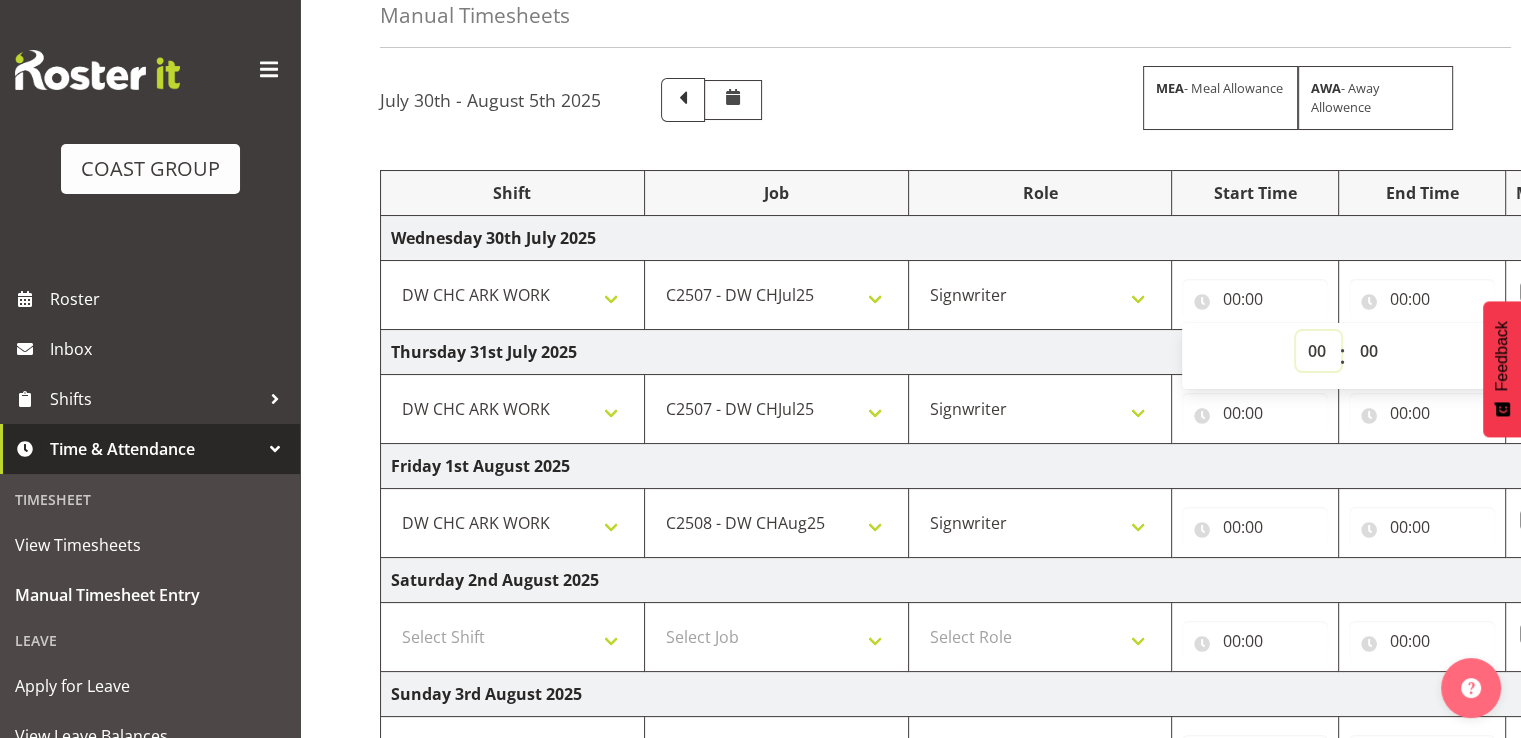 click on "00   01   02   03   04   05   06   07   08   09   10   11   12   13   14   15   16   17   18   19   20   21   22   23" at bounding box center (1318, 351) 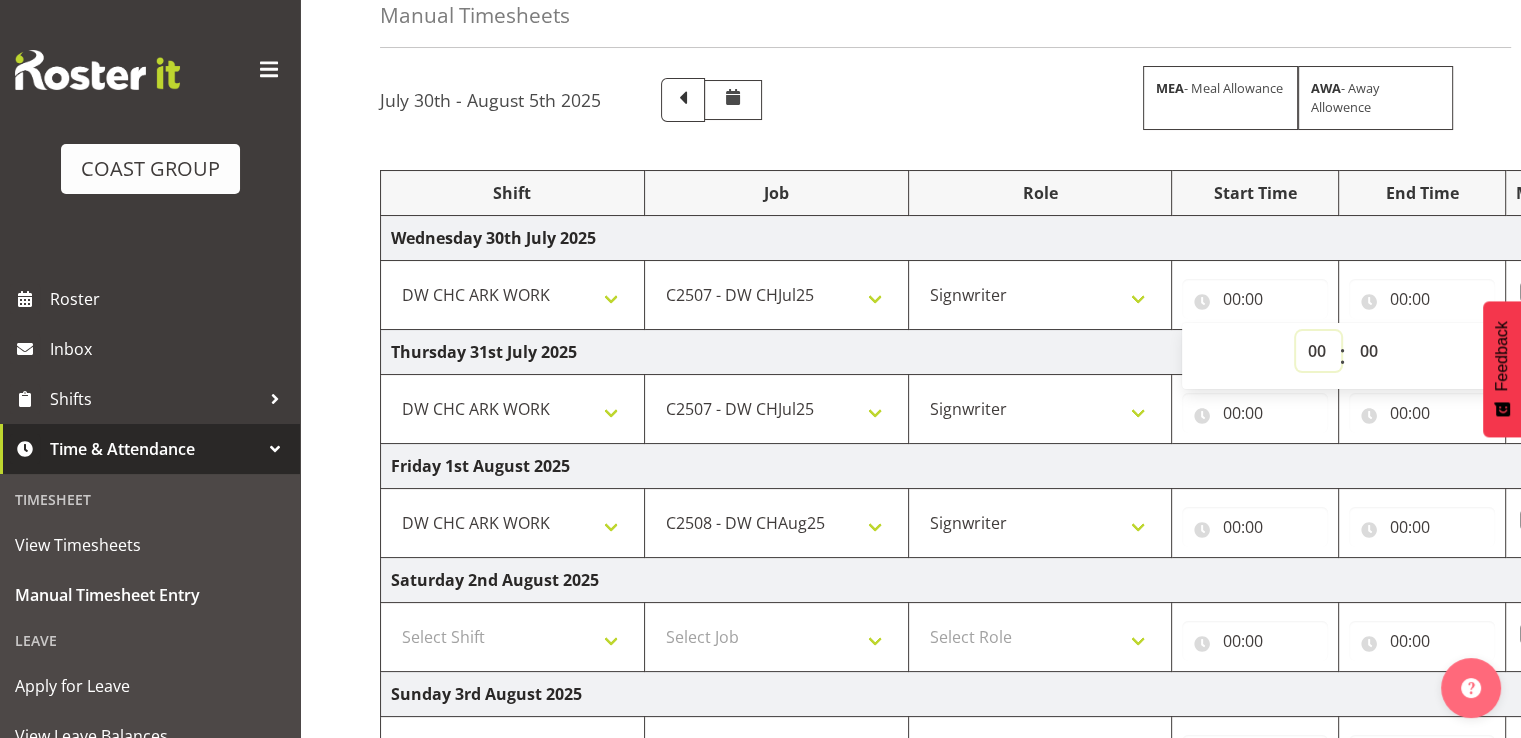 select on "8" 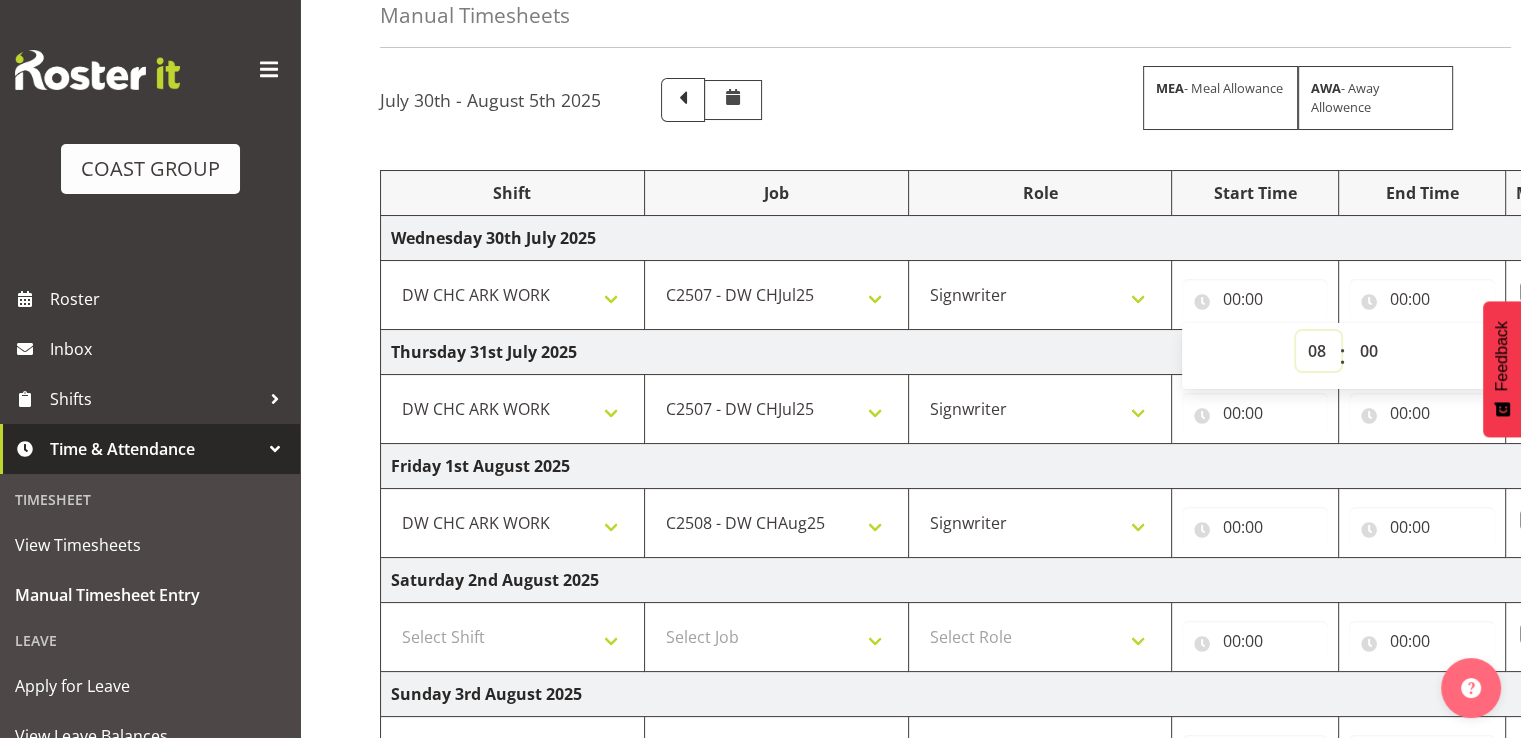 click on "00   01   02   03   04   05   06   07   08   09   10   11   12   13   14   15   16   17   18   19   20   21   22   23" at bounding box center [1318, 351] 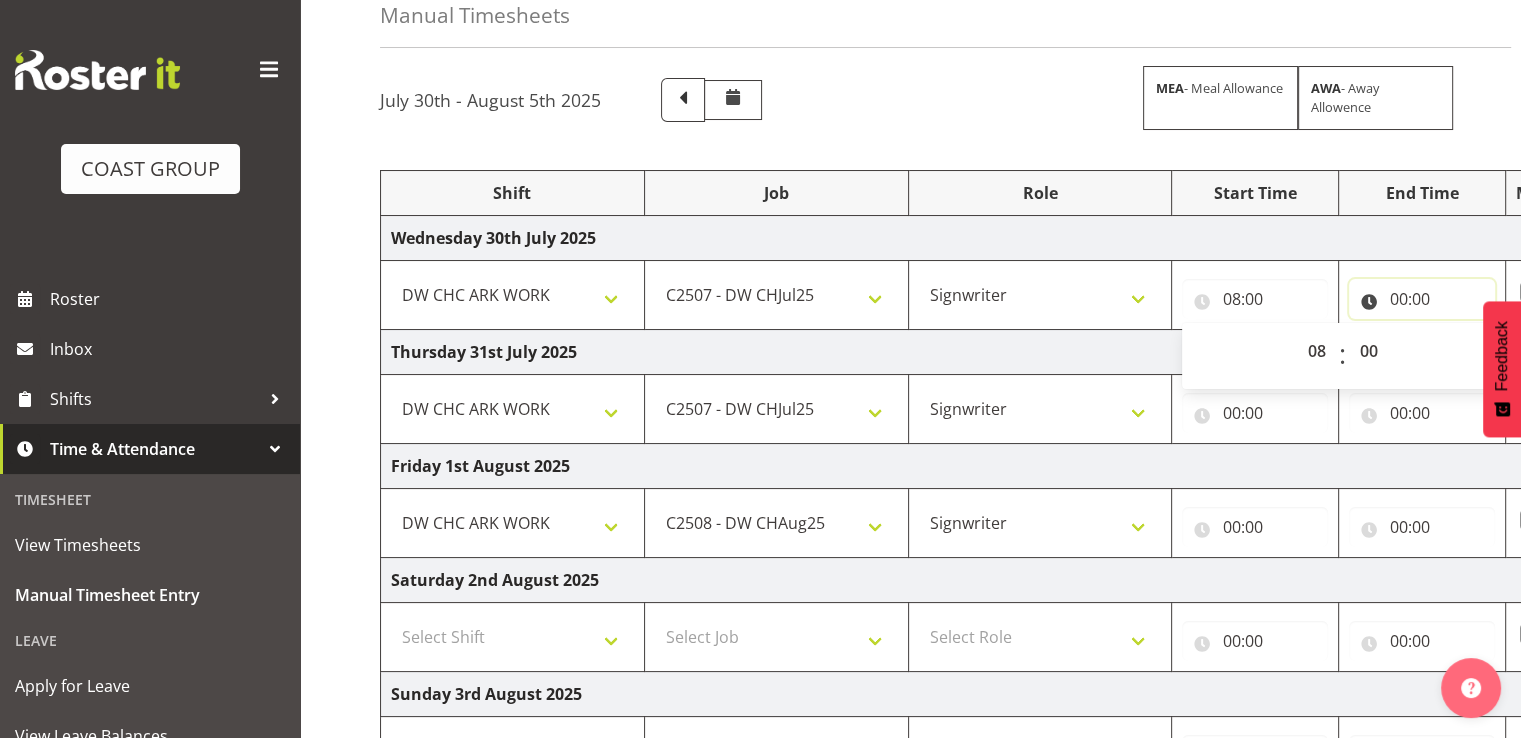 click on "00:00" at bounding box center [1422, 299] 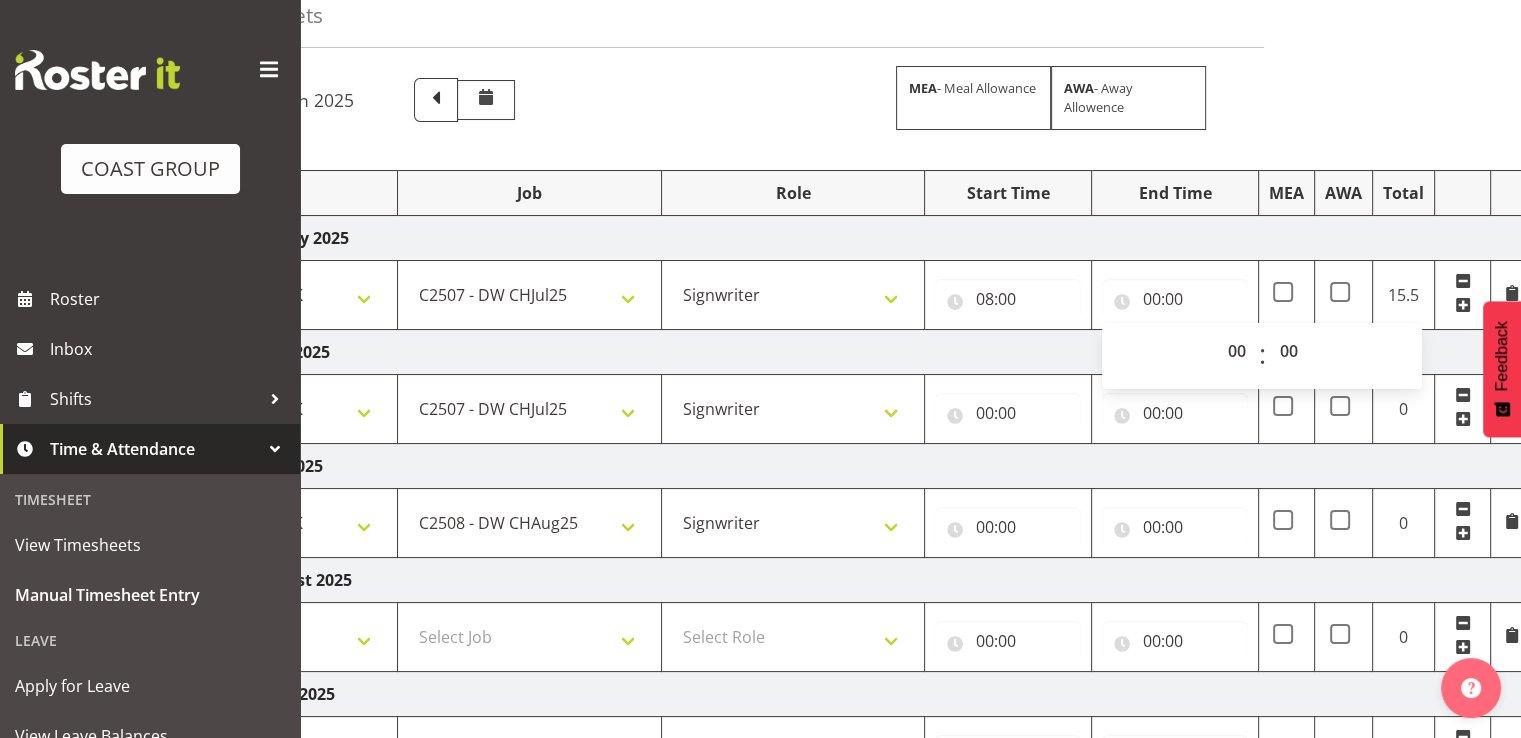 scroll, scrollTop: 0, scrollLeft: 259, axis: horizontal 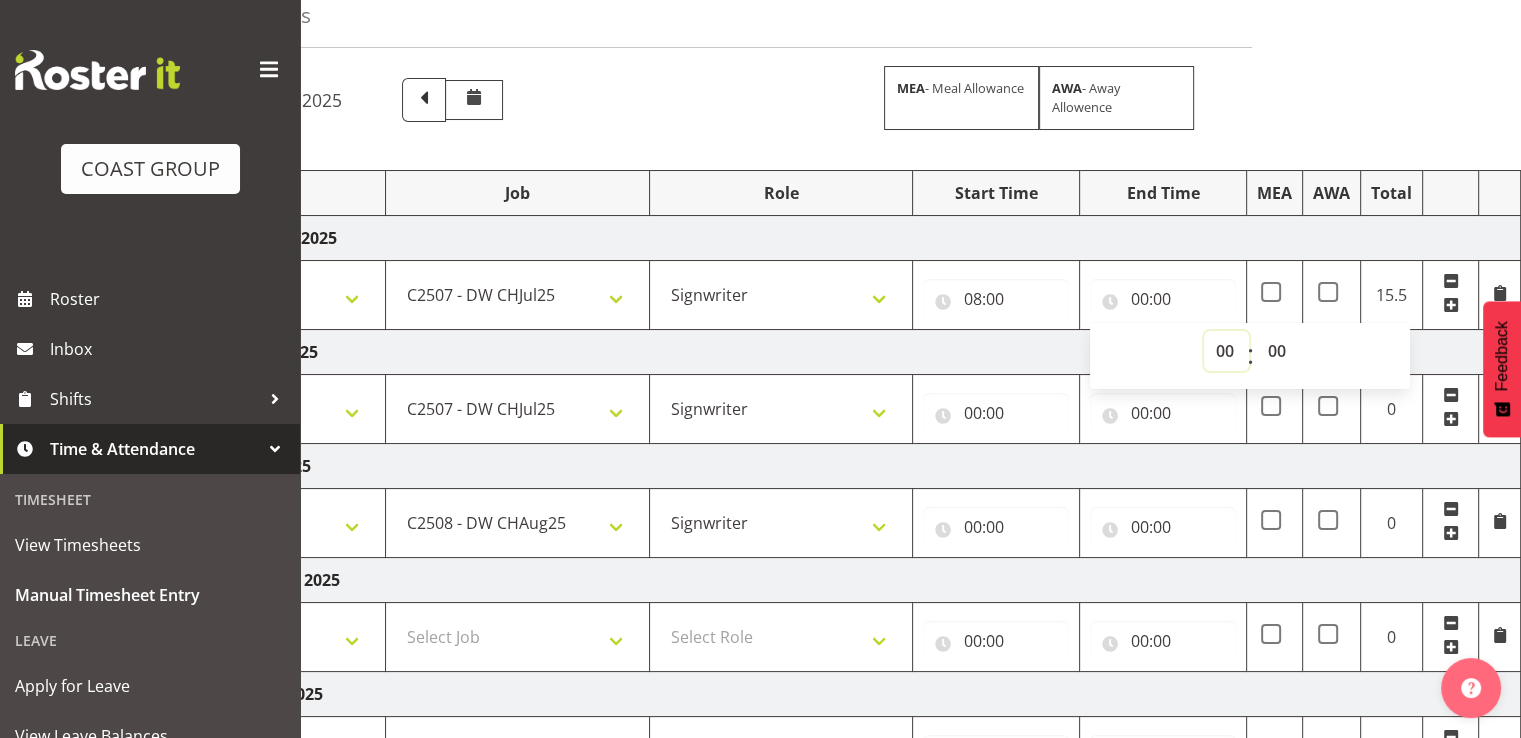 click on "00   01   02   03   04   05   06   07   08   09   10   11   12   13   14   15   16   17   18   19   20   21   22   23" at bounding box center [1226, 351] 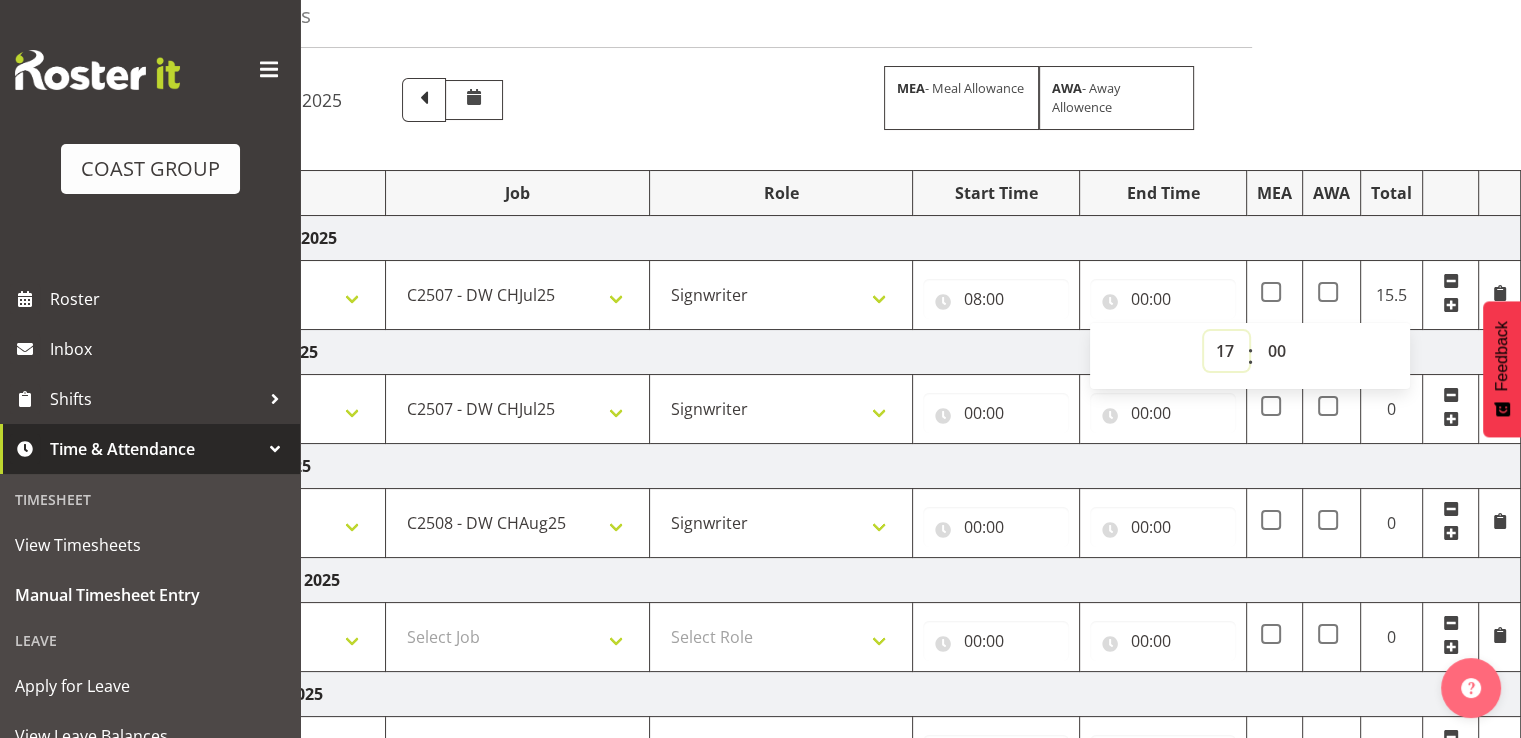 click on "00   01   02   03   04   05   06   07   08   09   10   11   12   13   14   15   16   17   18   19   20   21   22   23" at bounding box center [1226, 351] 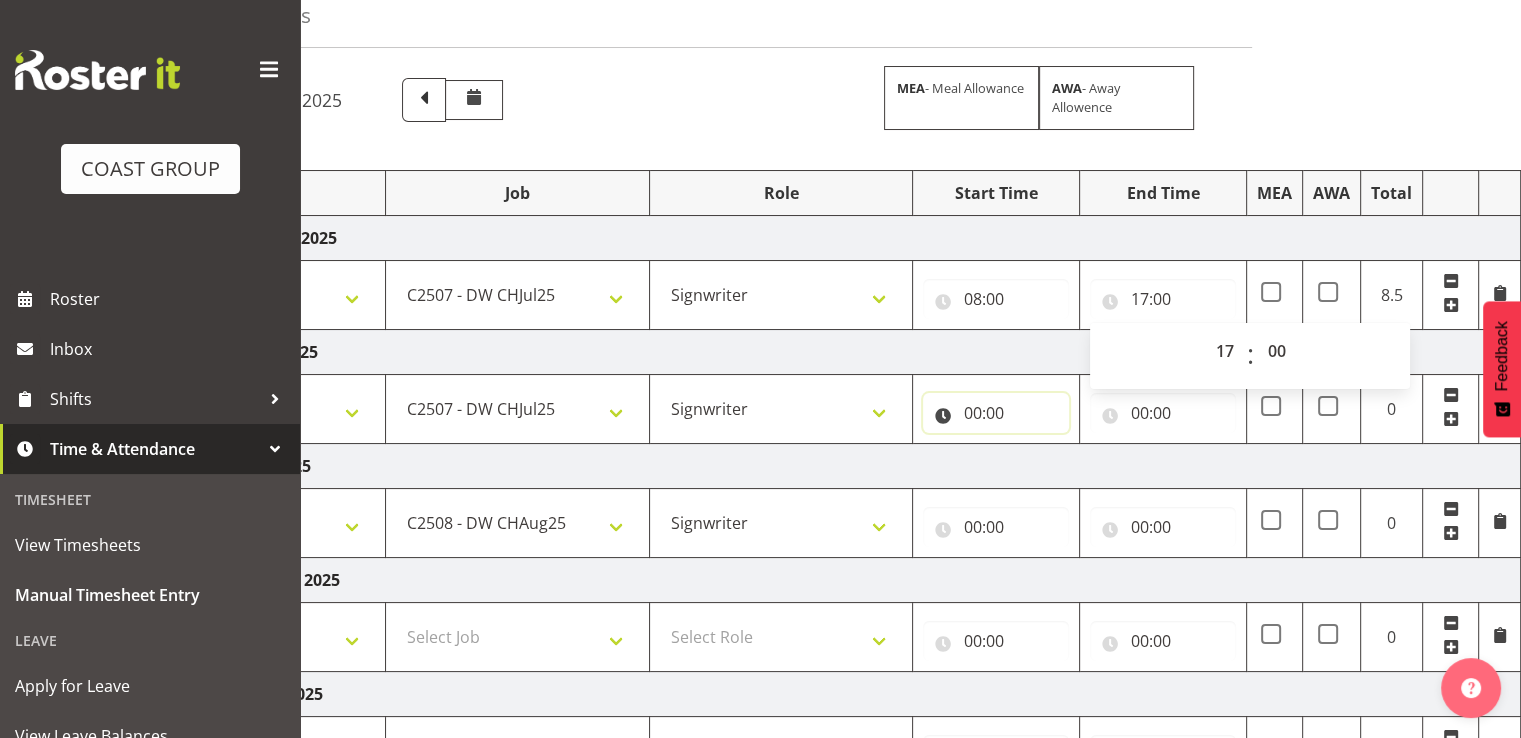 click on "00:00" at bounding box center (996, 413) 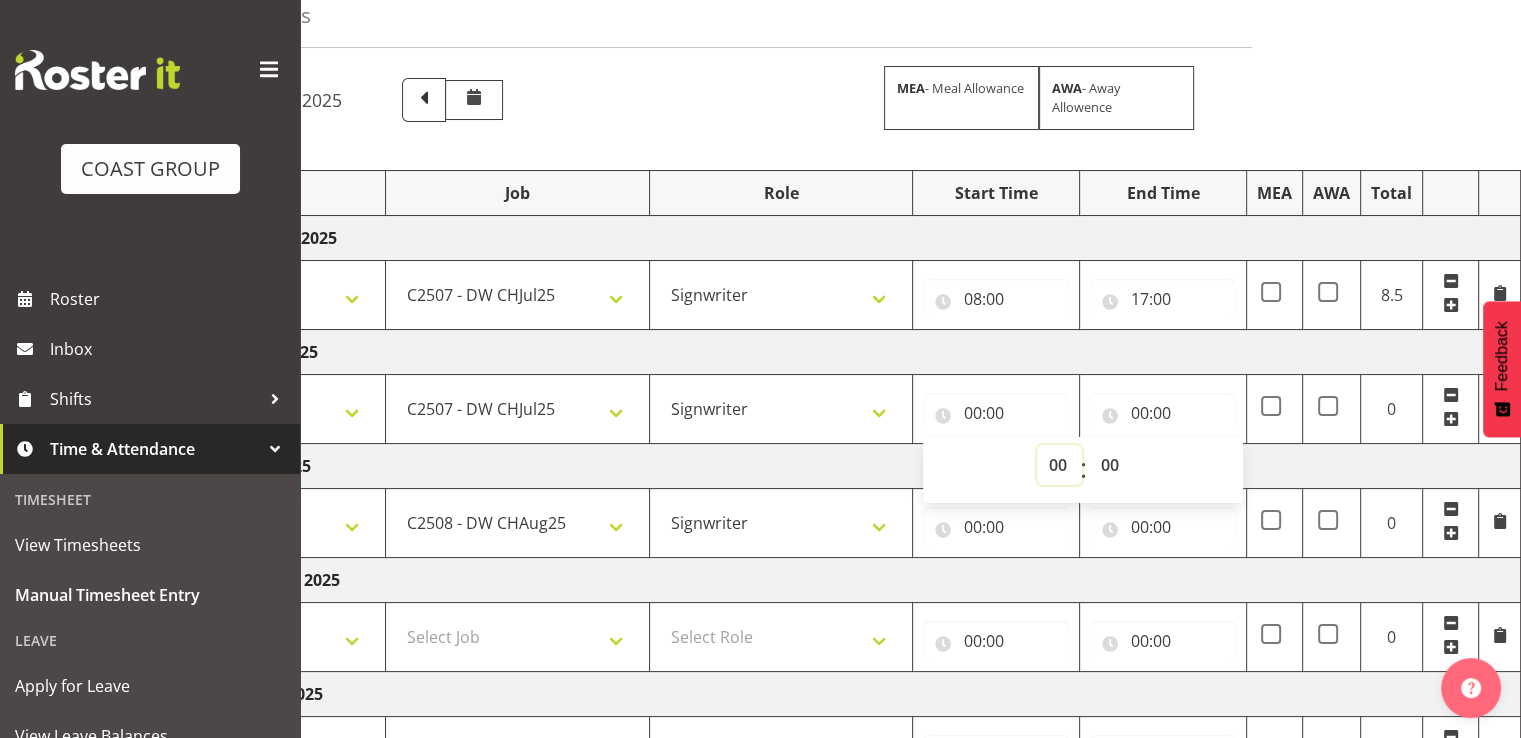 click on "00   01   02   03   04   05   06   07   08   09   10   11   12   13   14   15   16   17   18   19   20   21   22   23" at bounding box center (1059, 465) 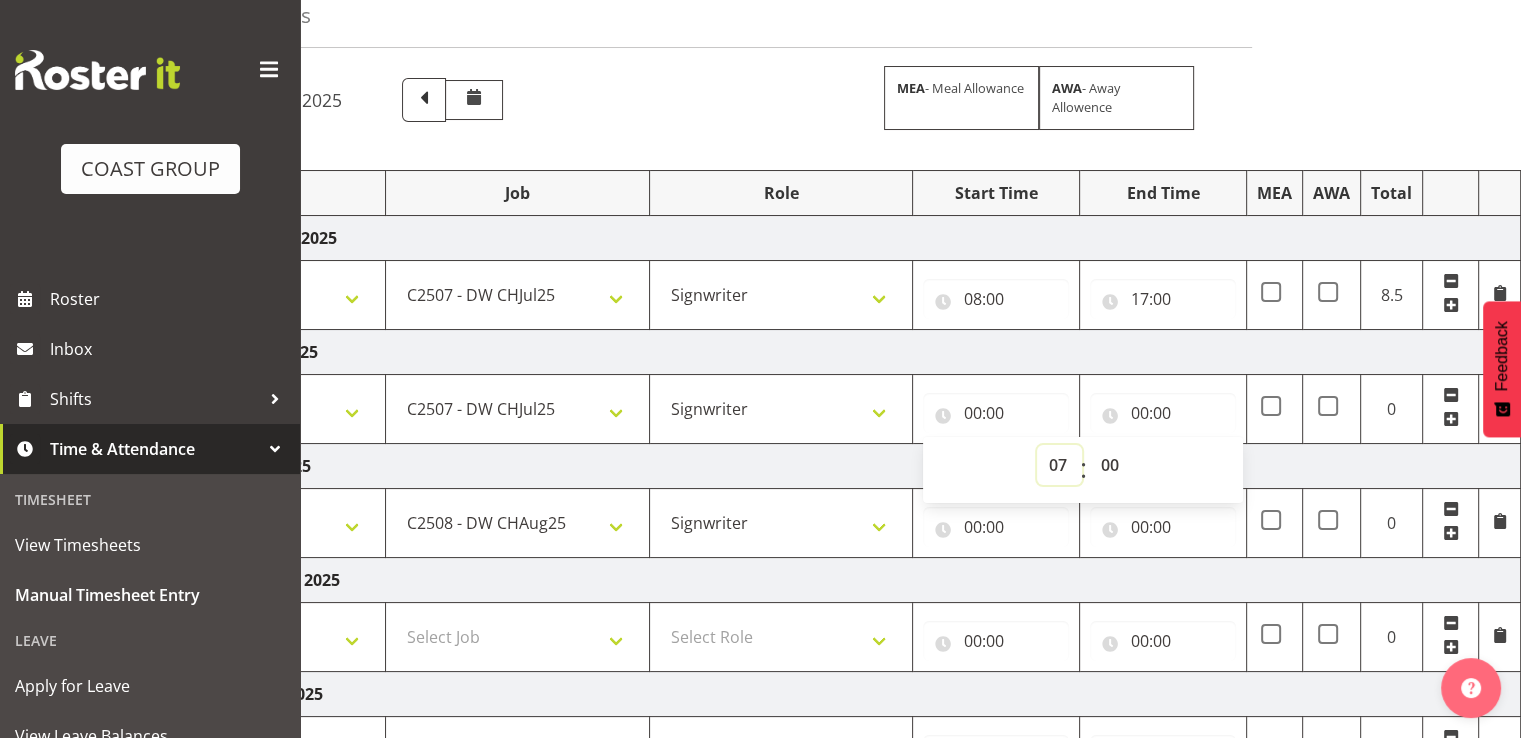 click on "00   01   02   03   04   05   06   07   08   09   10   11   12   13   14   15   16   17   18   19   20   21   22   23" at bounding box center (1059, 465) 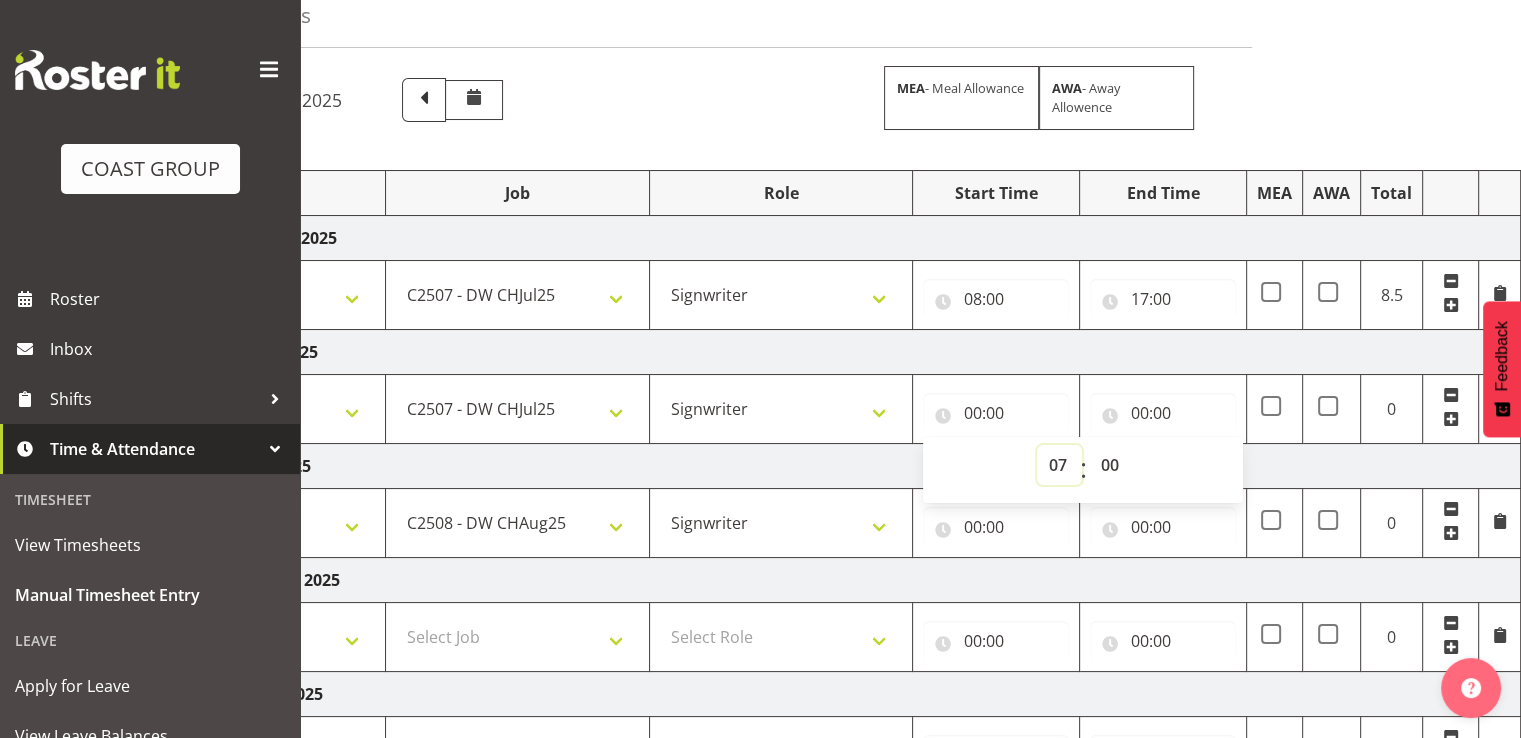 type on "07:00" 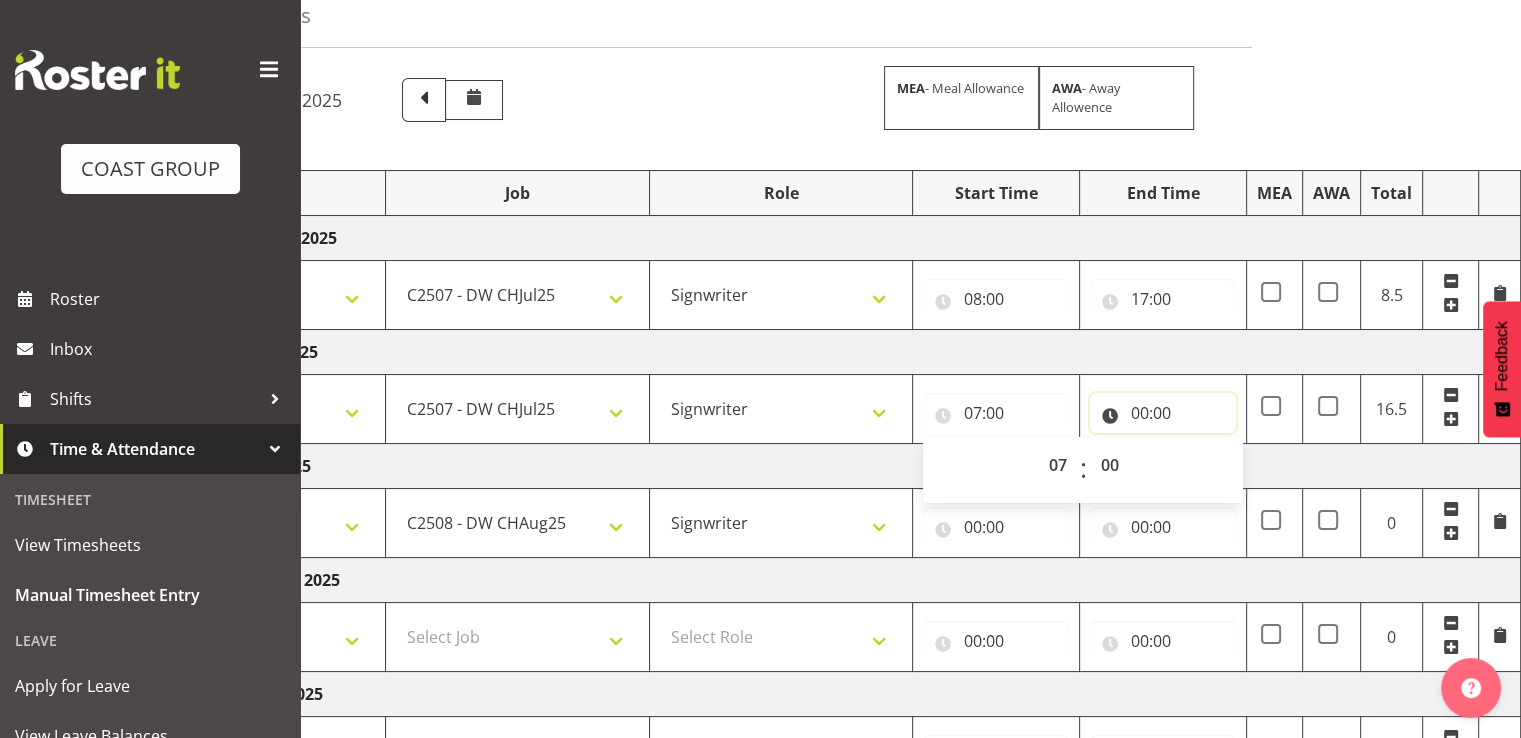 click on "00:00" at bounding box center (1163, 413) 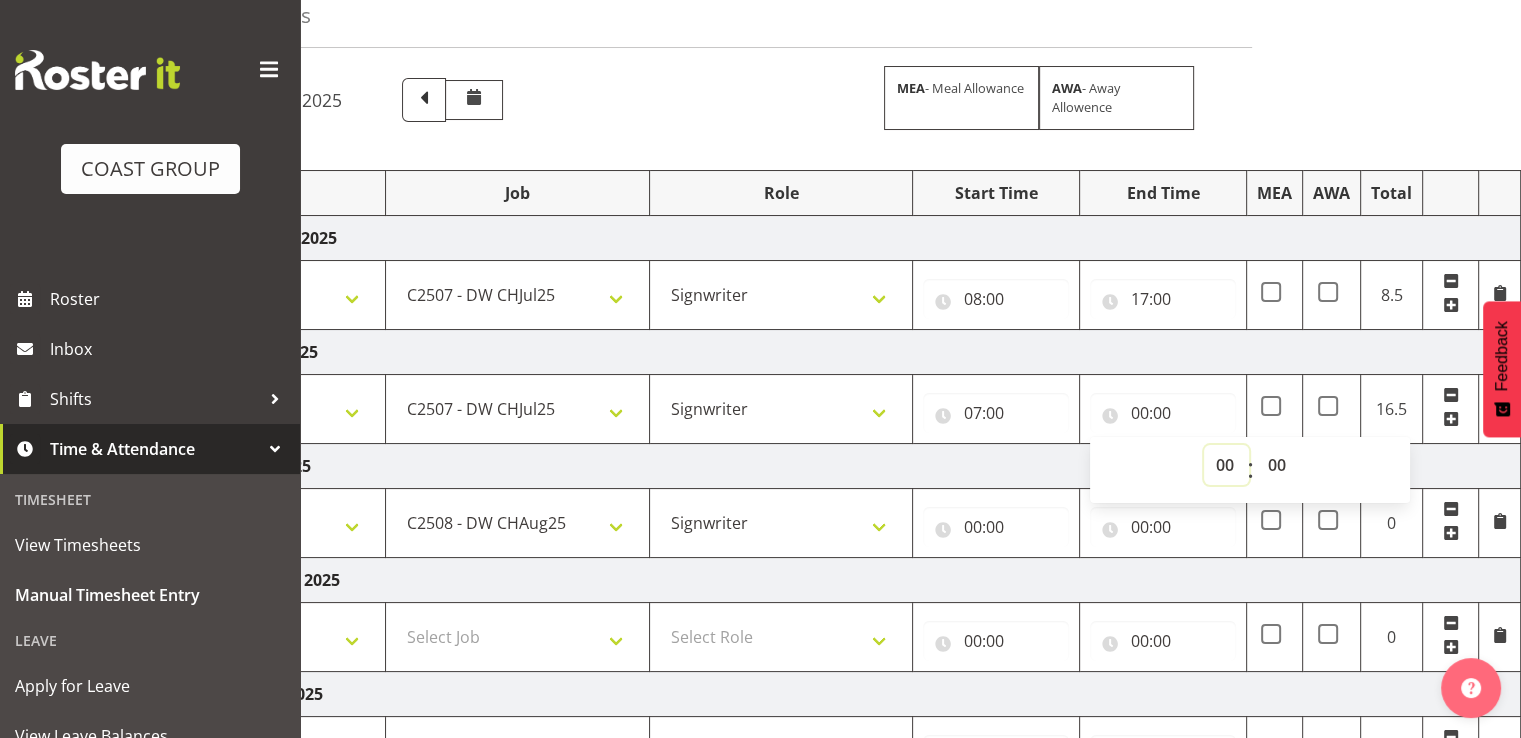 click on "00   01   02   03   04   05   06   07   08   09   10   11   12   13   14   15   16   17   18   19   20   21   22   23" at bounding box center (1226, 465) 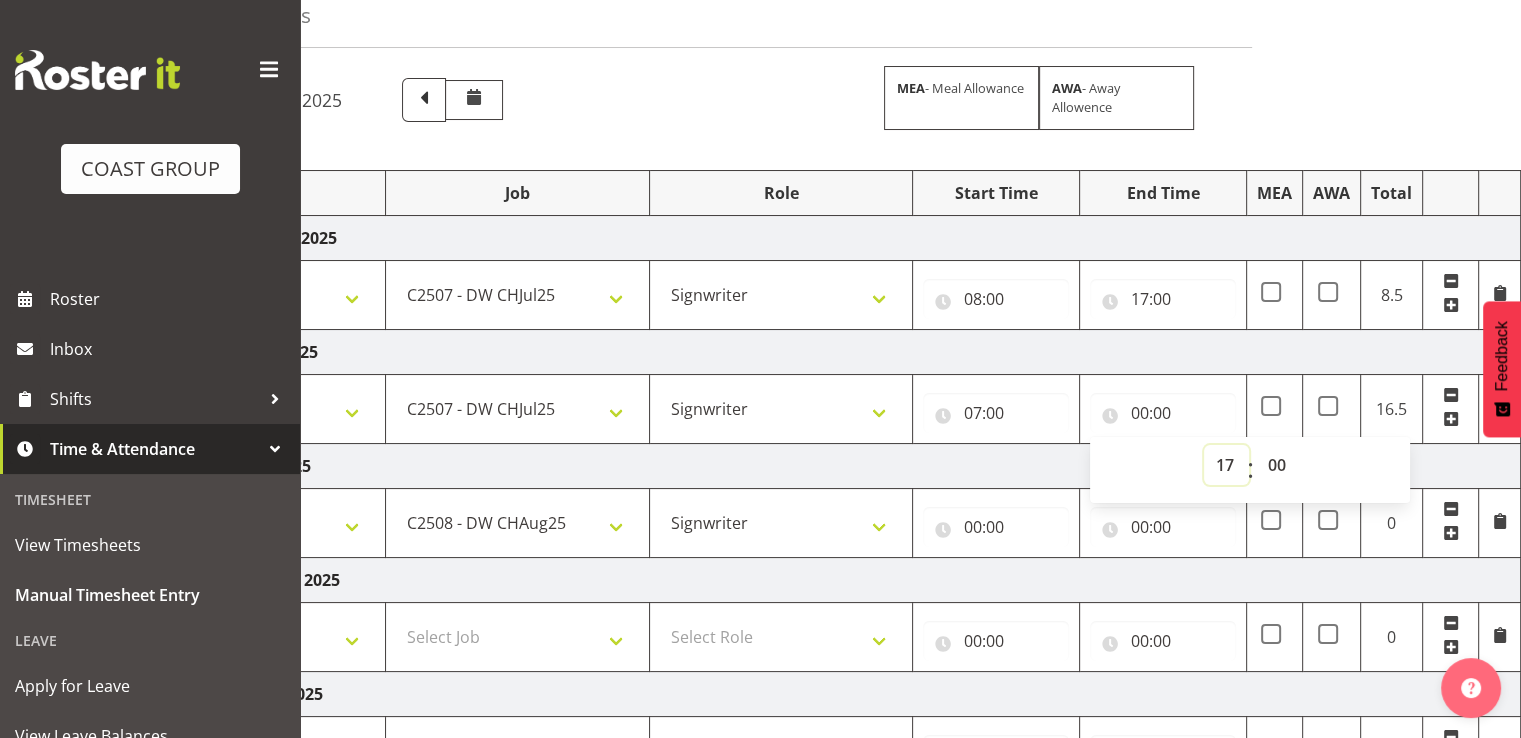 click on "00   01   02   03   04   05   06   07   08   09   10   11   12   13   14   15   16   17   18   19   20   21   22   23" at bounding box center (1226, 465) 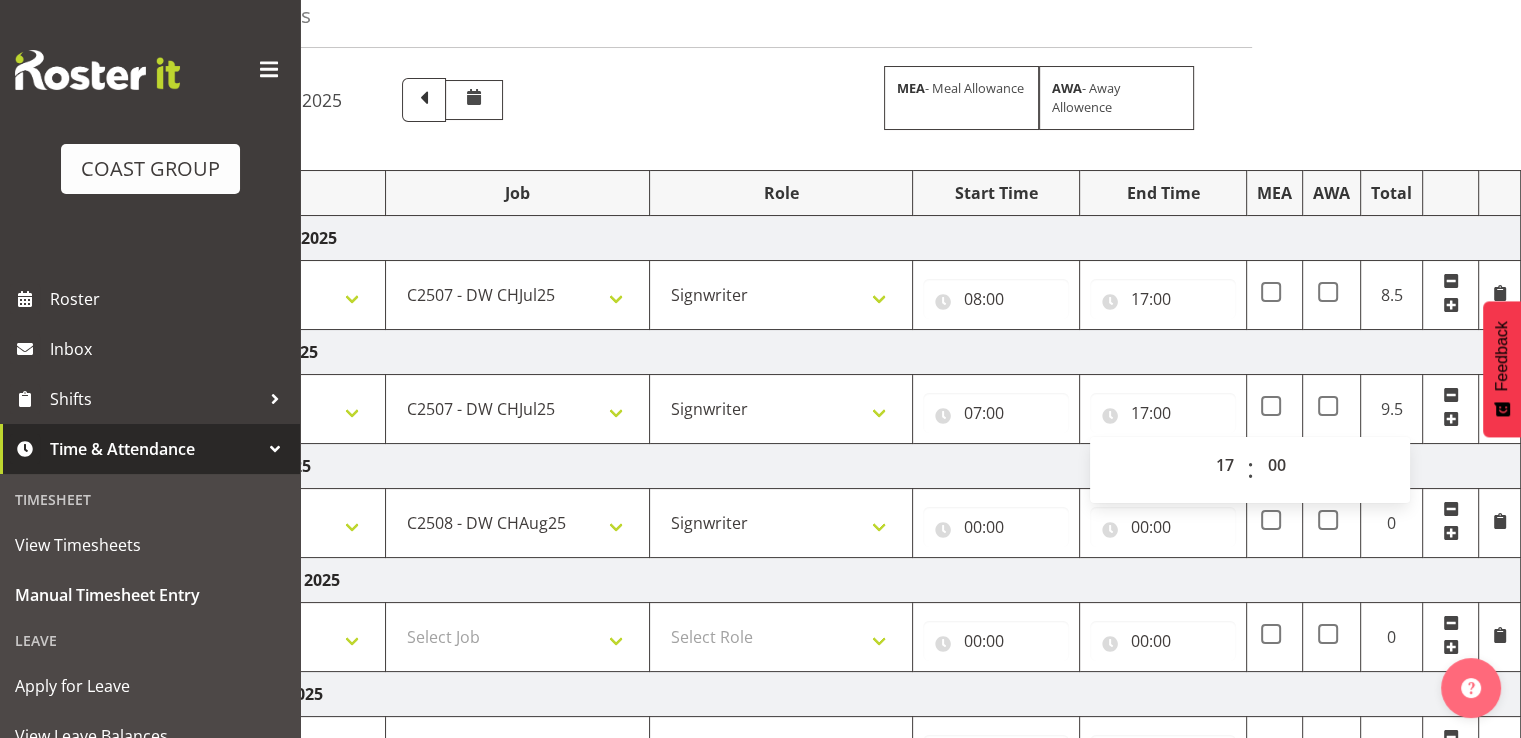 click on "Thursday 31st July 2025" at bounding box center (821, 352) 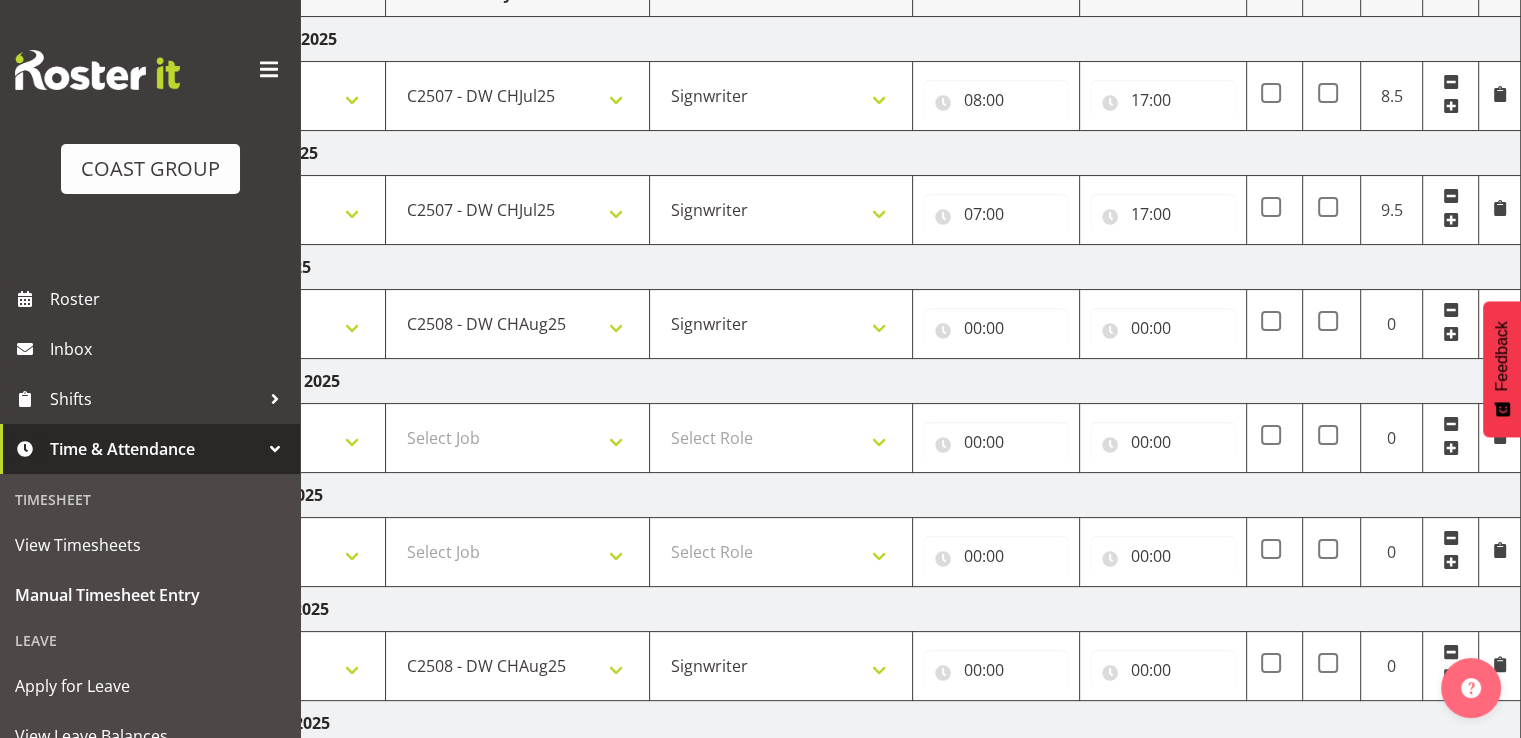 scroll, scrollTop: 300, scrollLeft: 0, axis: vertical 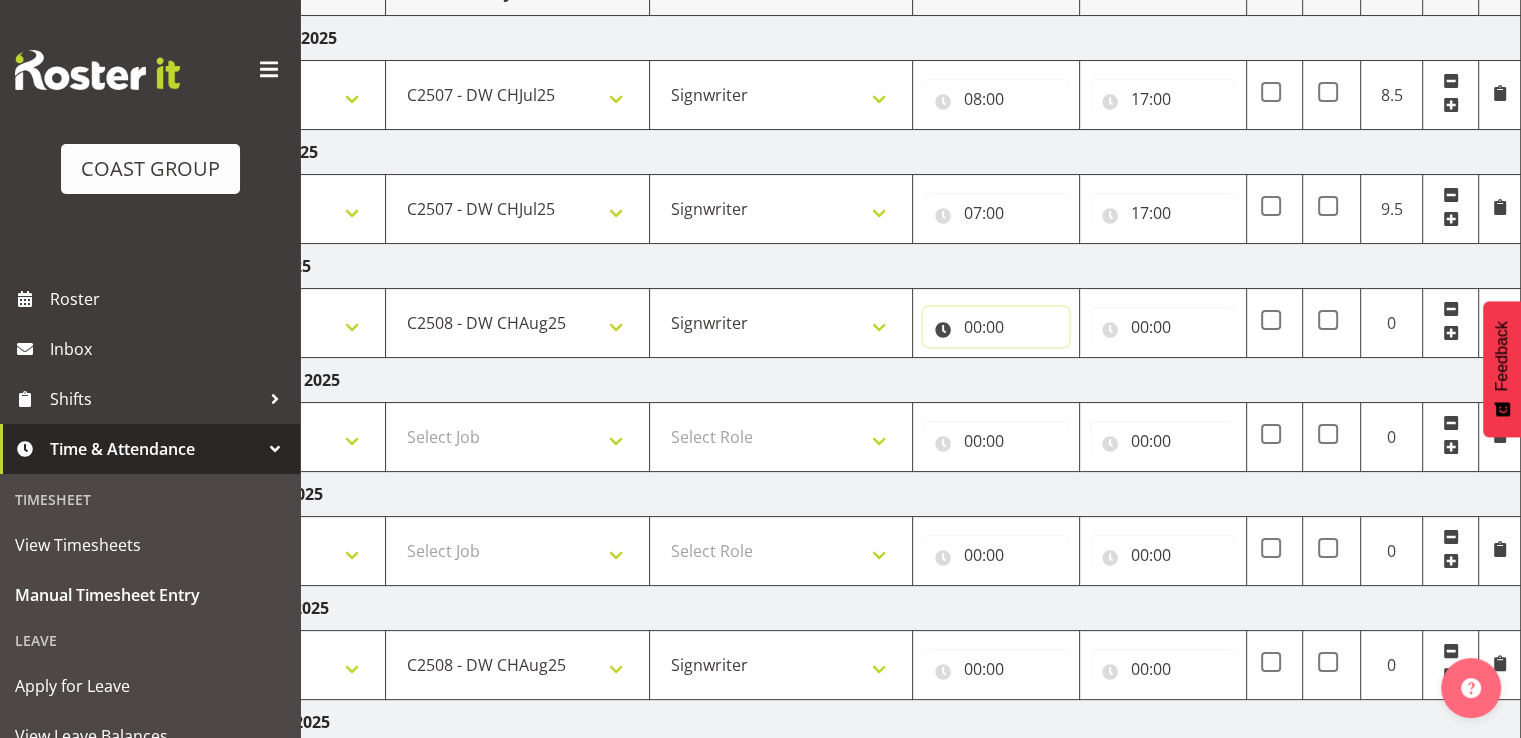 click on "00:00" at bounding box center (996, 327) 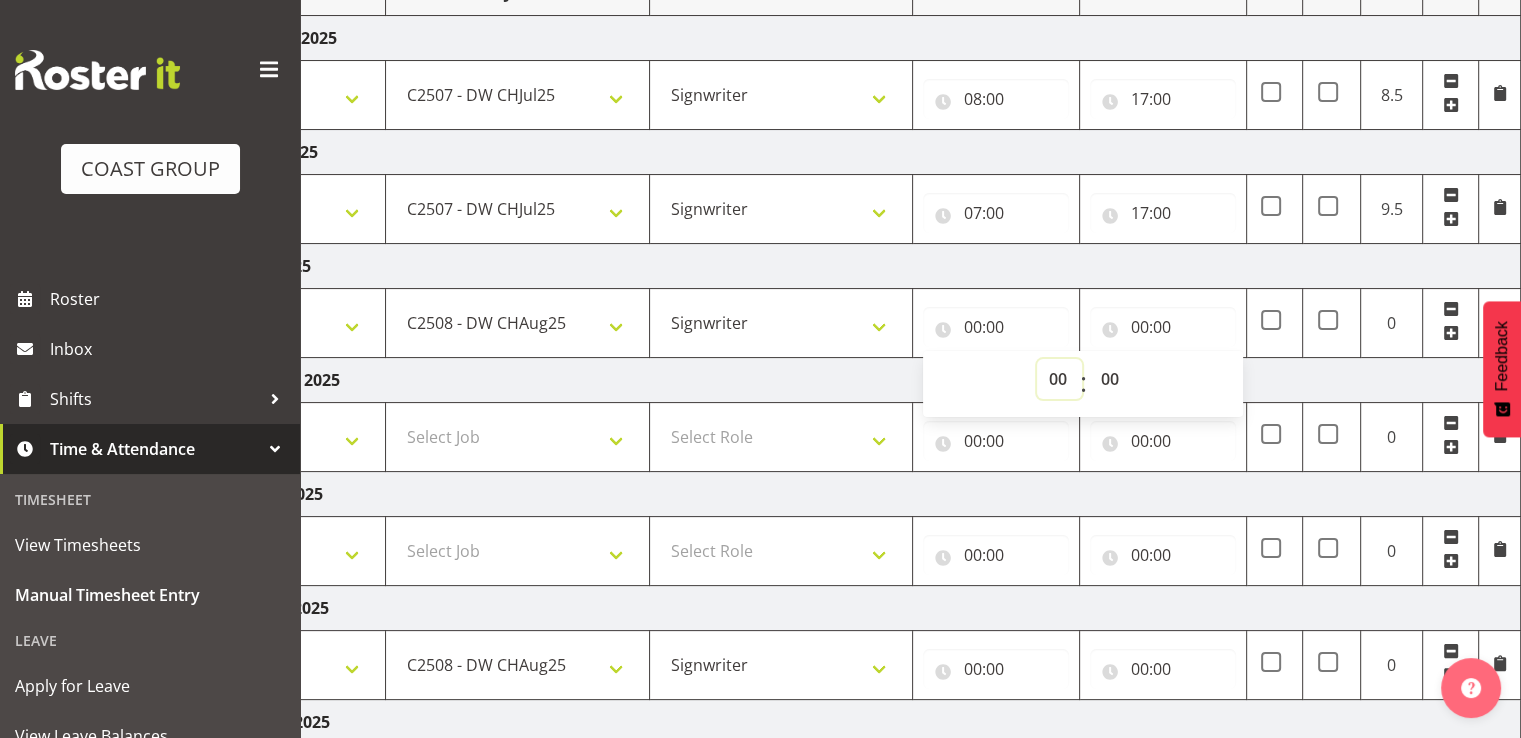 click on "00   01   02   03   04   05   06   07   08   09   10   11   12   13   14   15   16   17   18   19   20   21   22   23" at bounding box center [1059, 379] 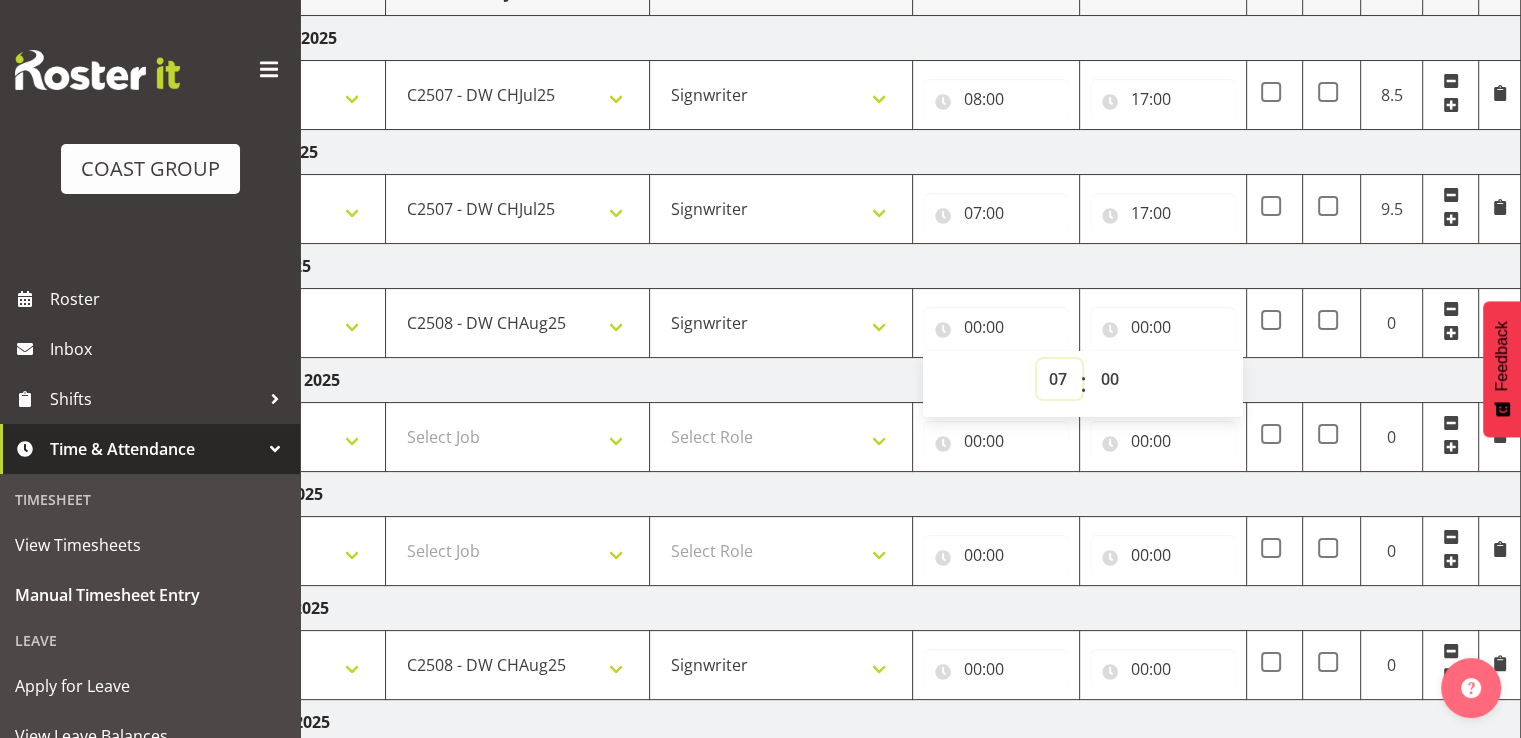 click on "00   01   02   03   04   05   06   07   08   09   10   11   12   13   14   15   16   17   18   19   20   21   22   23" at bounding box center (1059, 379) 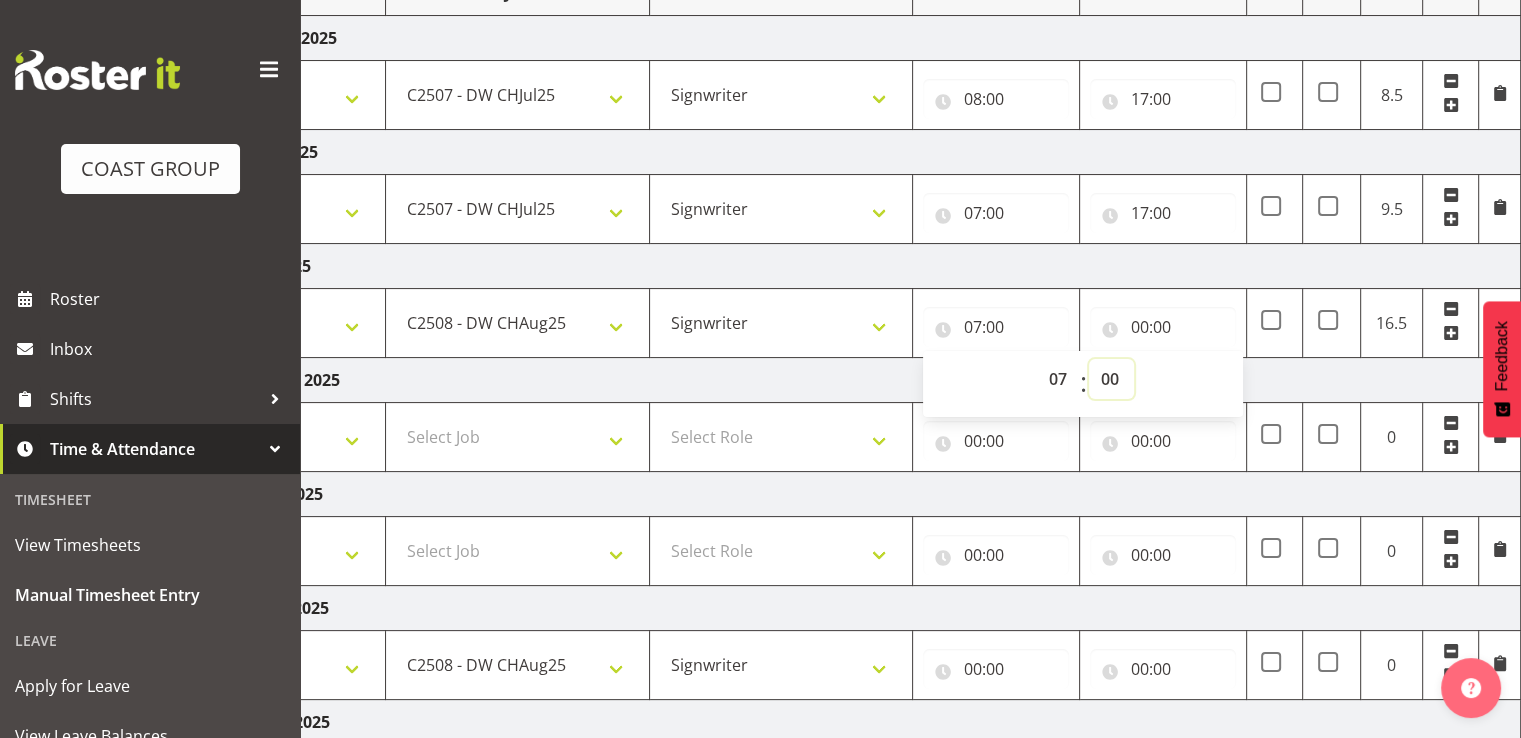 click on "00   01   02   03   04   05   06   07   08   09   10   11   12   13   14   15   16   17   18   19   20   21   22   23   24   25   26   27   28   29   30   31   32   33   34   35   36   37   38   39   40   41   42   43   44   45   46   47   48   49   50   51   52   53   54   55   56   57   58   59" at bounding box center [1111, 379] 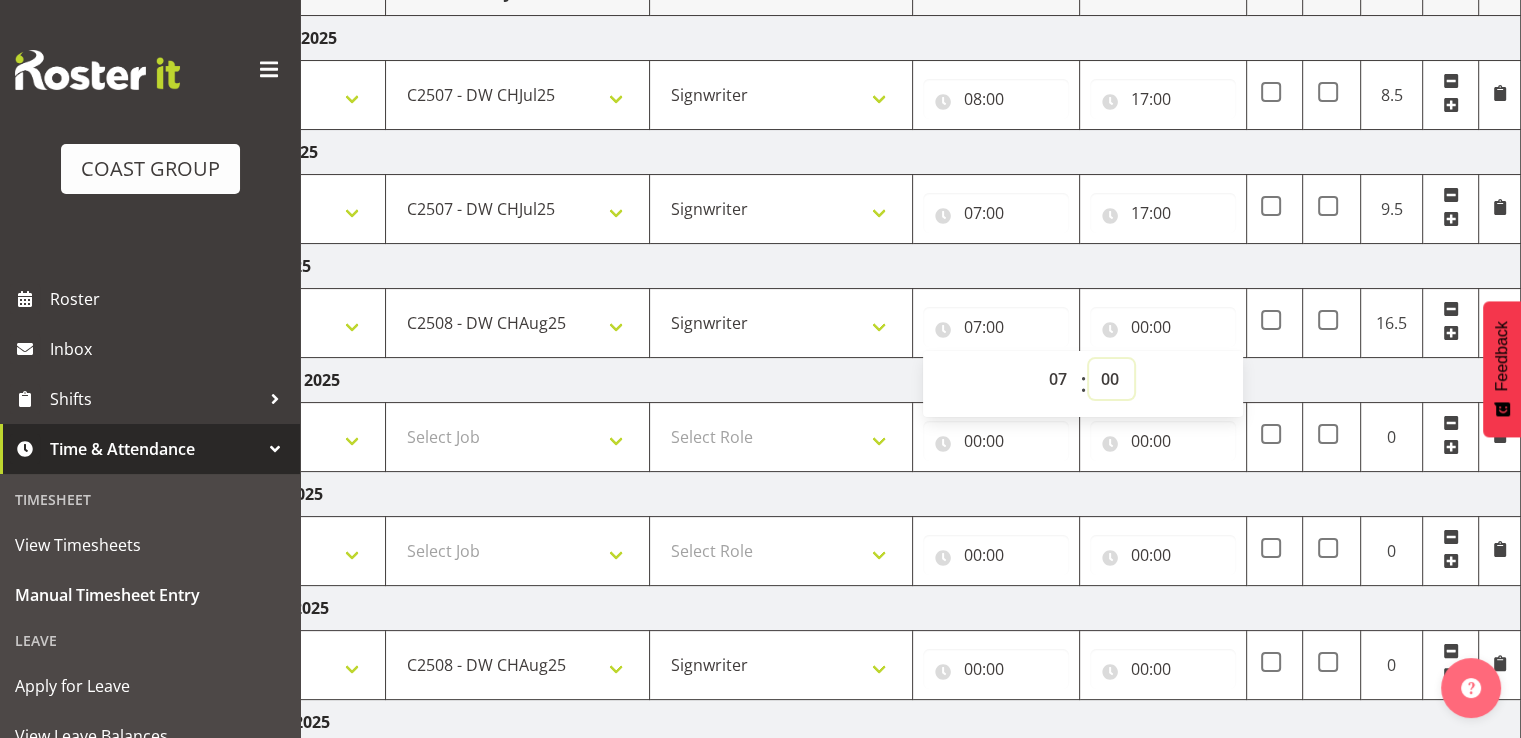 select on "30" 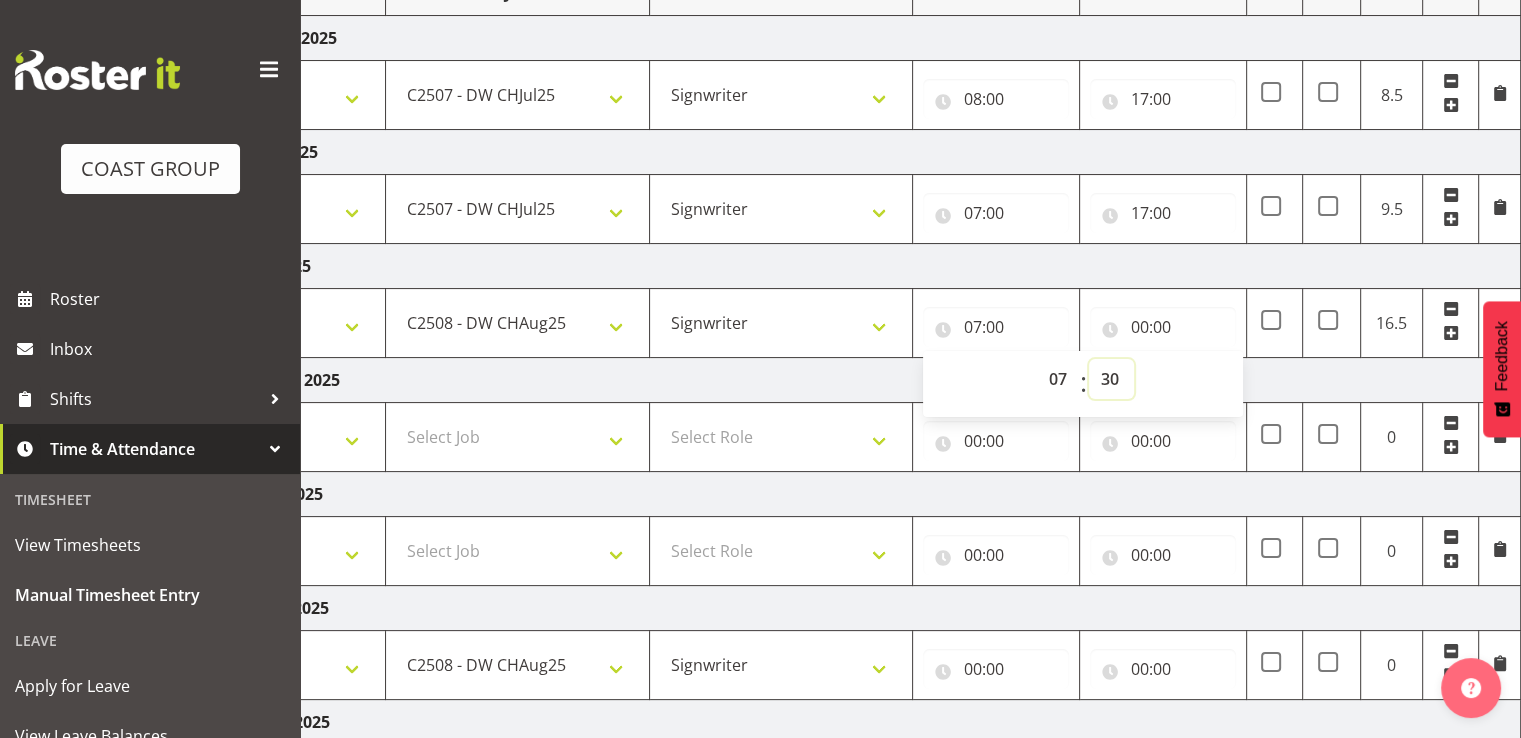 click on "00   01   02   03   04   05   06   07   08   09   10   11   12   13   14   15   16   17   18   19   20   21   22   23   24   25   26   27   28   29   30   31   32   33   34   35   36   37   38   39   40   41   42   43   44   45   46   47   48   49   50   51   52   53   54   55   56   57   58   59" at bounding box center [1111, 379] 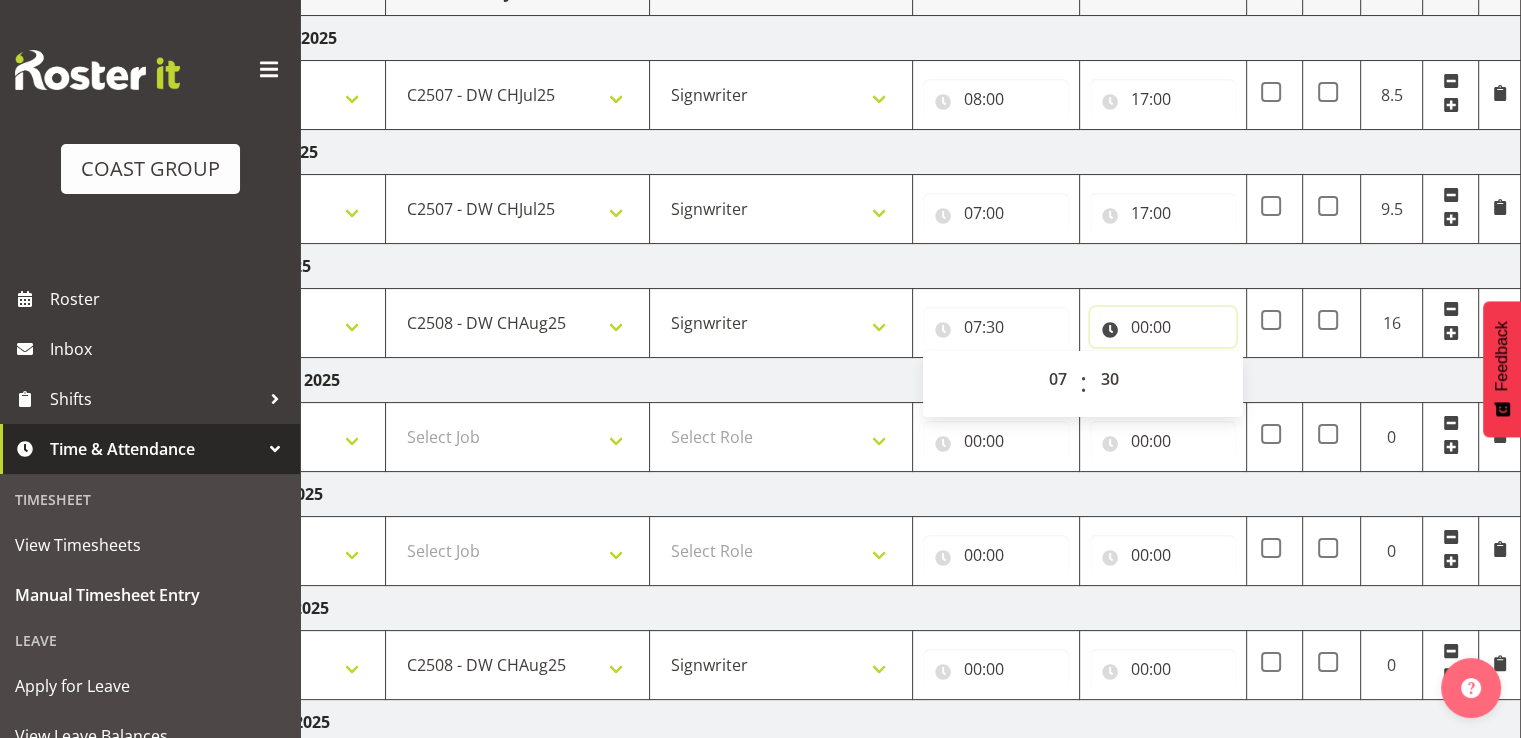 click on "00:00" at bounding box center (1163, 327) 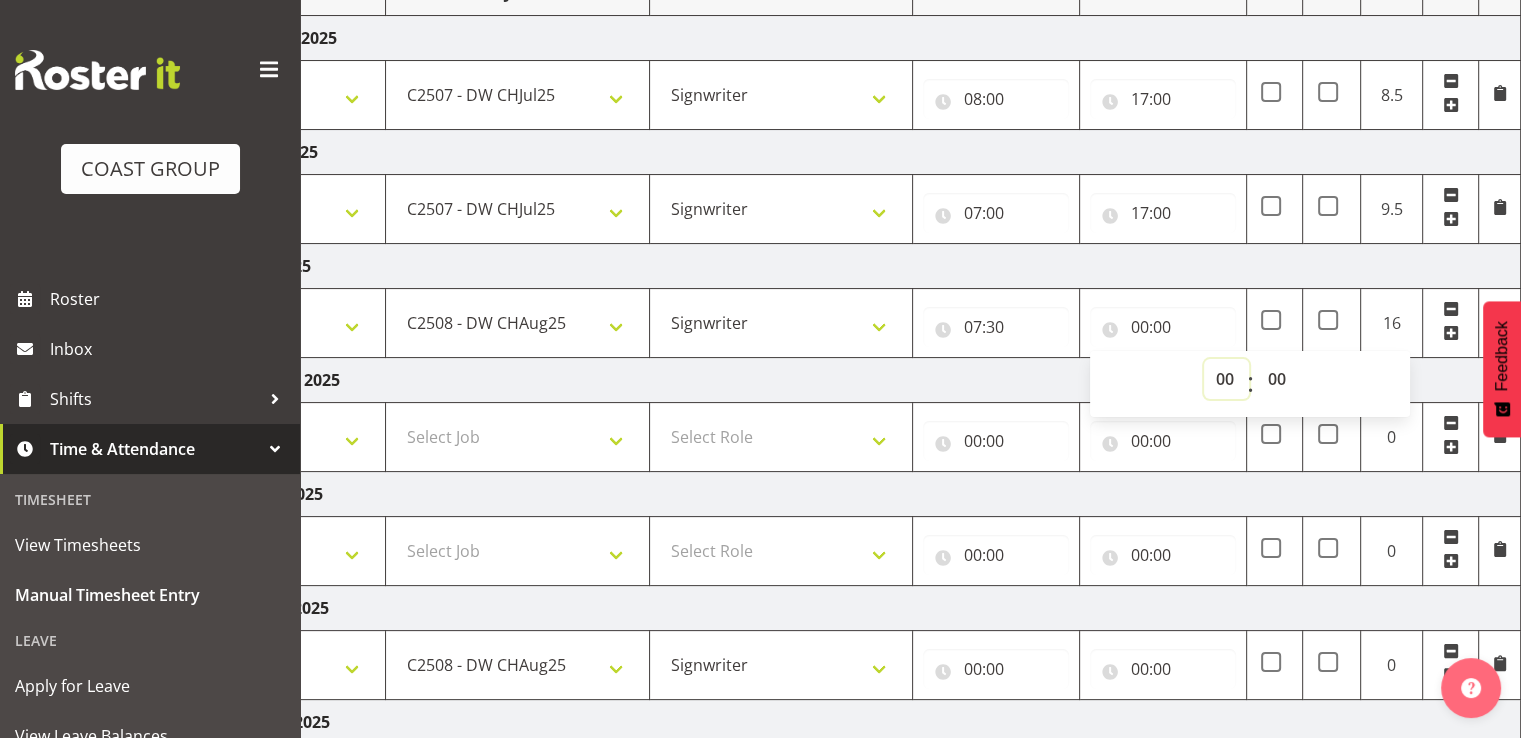 click on "00   01   02   03   04   05   06   07   08   09   10   11   12   13   14   15   16   17   18   19   20   21   22   23" at bounding box center [1226, 379] 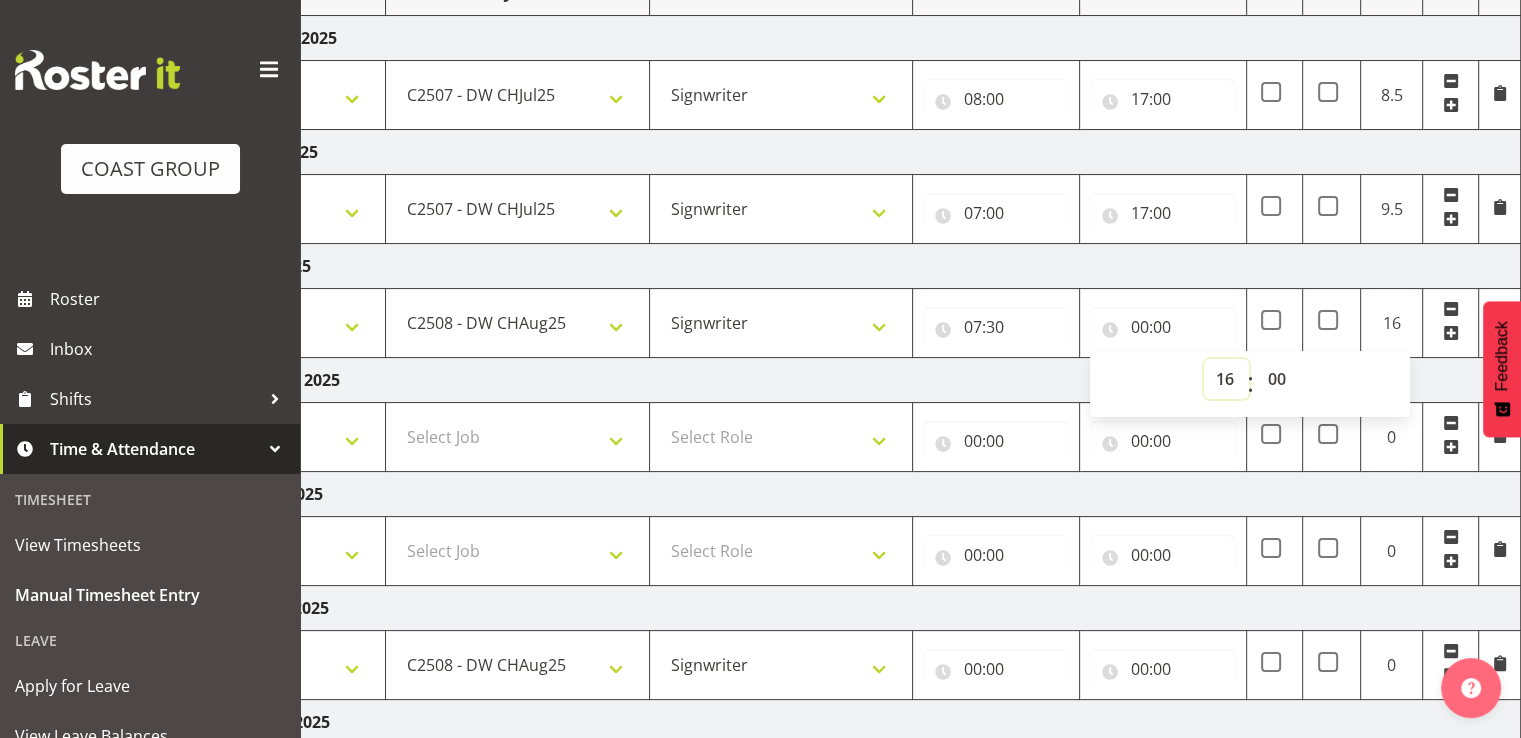 click on "00   01   02   03   04   05   06   07   08   09   10   11   12   13   14   15   16   17   18   19   20   21   22   23" at bounding box center [1226, 379] 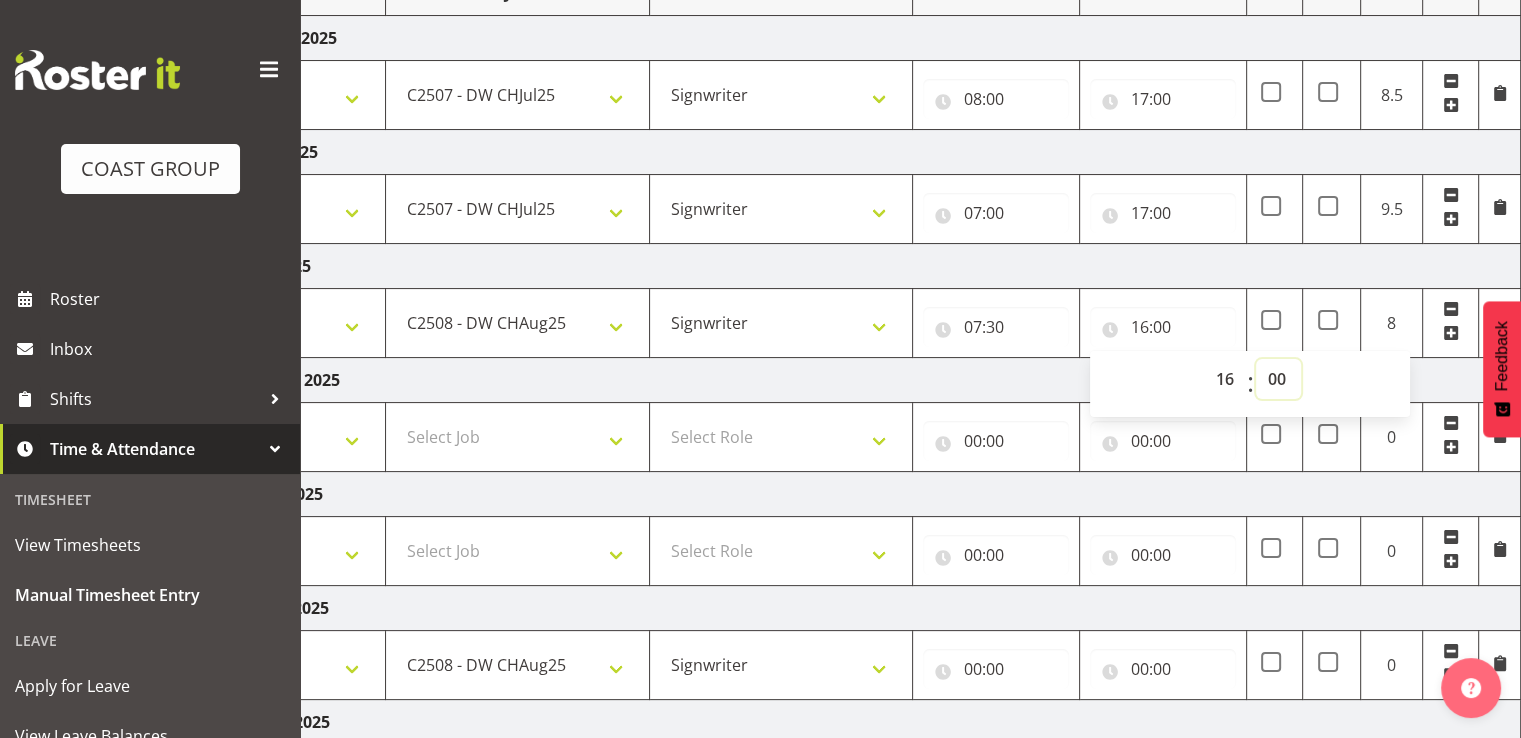 click on "00   01   02   03   04   05   06   07   08   09   10   11   12   13   14   15   16   17   18   19   20   21   22   23   24   25   26   27   28   29   30   31   32   33   34   35   36   37   38   39   40   41   42   43   44   45   46   47   48   49   50   51   52   53   54   55   56   57   58   59" at bounding box center [1278, 379] 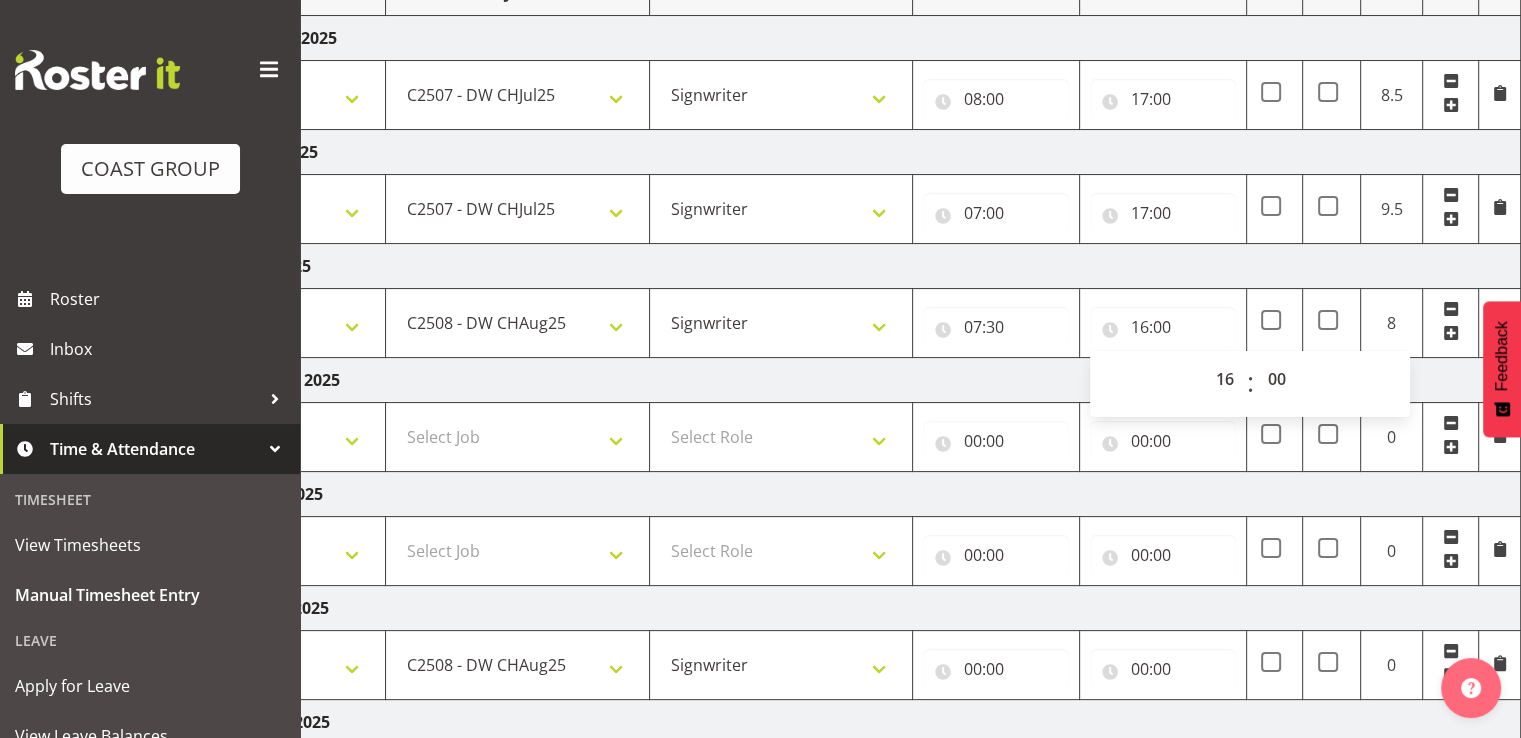 click at bounding box center (1332, 323) 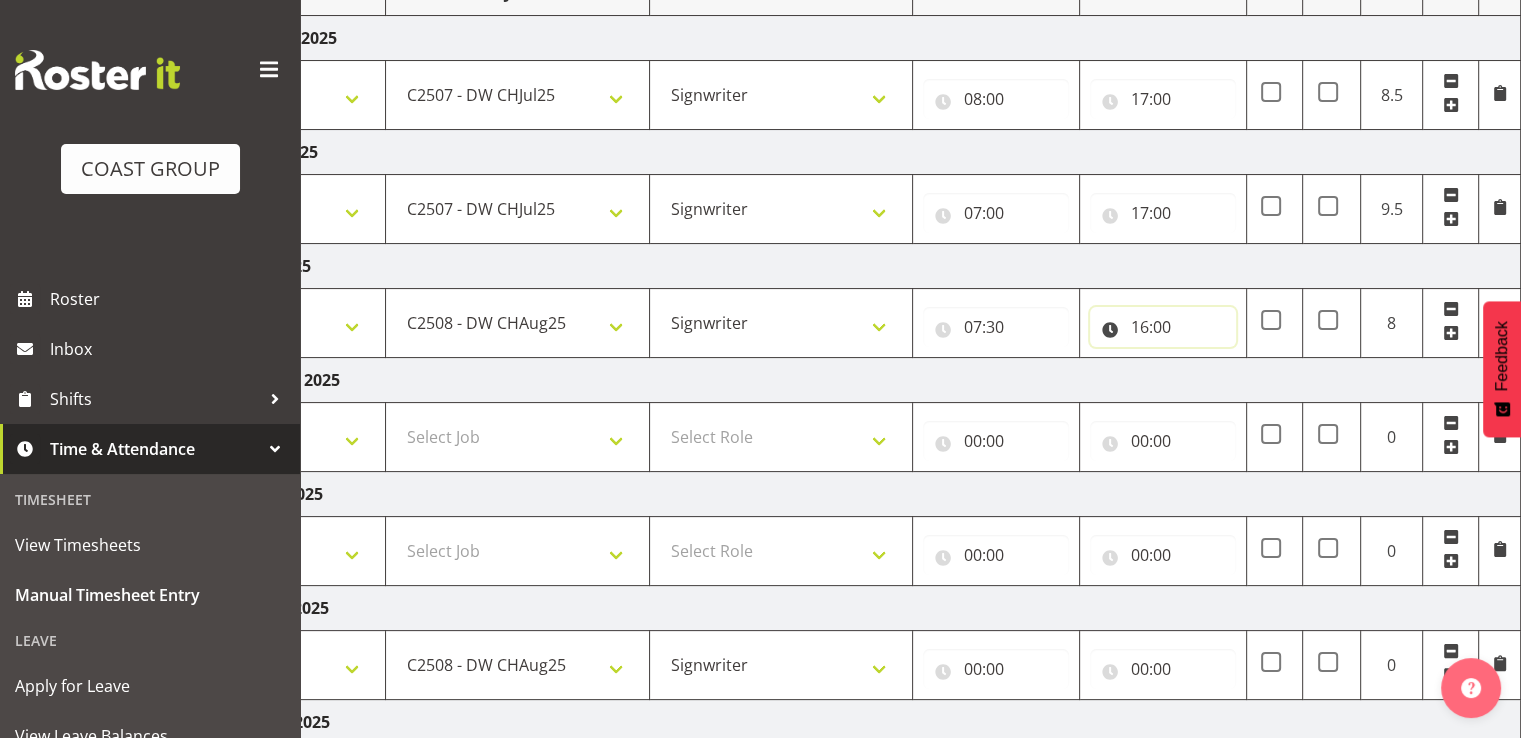 click on "16:00" at bounding box center (1163, 327) 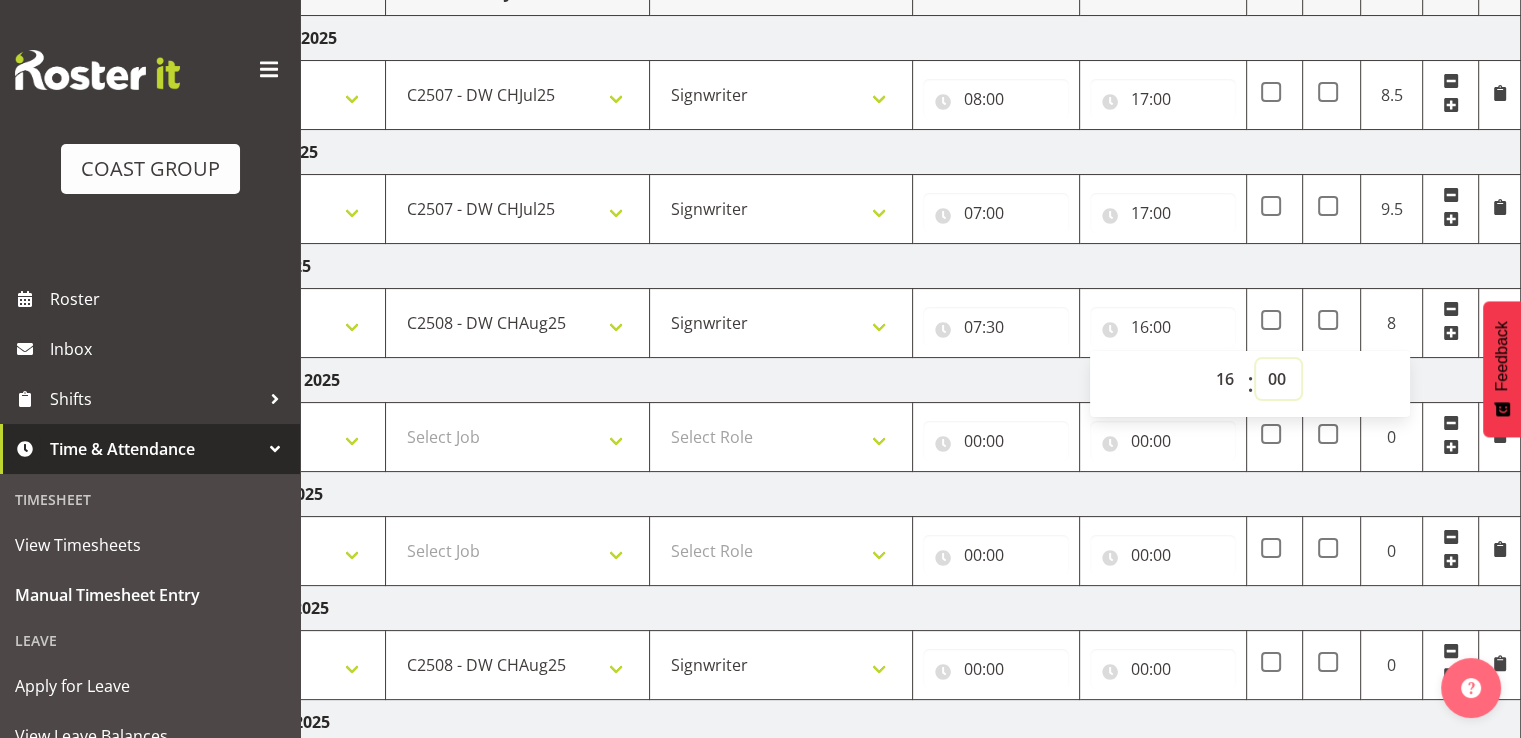 click on "00   01   02   03   04   05   06   07   08   09   10   11   12   13   14   15   16   17   18   19   20   21   22   23   24   25   26   27   28   29   30   31   32   33   34   35   36   37   38   39   40   41   42   43   44   45   46   47   48   49   50   51   52   53   54   55   56   57   58   59" at bounding box center [1278, 379] 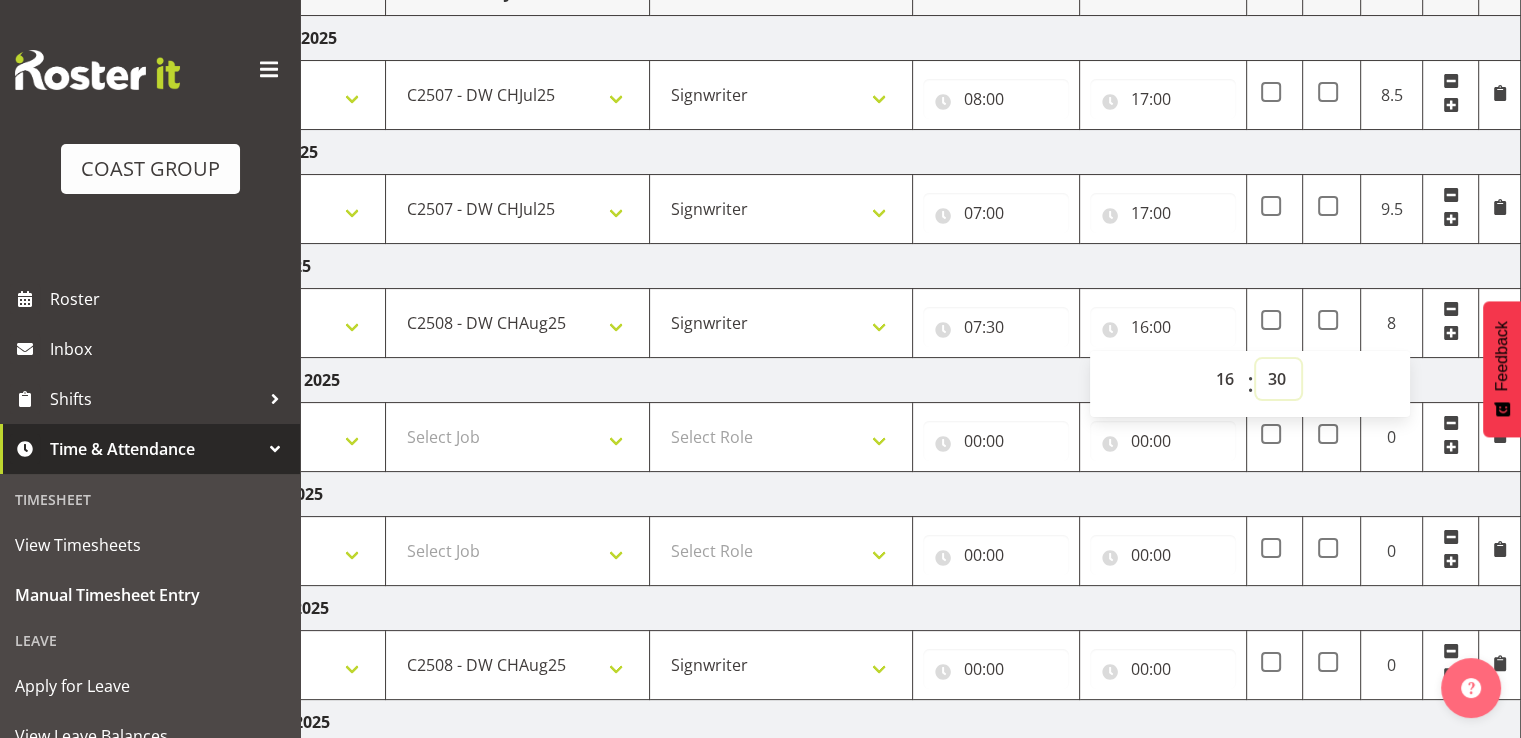 click on "00   01   02   03   04   05   06   07   08   09   10   11   12   13   14   15   16   17   18   19   20   21   22   23   24   25   26   27   28   29   30   31   32   33   34   35   36   37   38   39   40   41   42   43   44   45   46   47   48   49   50   51   52   53   54   55   56   57   58   59" at bounding box center [1278, 379] 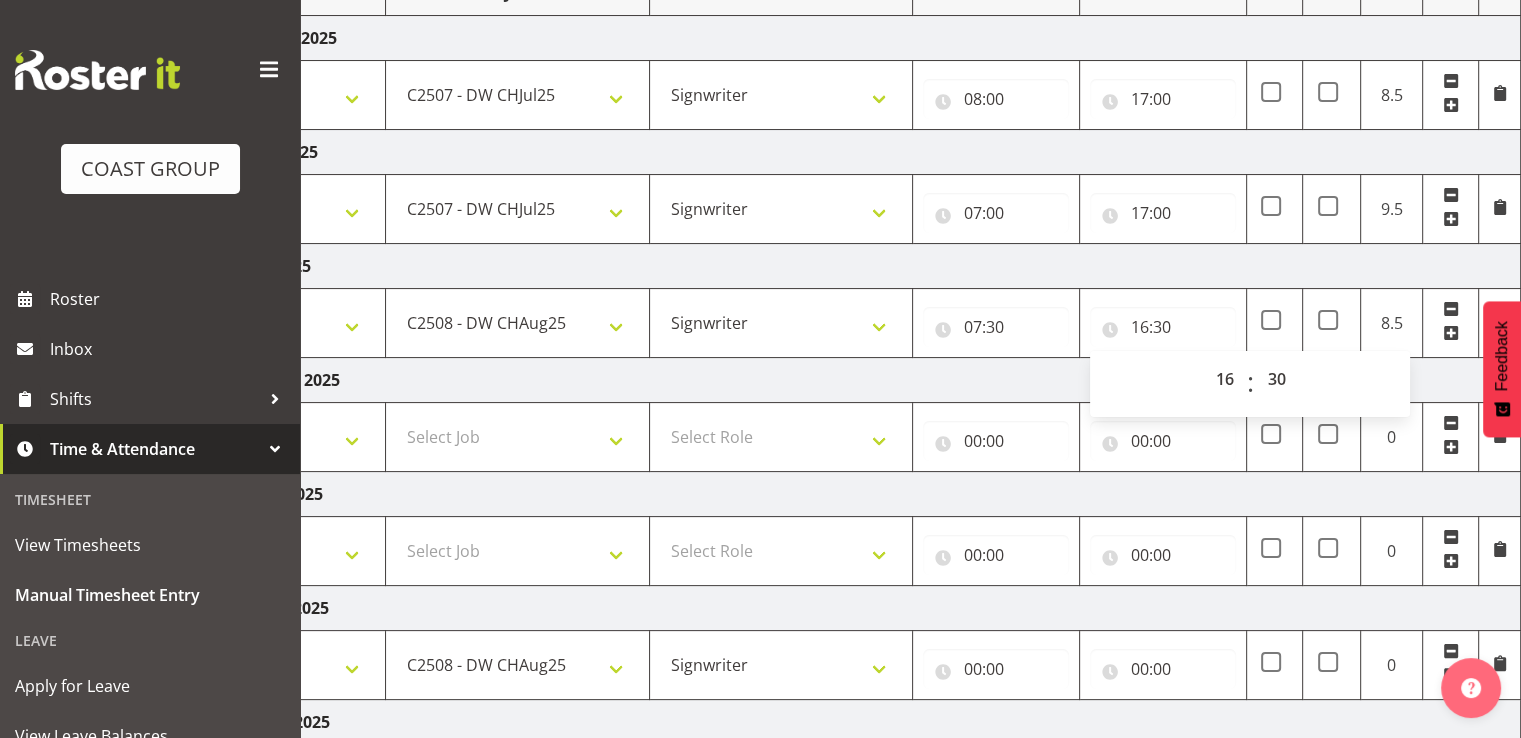 click on "Friday 1st August 2025" at bounding box center (821, 266) 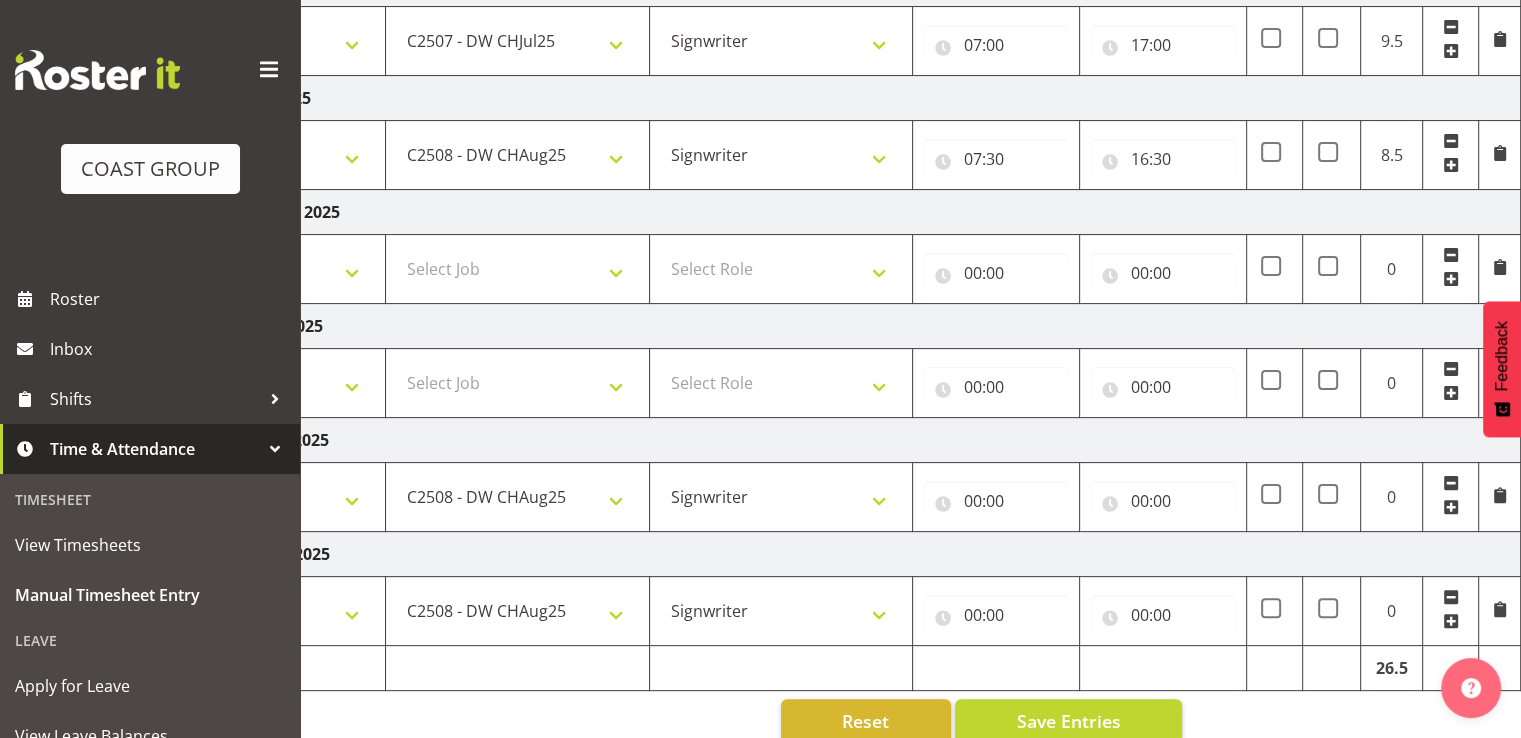 scroll, scrollTop: 500, scrollLeft: 0, axis: vertical 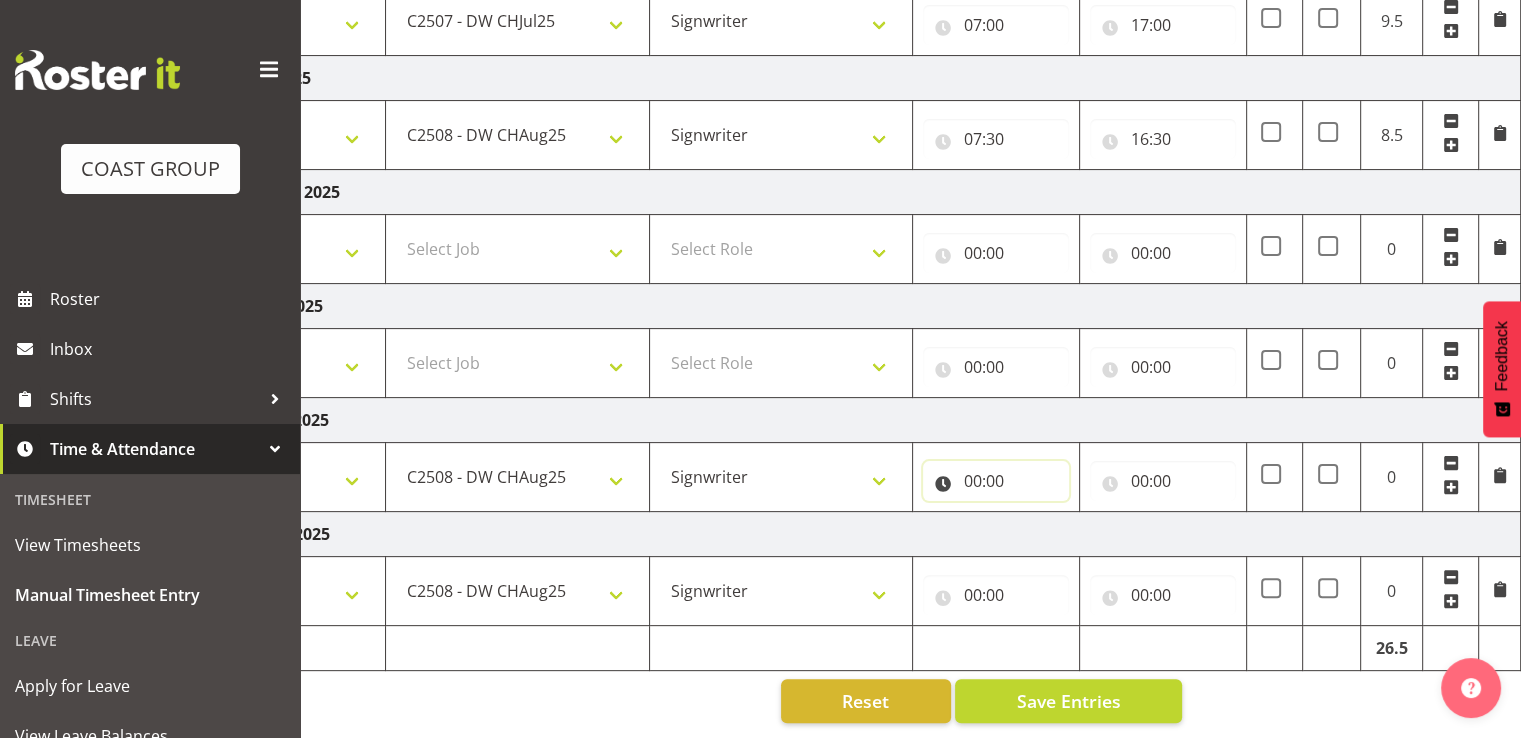 click on "00:00" at bounding box center (996, 481) 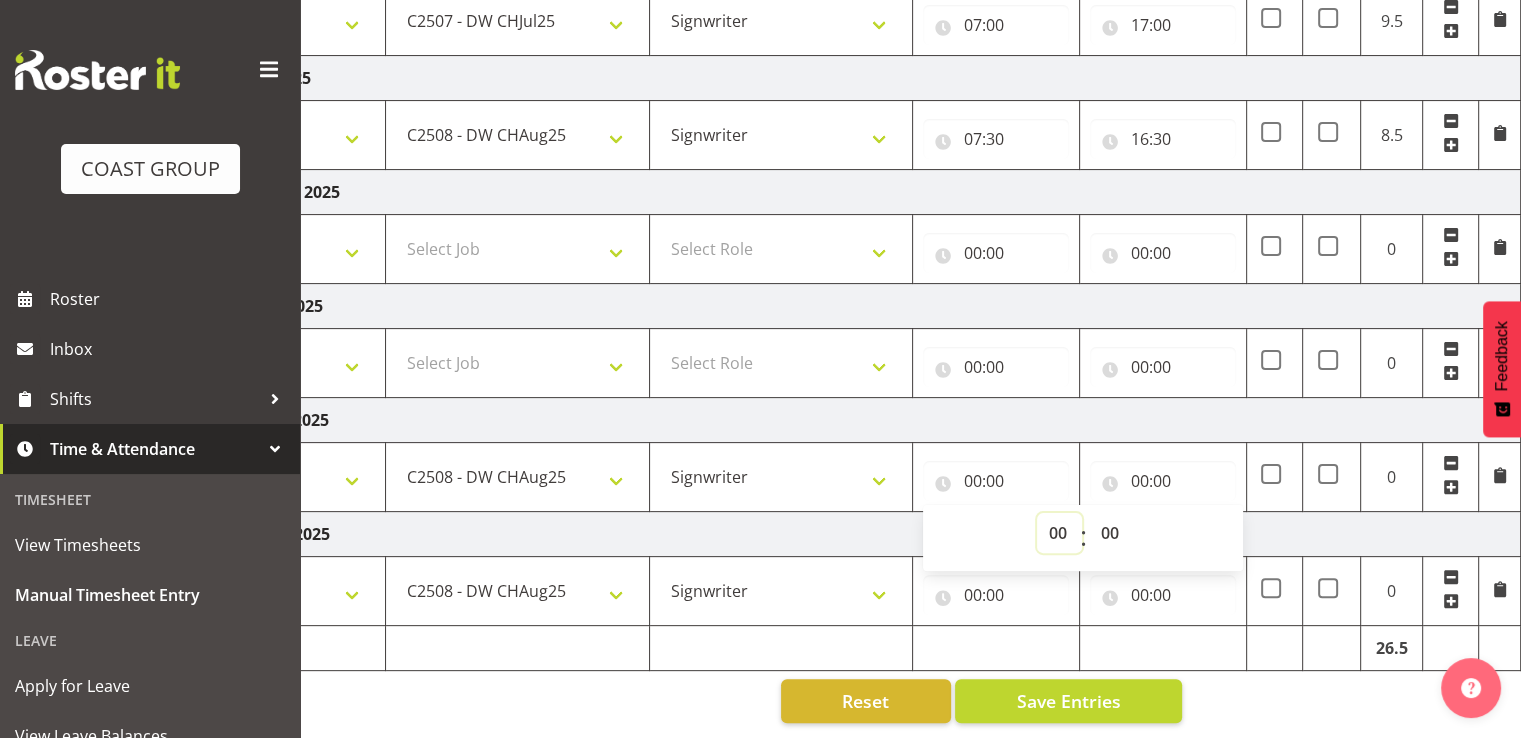 click on "00   01   02   03   04   05   06   07   08   09   10   11   12   13   14   15   16   17   18   19   20   21   22   23" at bounding box center (1059, 533) 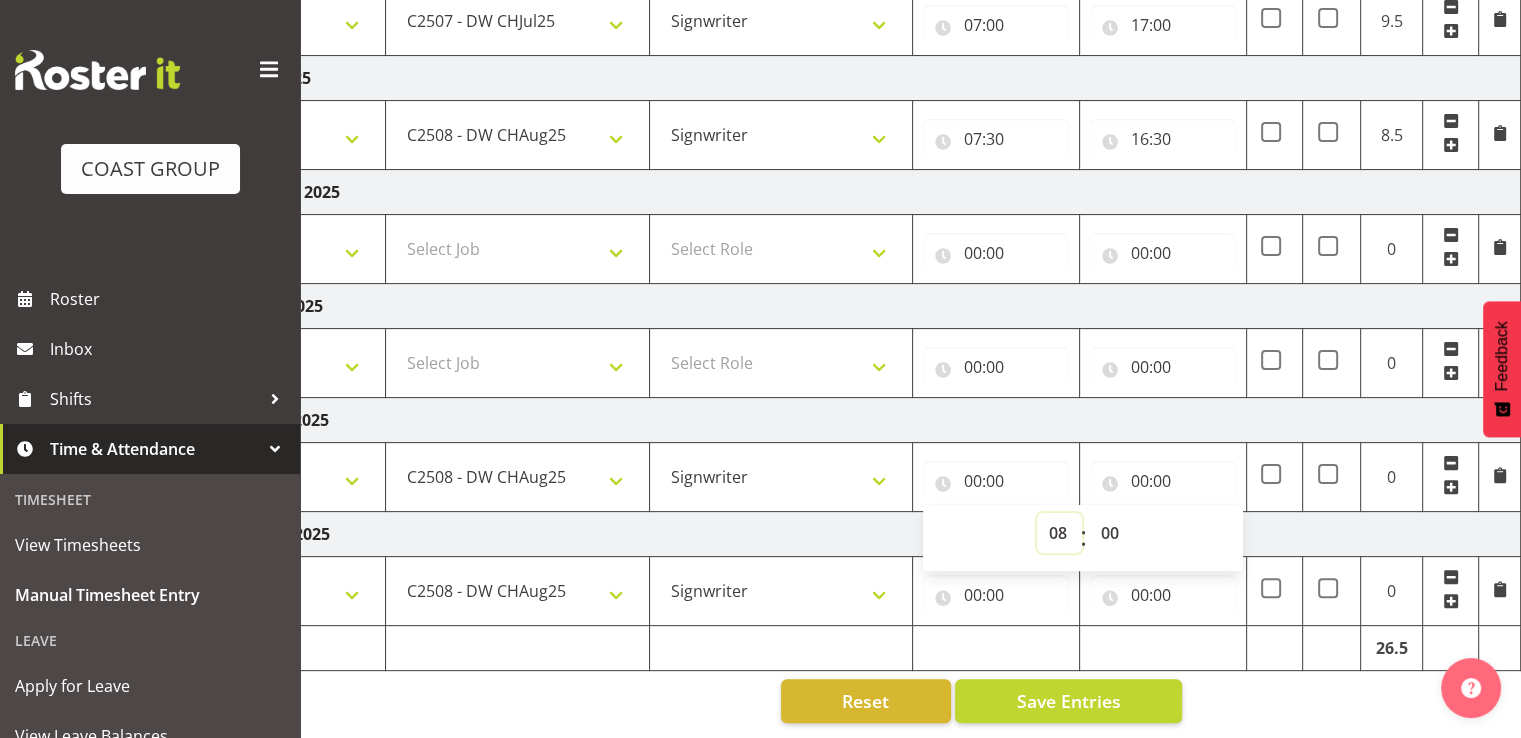 click on "00   01   02   03   04   05   06   07   08   09   10   11   12   13   14   15   16   17   18   19   20   21   22   23" at bounding box center [1059, 533] 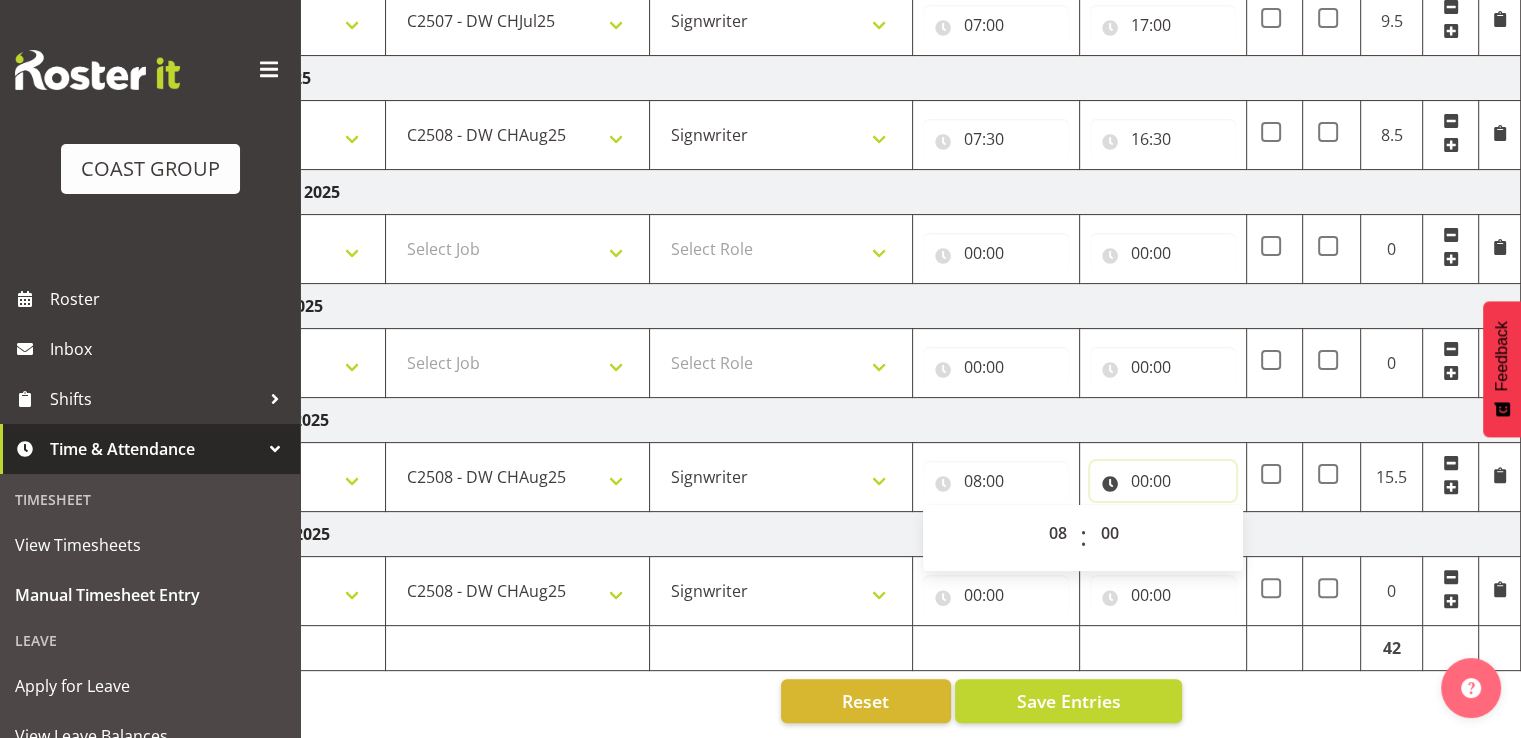 click on "00:00" at bounding box center (1163, 481) 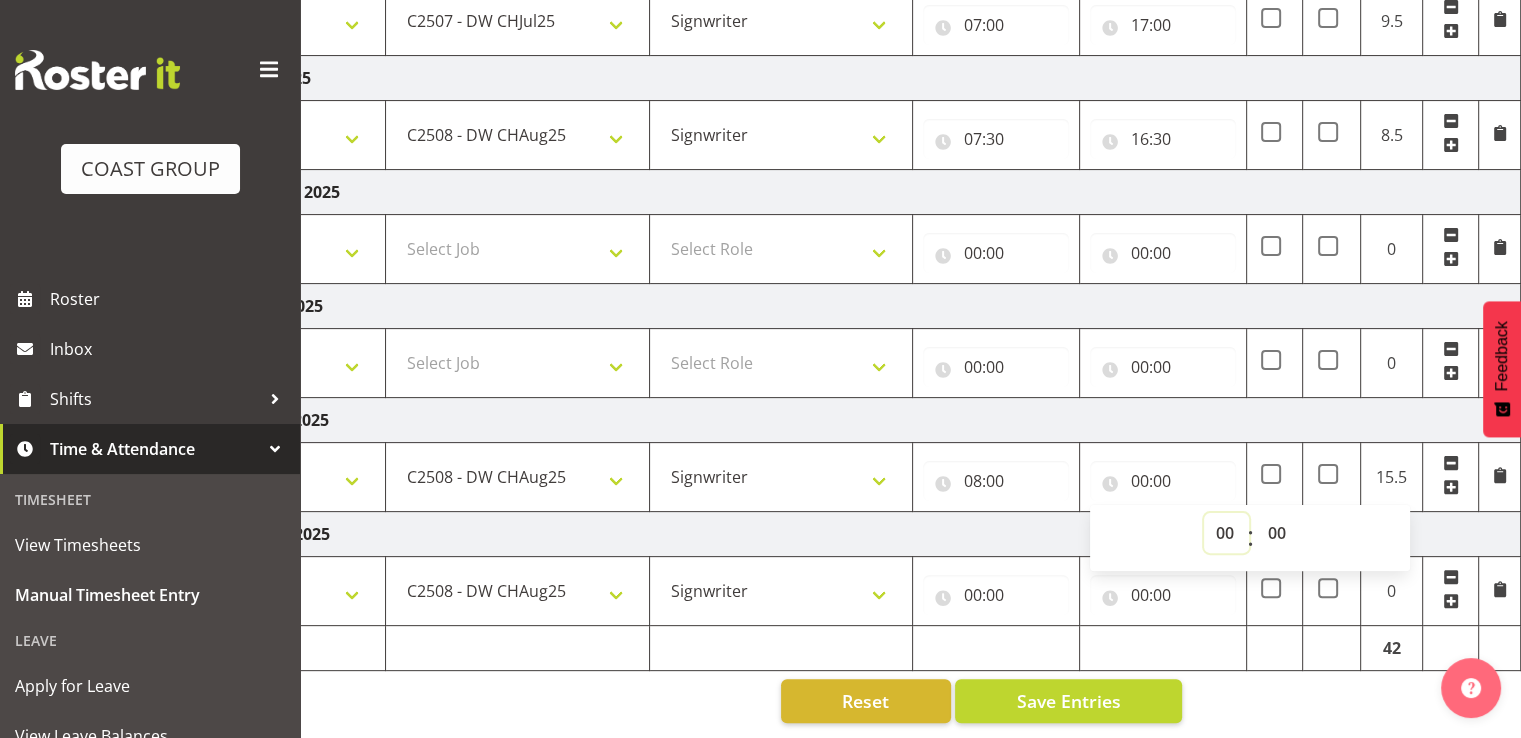 click on "00   01   02   03   04   05   06   07   08   09   10   11   12   13   14   15   16   17   18   19   20   21   22   23" at bounding box center [1226, 533] 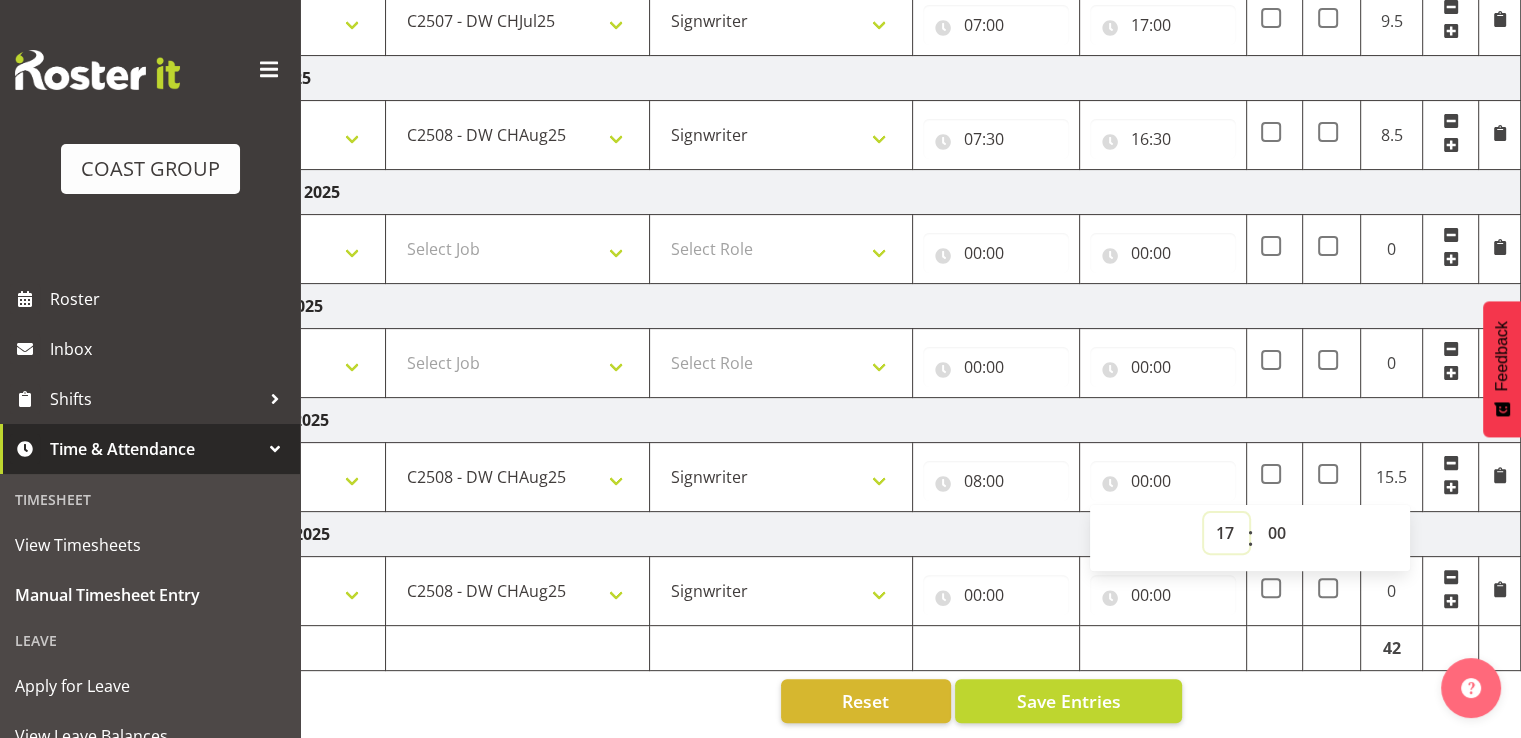 click on "00   01   02   03   04   05   06   07   08   09   10   11   12   13   14   15   16   17   18   19   20   21   22   23" at bounding box center (1226, 533) 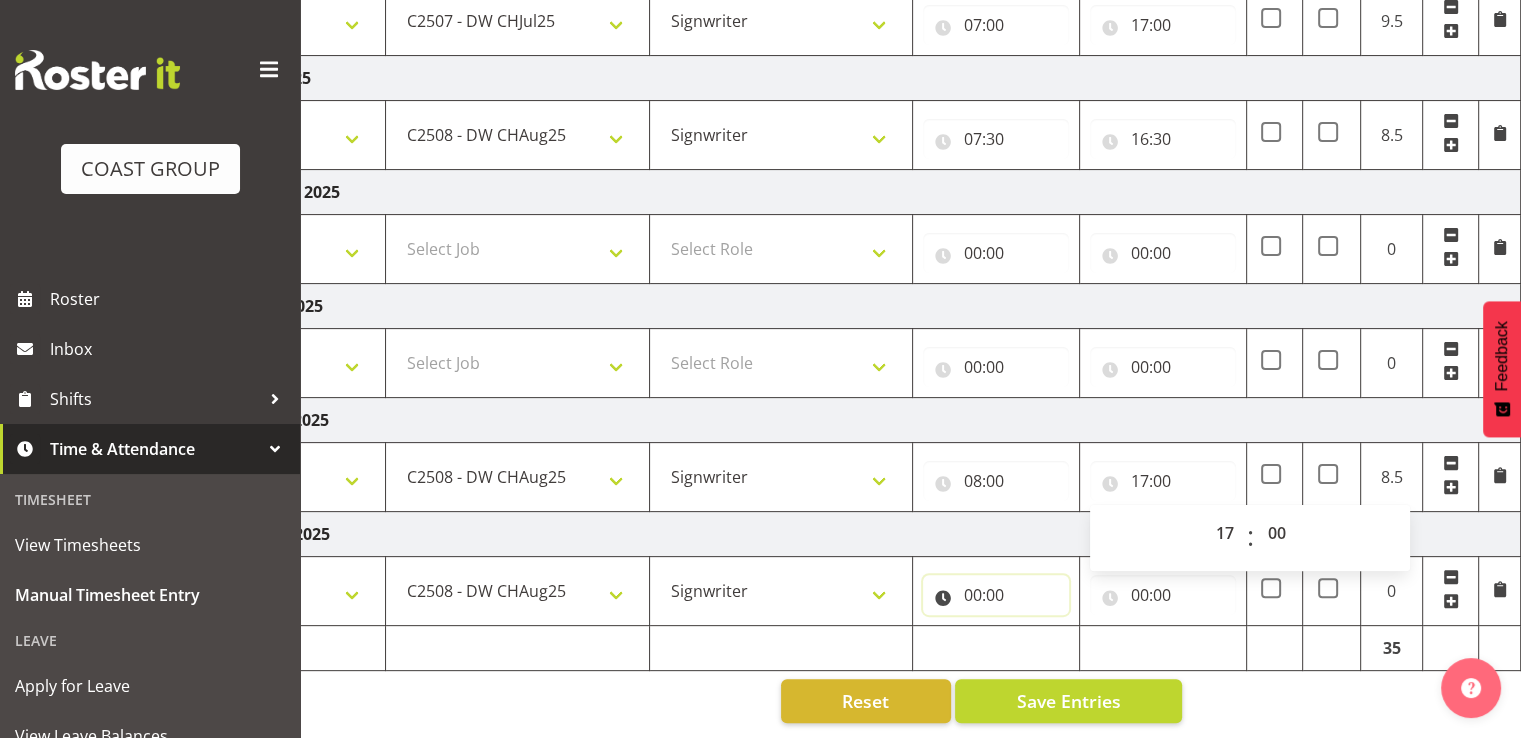 click on "00:00" at bounding box center (996, 595) 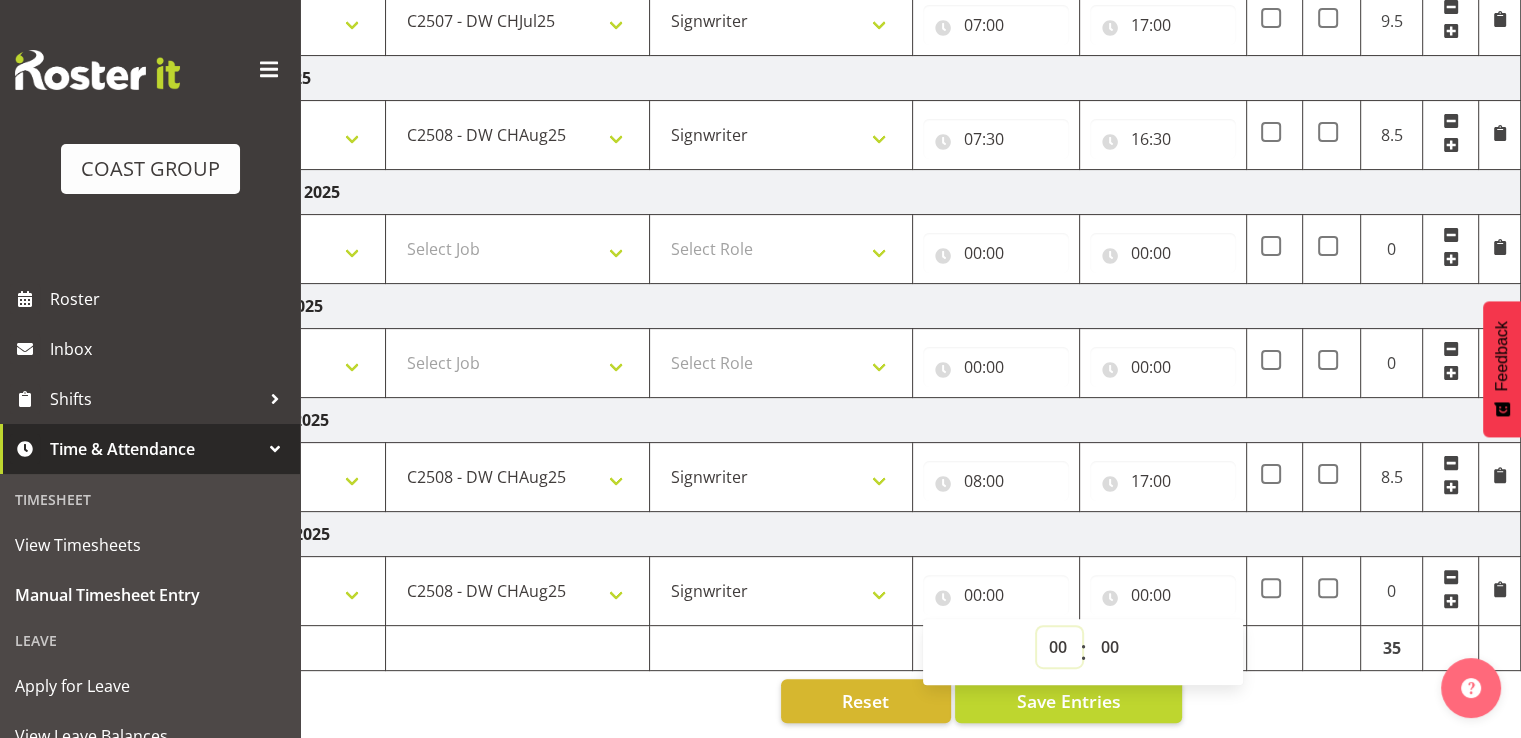 click on "00   01   02   03   04   05   06   07   08   09   10   11   12   13   14   15   16   17   18   19   20   21   22   23" at bounding box center (1059, 647) 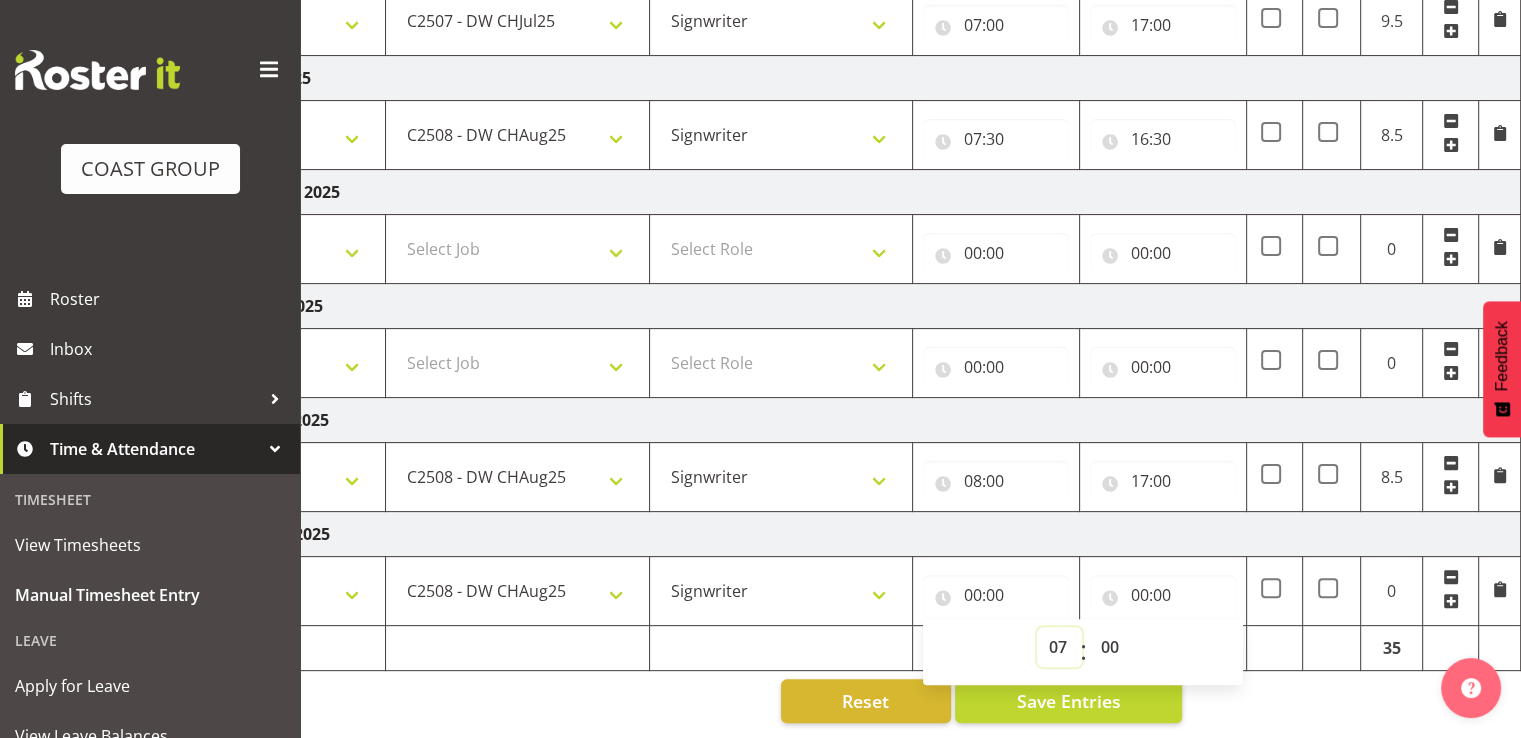click on "00   01   02   03   04   05   06   07   08   09   10   11   12   13   14   15   16   17   18   19   20   21   22   23" at bounding box center [1059, 647] 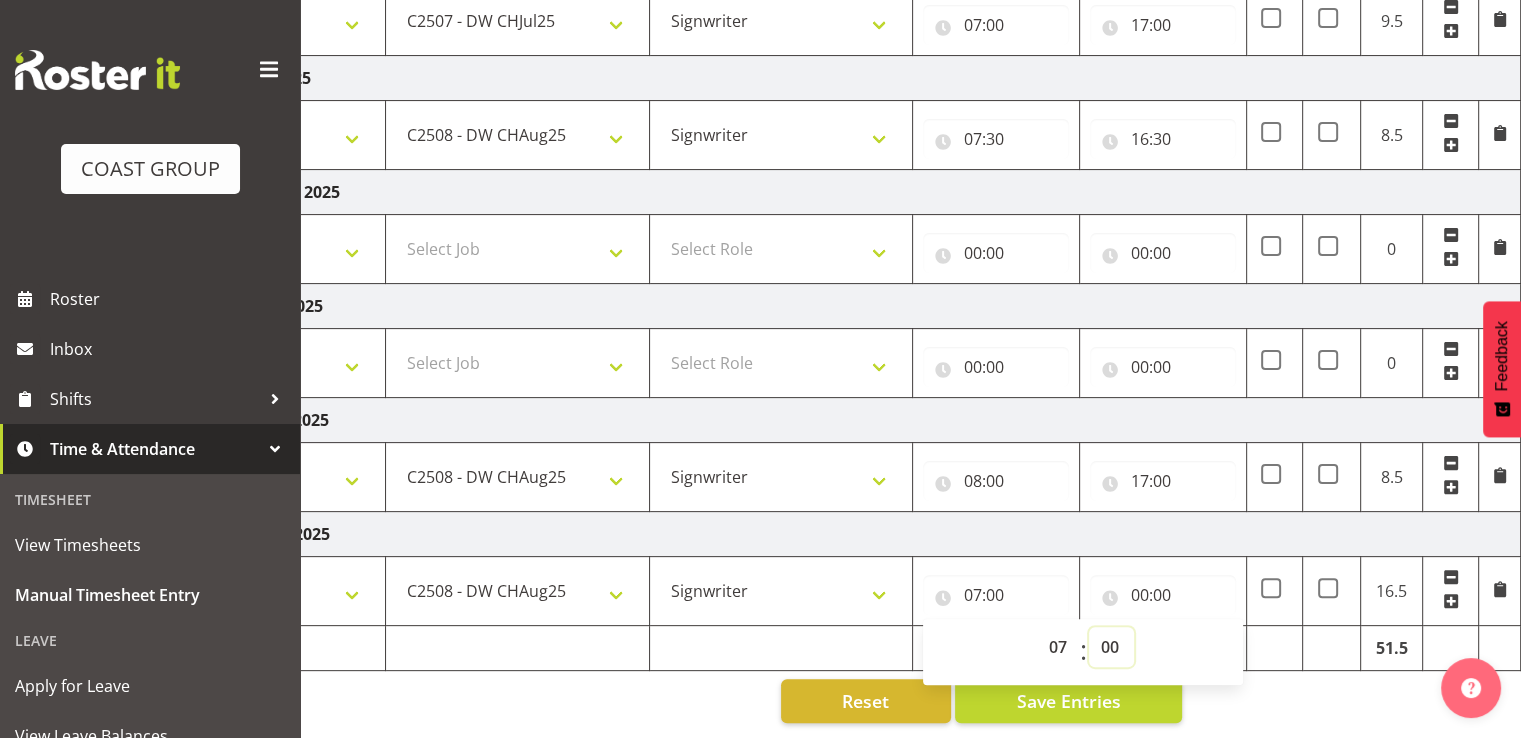click on "00   01   02   03   04   05   06   07   08   09   10   11   12   13   14   15   16   17   18   19   20   21   22   23   24   25   26   27   28   29   30   31   32   33   34   35   36   37   38   39   40   41   42   43   44   45   46   47   48   49   50   51   52   53   54   55   56   57   58   59" at bounding box center [1111, 647] 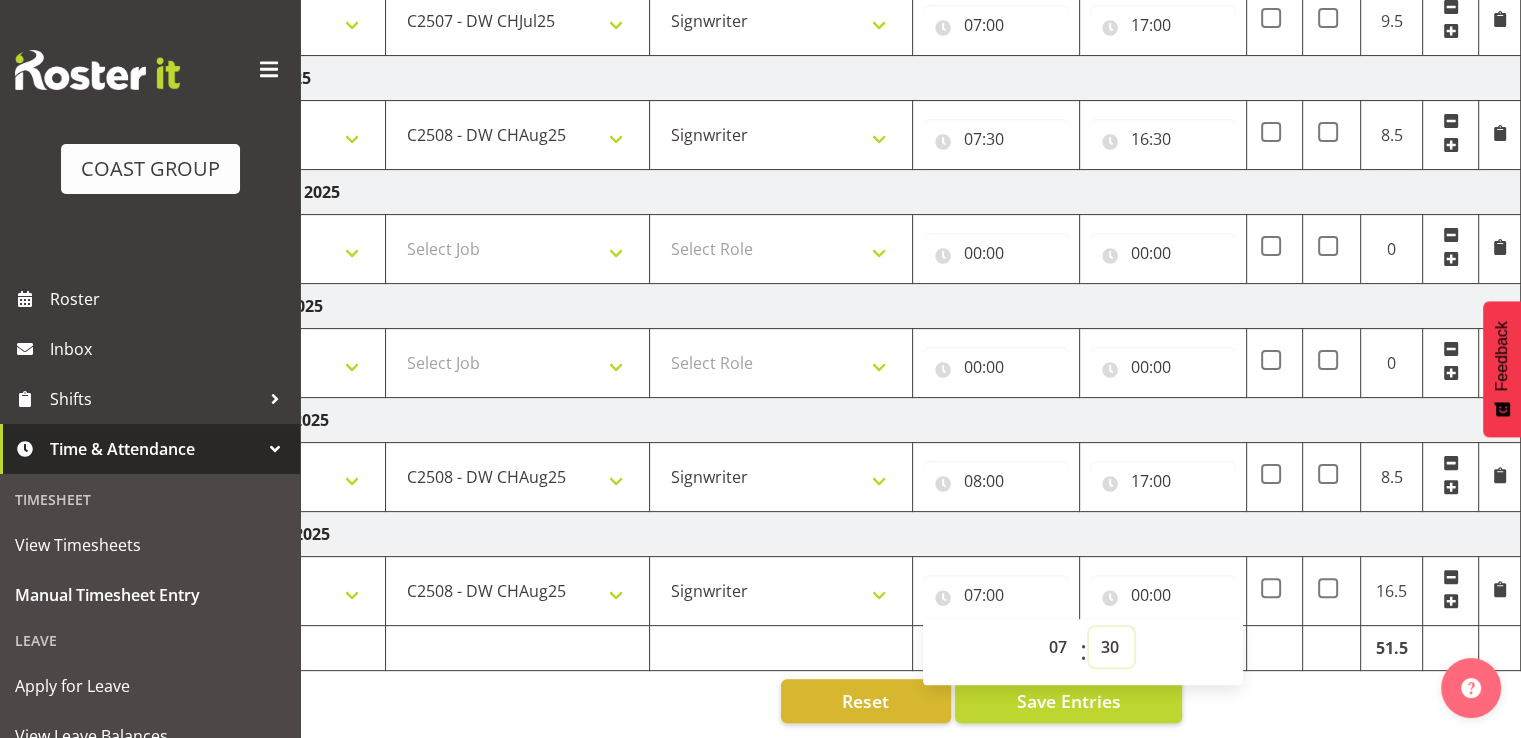 click on "00   01   02   03   04   05   06   07   08   09   10   11   12   13   14   15   16   17   18   19   20   21   22   23   24   25   26   27   28   29   30   31   32   33   34   35   36   37   38   39   40   41   42   43   44   45   46   47   48   49   50   51   52   53   54   55   56   57   58   59" at bounding box center [1111, 647] 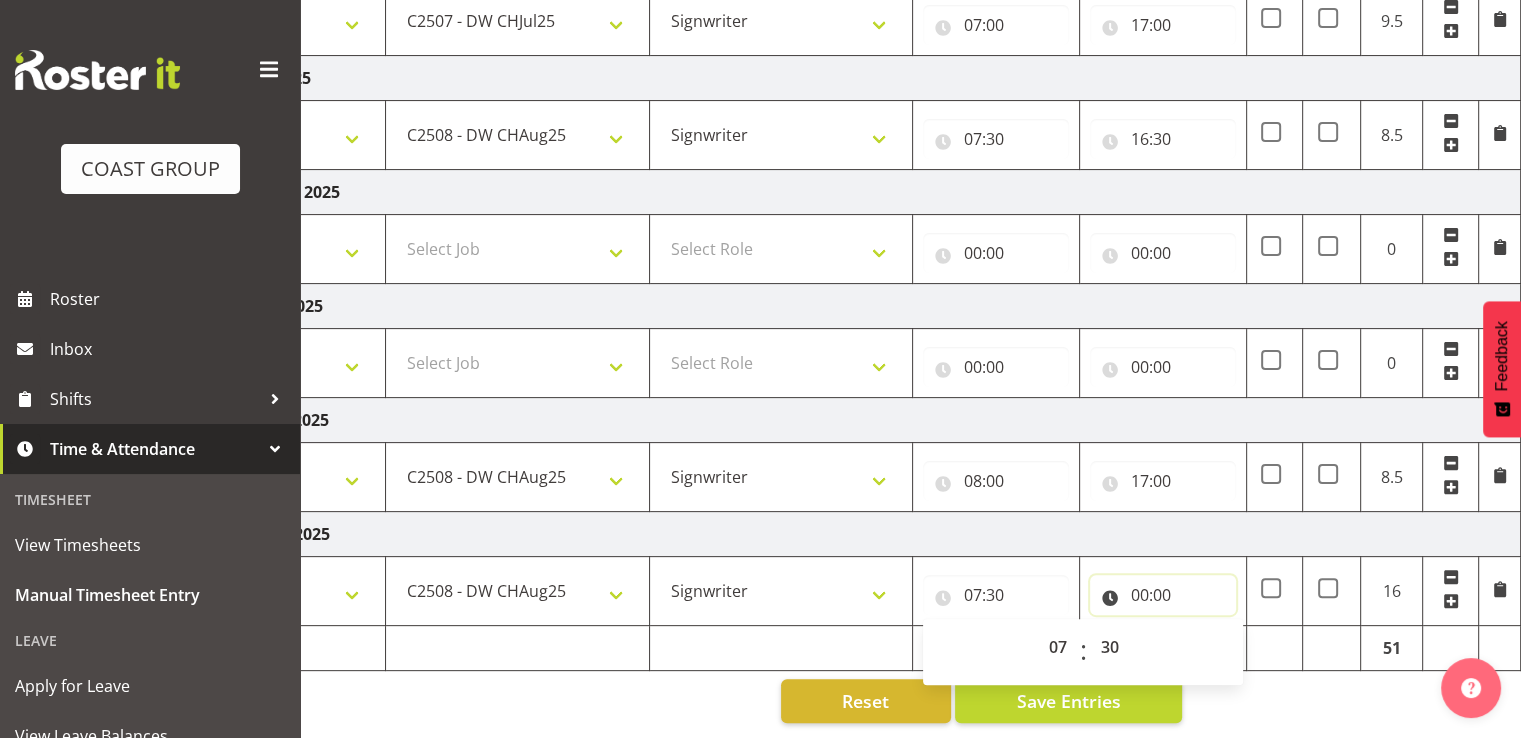click on "00:00" at bounding box center [1163, 595] 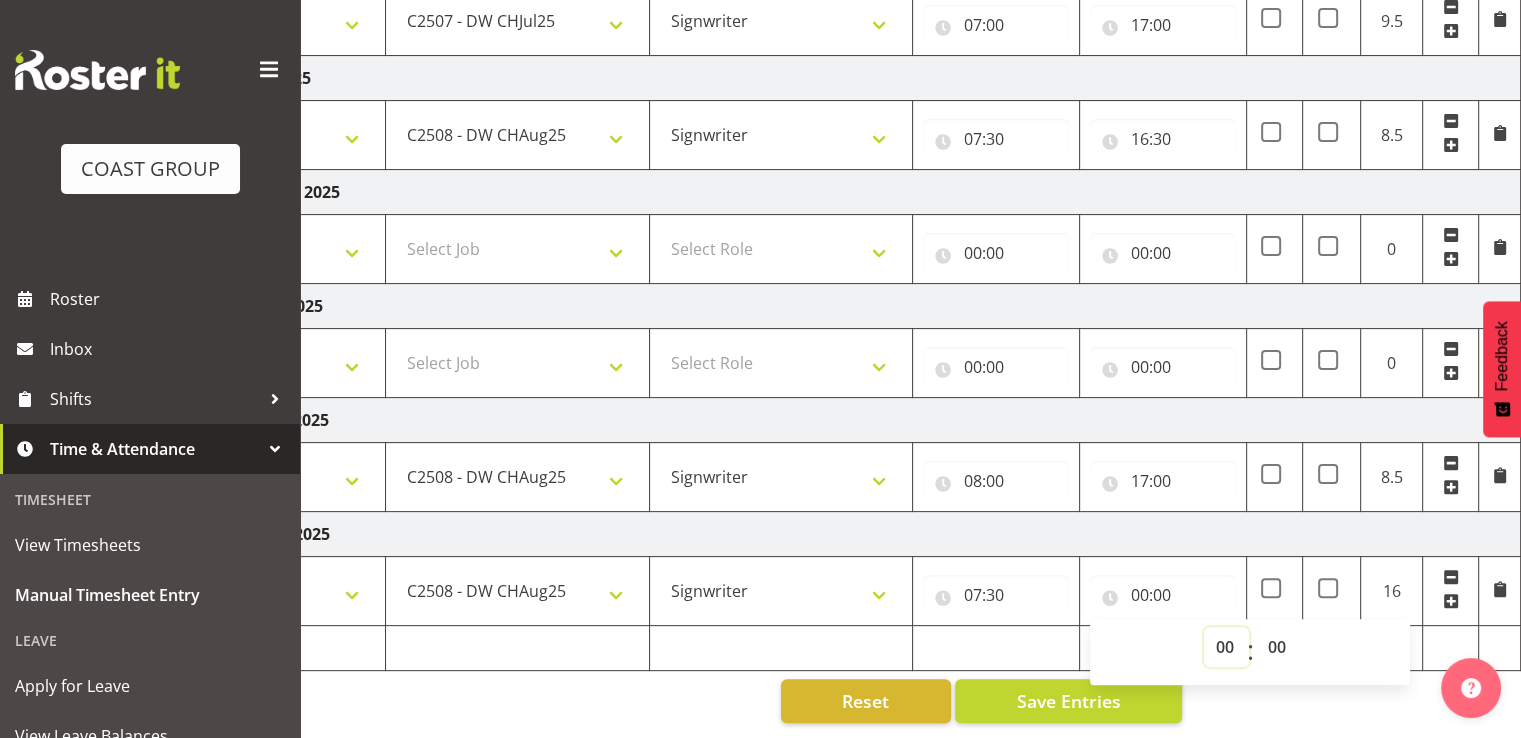 click on "00   01   02   03   04   05   06   07   08   09   10   11   12   13   14   15   16   17   18   19   20   21   22   23" at bounding box center [1226, 647] 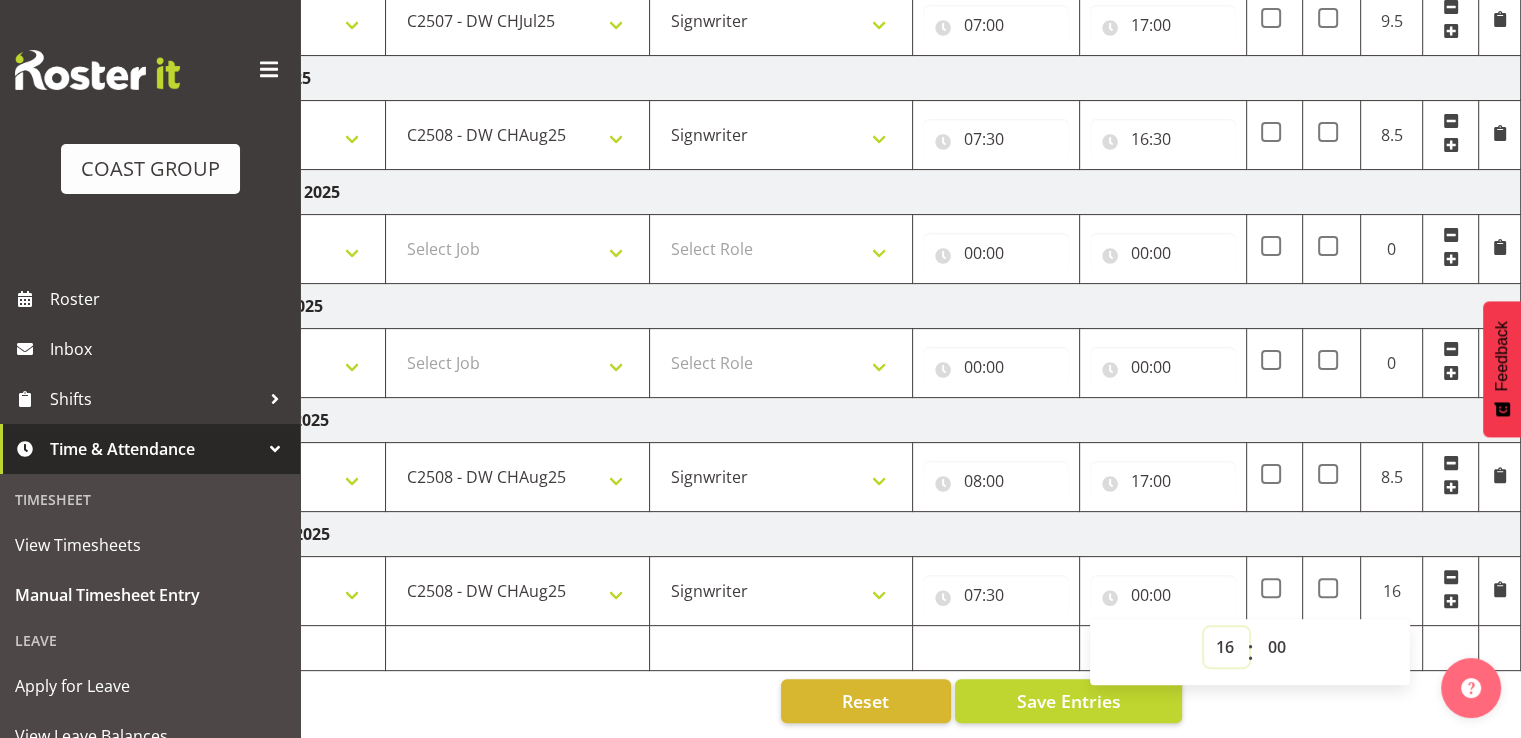 click on "00   01   02   03   04   05   06   07   08   09   10   11   12   13   14   15   16   17   18   19   20   21   22   23" at bounding box center (1226, 647) 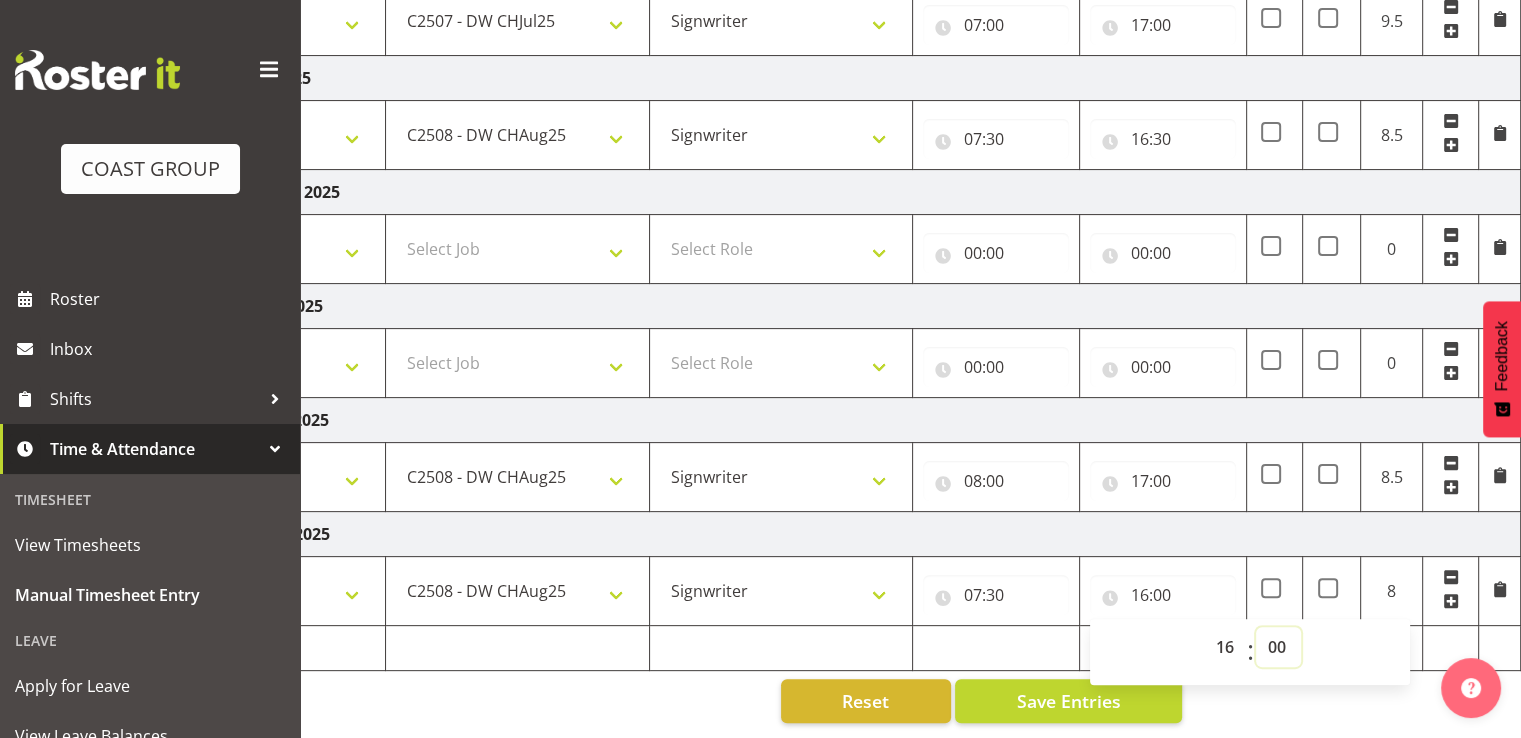 click on "00   01   02   03   04   05   06   07   08   09   10   11   12   13   14   15   16   17   18   19   20   21   22   23   24   25   26   27   28   29   30   31   32   33   34   35   36   37   38   39   40   41   42   43   44   45   46   47   48   49   50   51   52   53   54   55   56   57   58   59" at bounding box center [1278, 647] 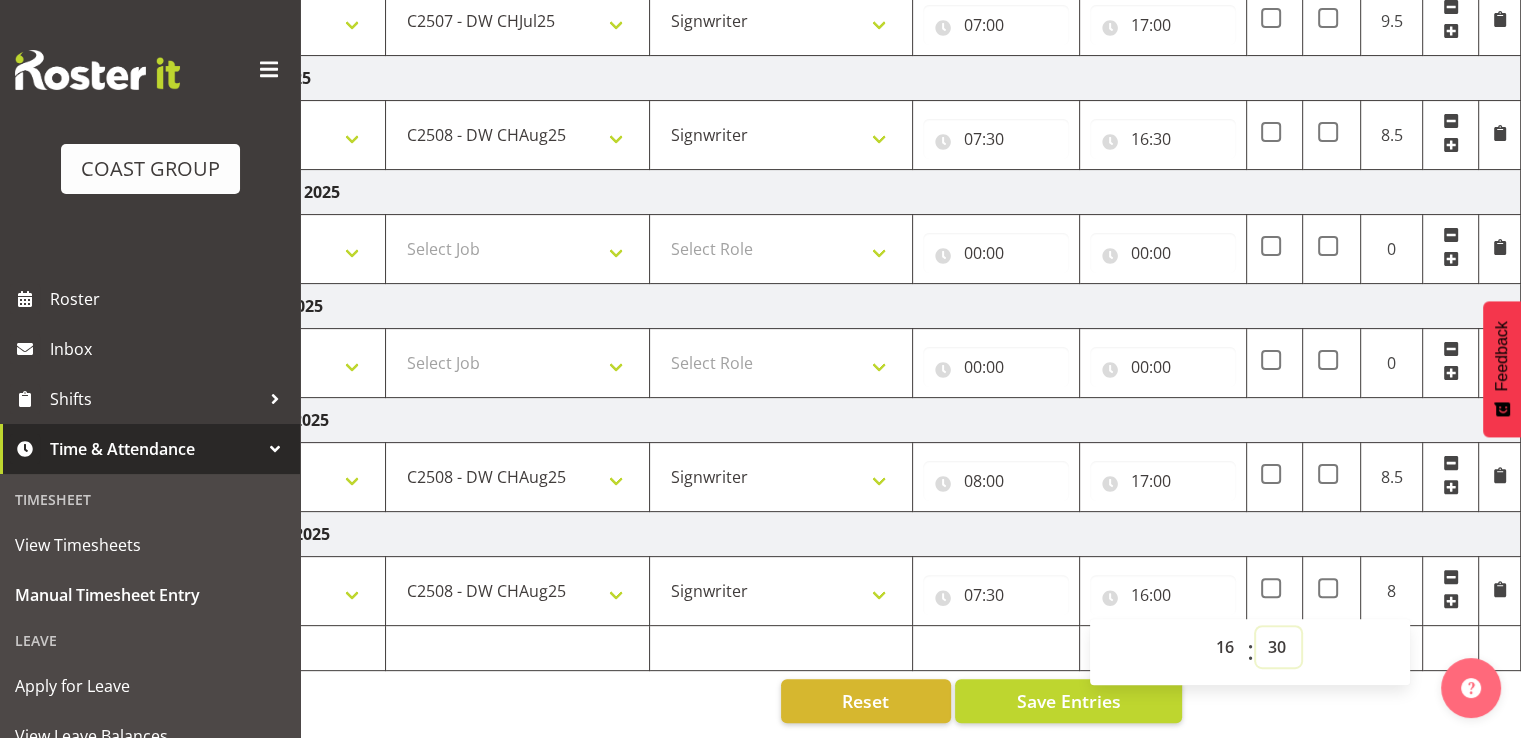 click on "00   01   02   03   04   05   06   07   08   09   10   11   12   13   14   15   16   17   18   19   20   21   22   23   24   25   26   27   28   29   30   31   32   33   34   35   36   37   38   39   40   41   42   43   44   45   46   47   48   49   50   51   52   53   54   55   56   57   58   59" at bounding box center (1278, 647) 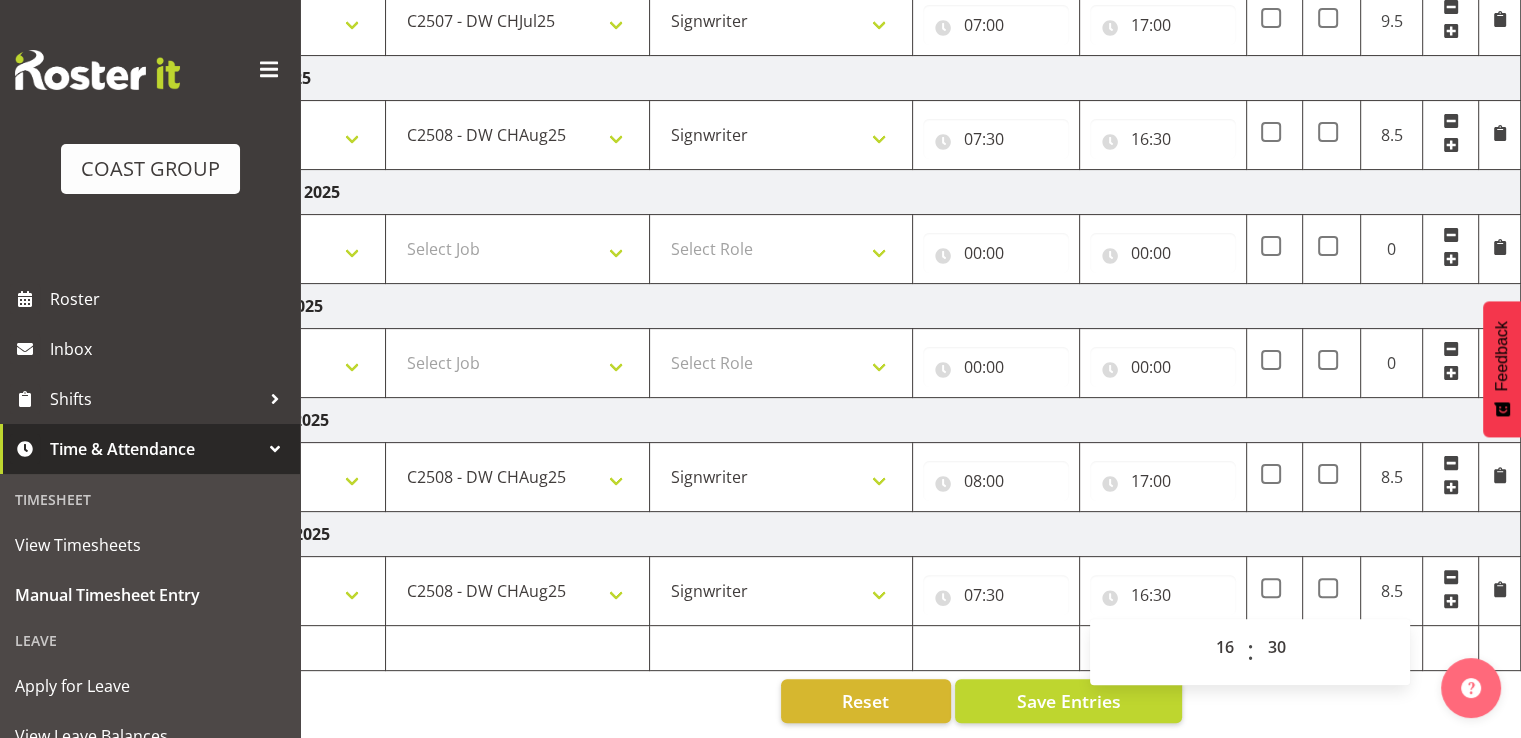 click on "Tuesday 5th August 2025" at bounding box center [821, 534] 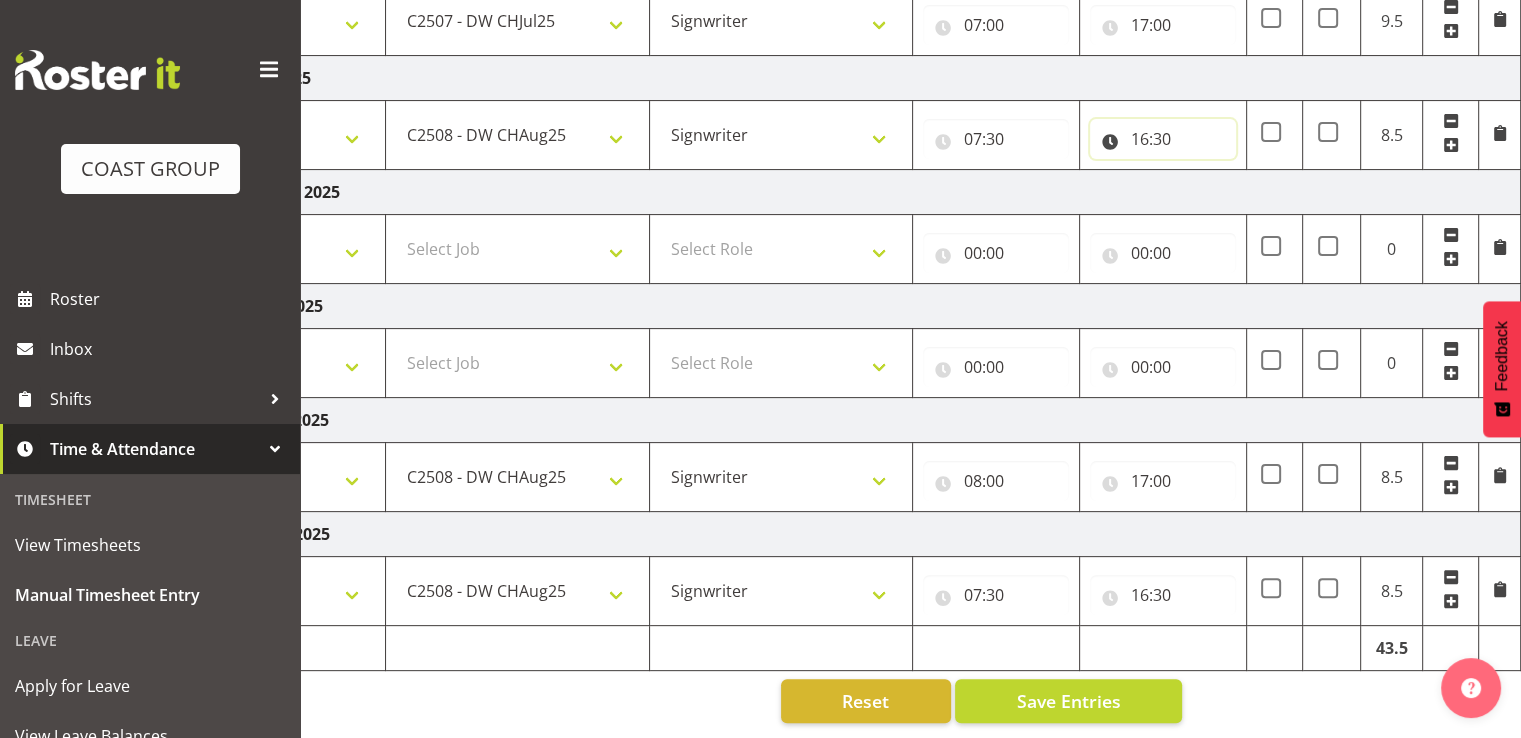 click on "16:30" at bounding box center [1163, 139] 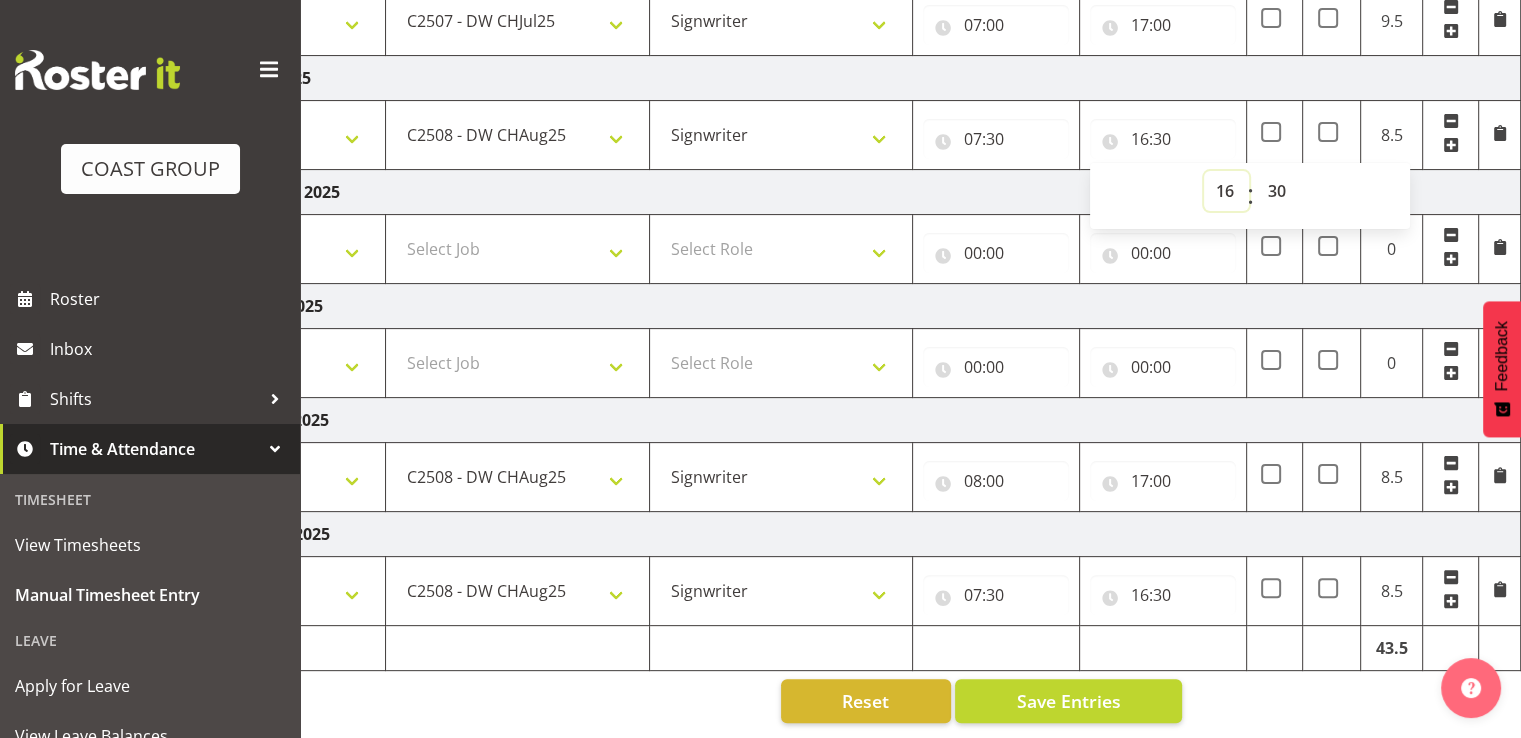 click on "00   01   02   03   04   05   06   07   08   09   10   11   12   13   14   15   16   17   18   19   20   21   22   23" at bounding box center (1226, 191) 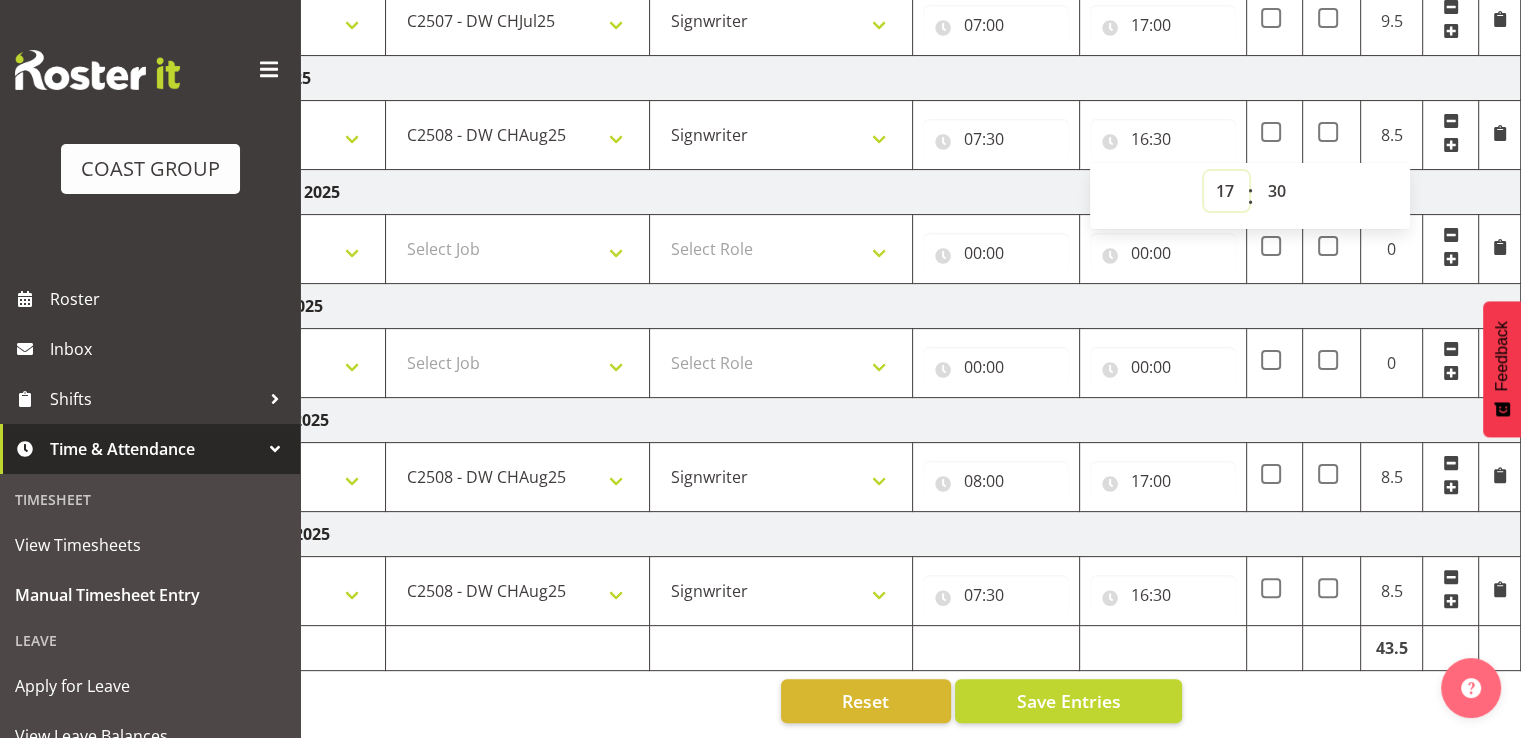 click on "00   01   02   03   04   05   06   07   08   09   10   11   12   13   14   15   16   17   18   19   20   21   22   23" at bounding box center [1226, 191] 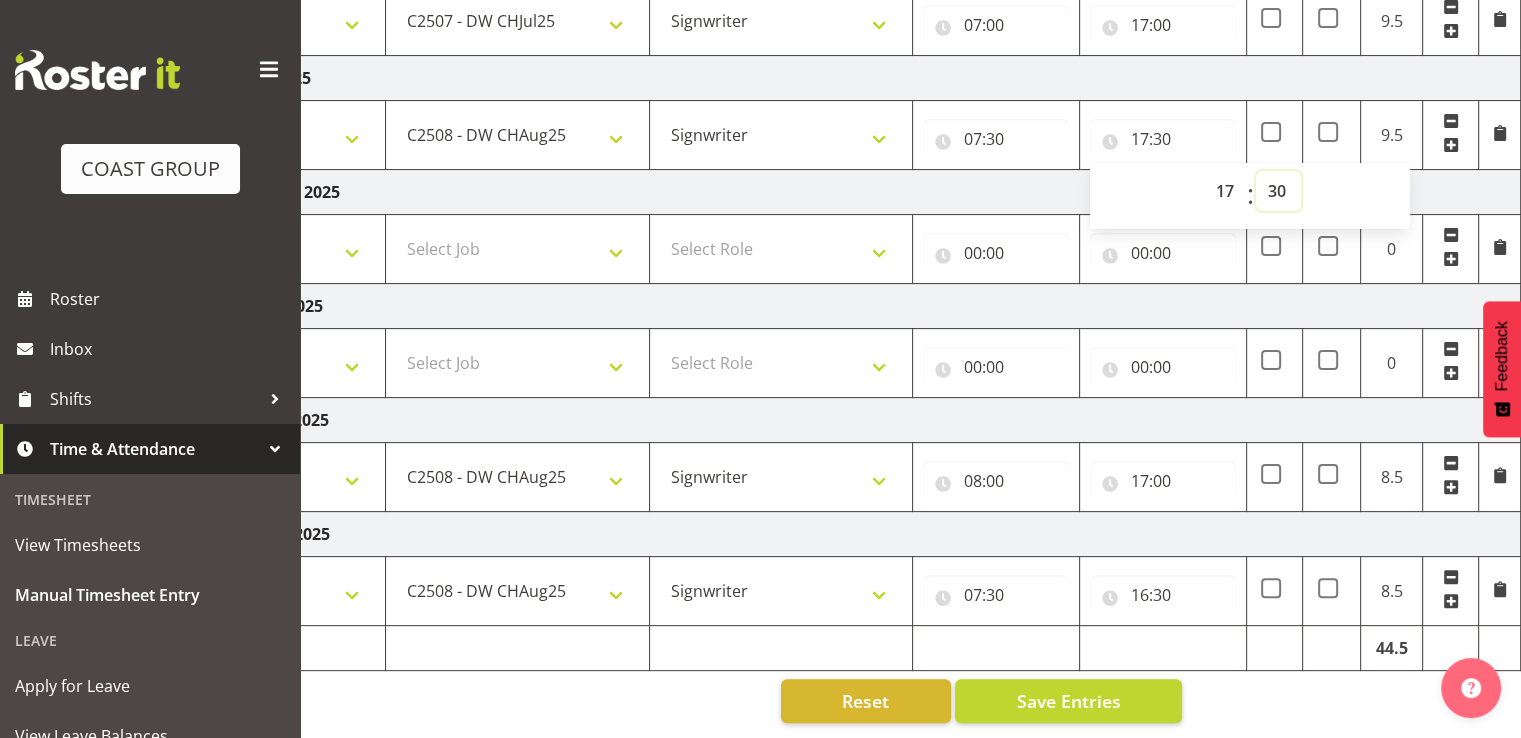 click on "00   01   02   03   04   05   06   07   08   09   10   11   12   13   14   15   16   17   18   19   20   21   22   23   24   25   26   27   28   29   30   31   32   33   34   35   36   37   38   39   40   41   42   43   44   45   46   47   48   49   50   51   52   53   54   55   56   57   58   59" at bounding box center [1278, 191] 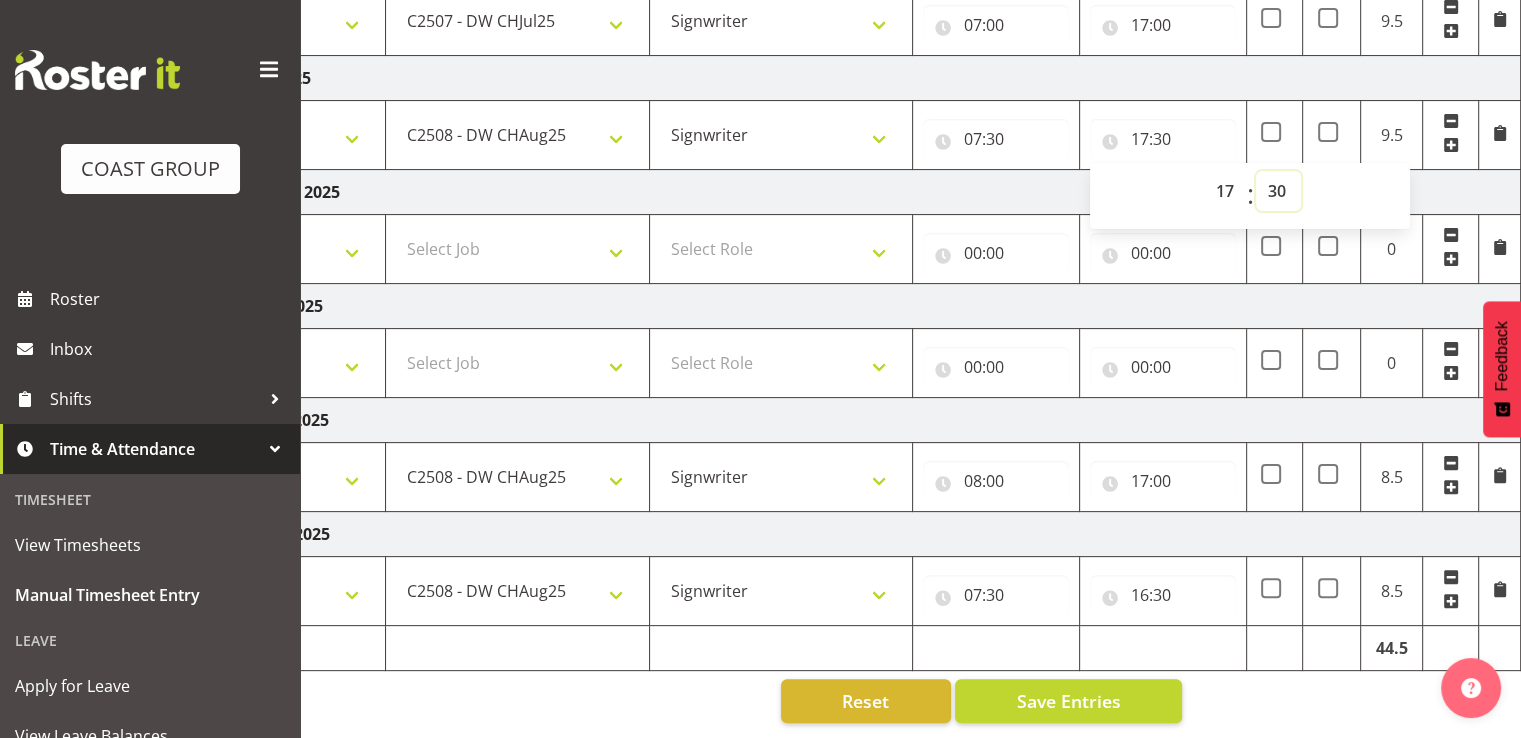 select on "0" 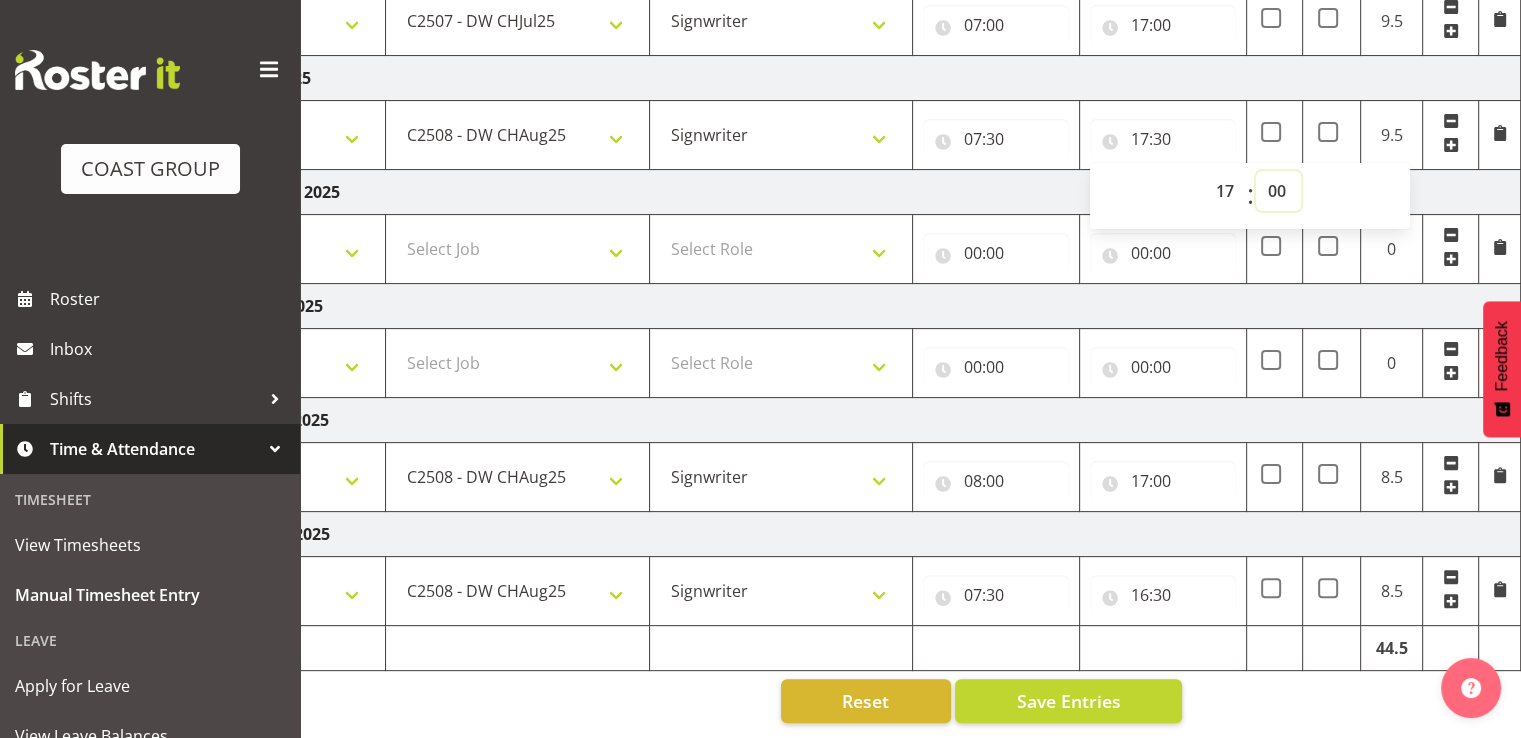 click on "00   01   02   03   04   05   06   07   08   09   10   11   12   13   14   15   16   17   18   19   20   21   22   23   24   25   26   27   28   29   30   31   32   33   34   35   36   37   38   39   40   41   42   43   44   45   46   47   48   49   50   51   52   53   54   55   56   57   58   59" at bounding box center (1278, 191) 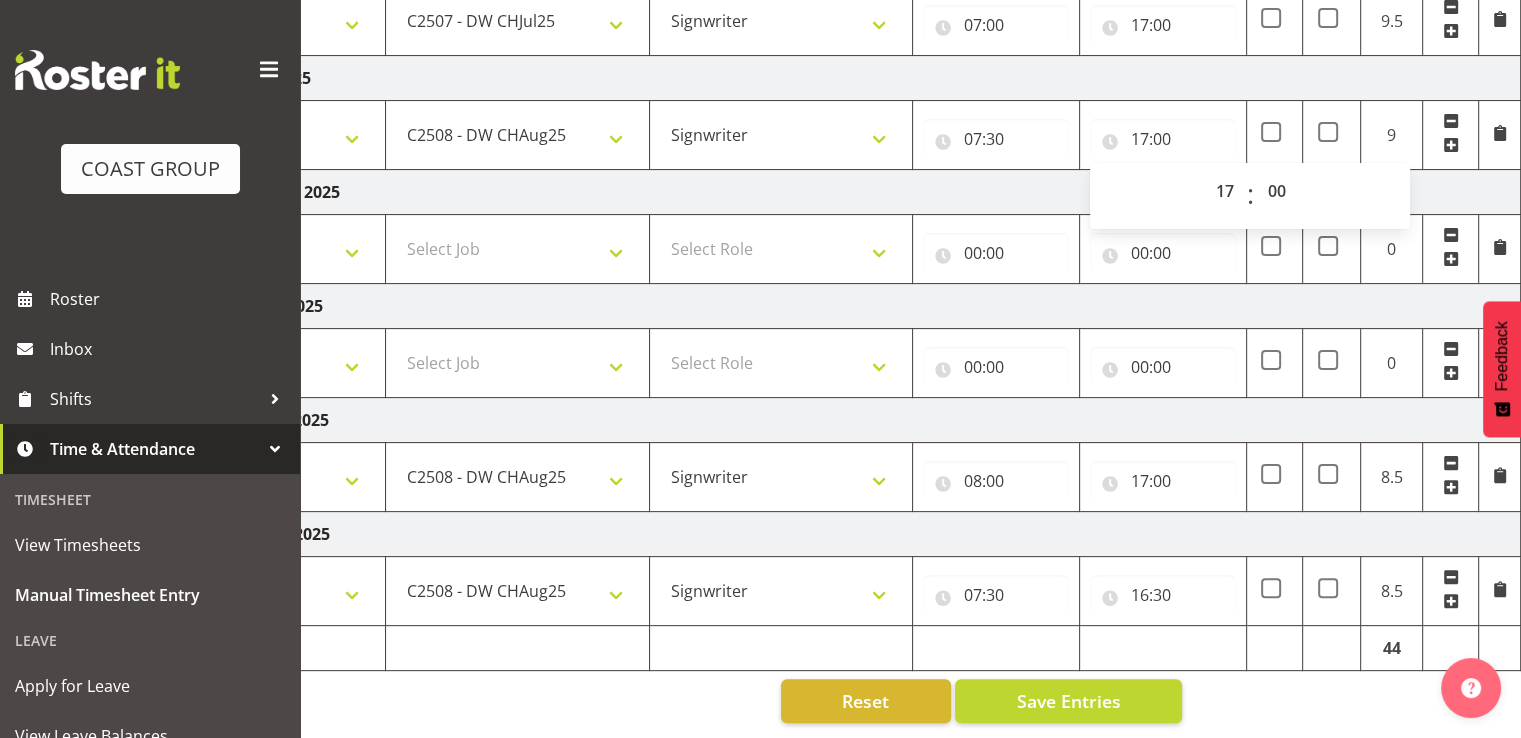 click on "Sunday 3rd August 2025" at bounding box center (821, 306) 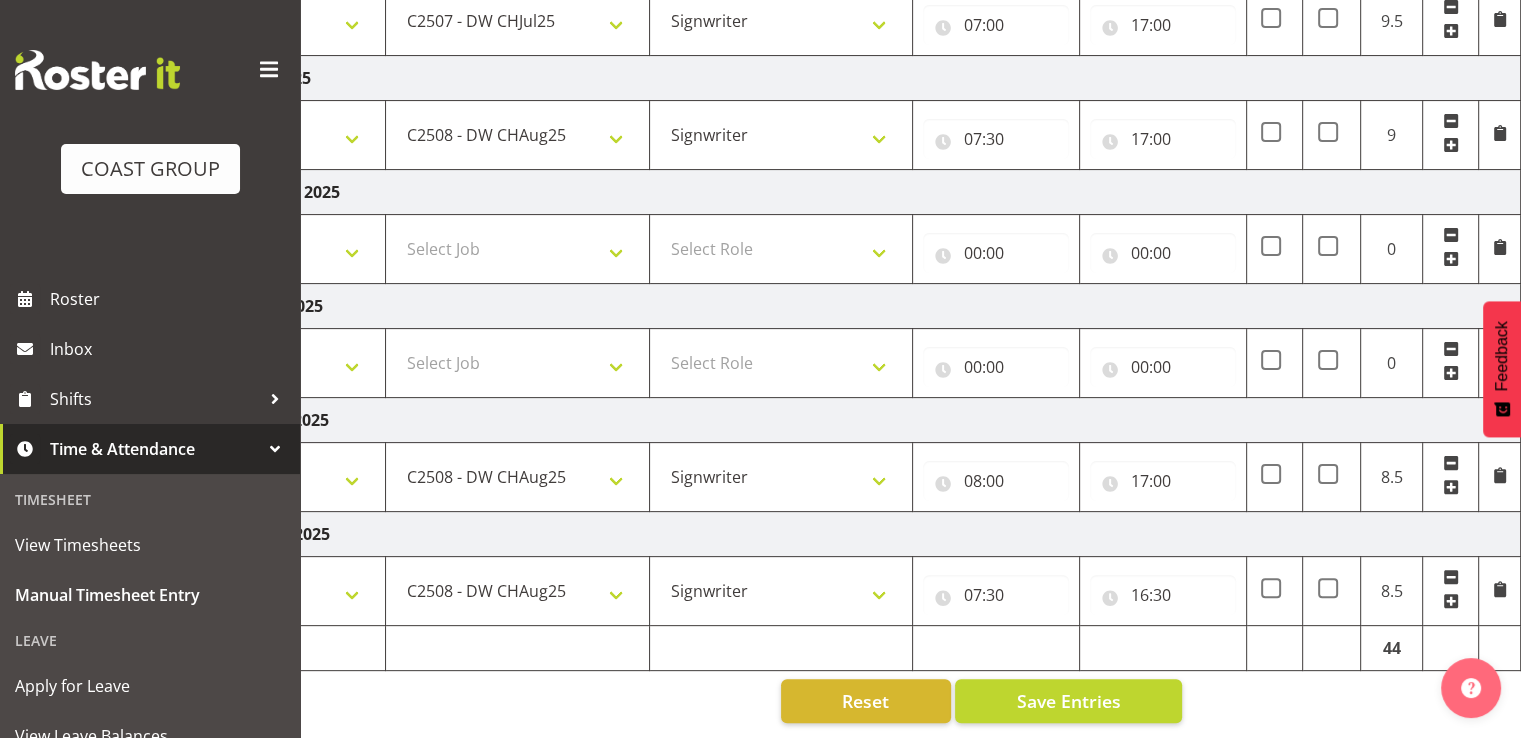 click on "Saturday 2nd August 2025" at bounding box center [821, 192] 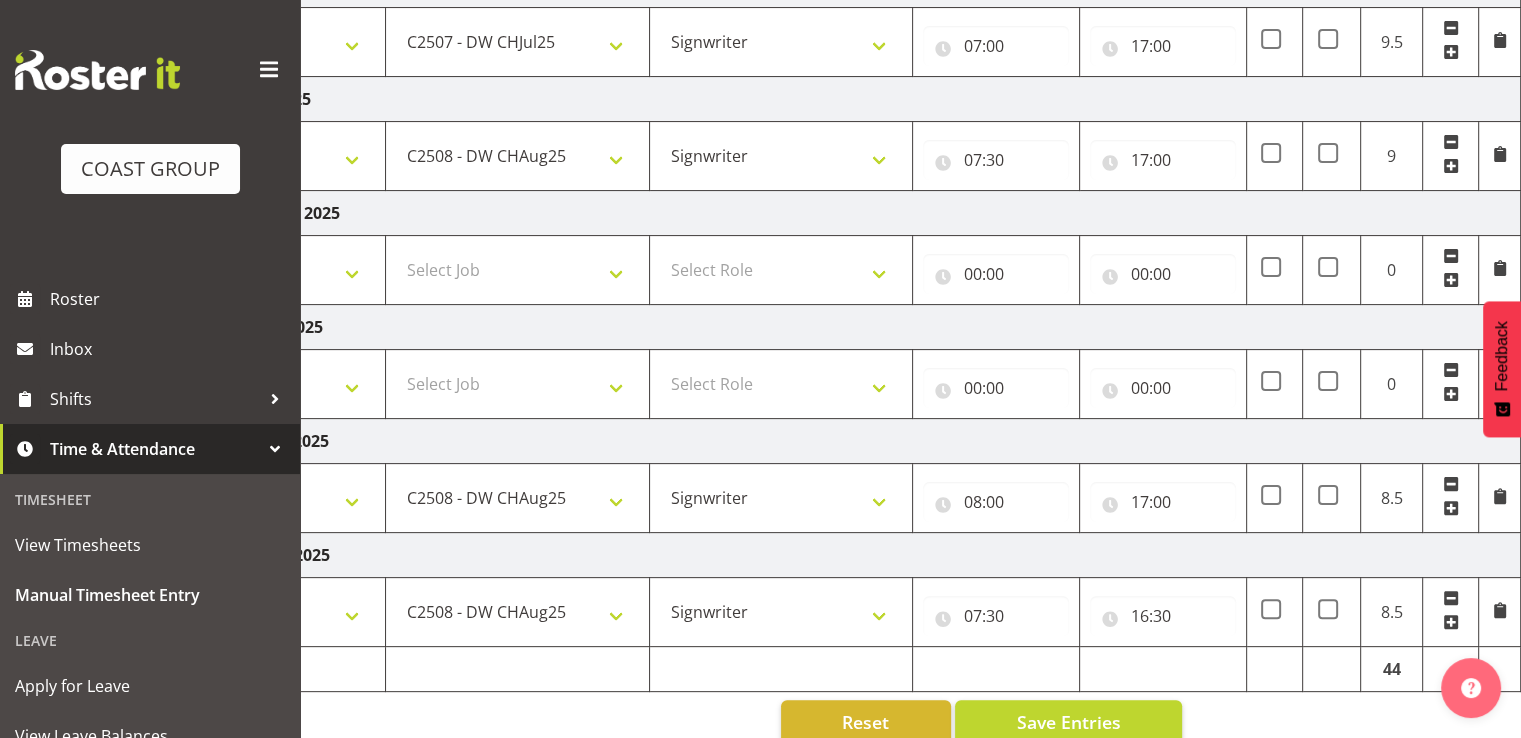 scroll, scrollTop: 500, scrollLeft: 0, axis: vertical 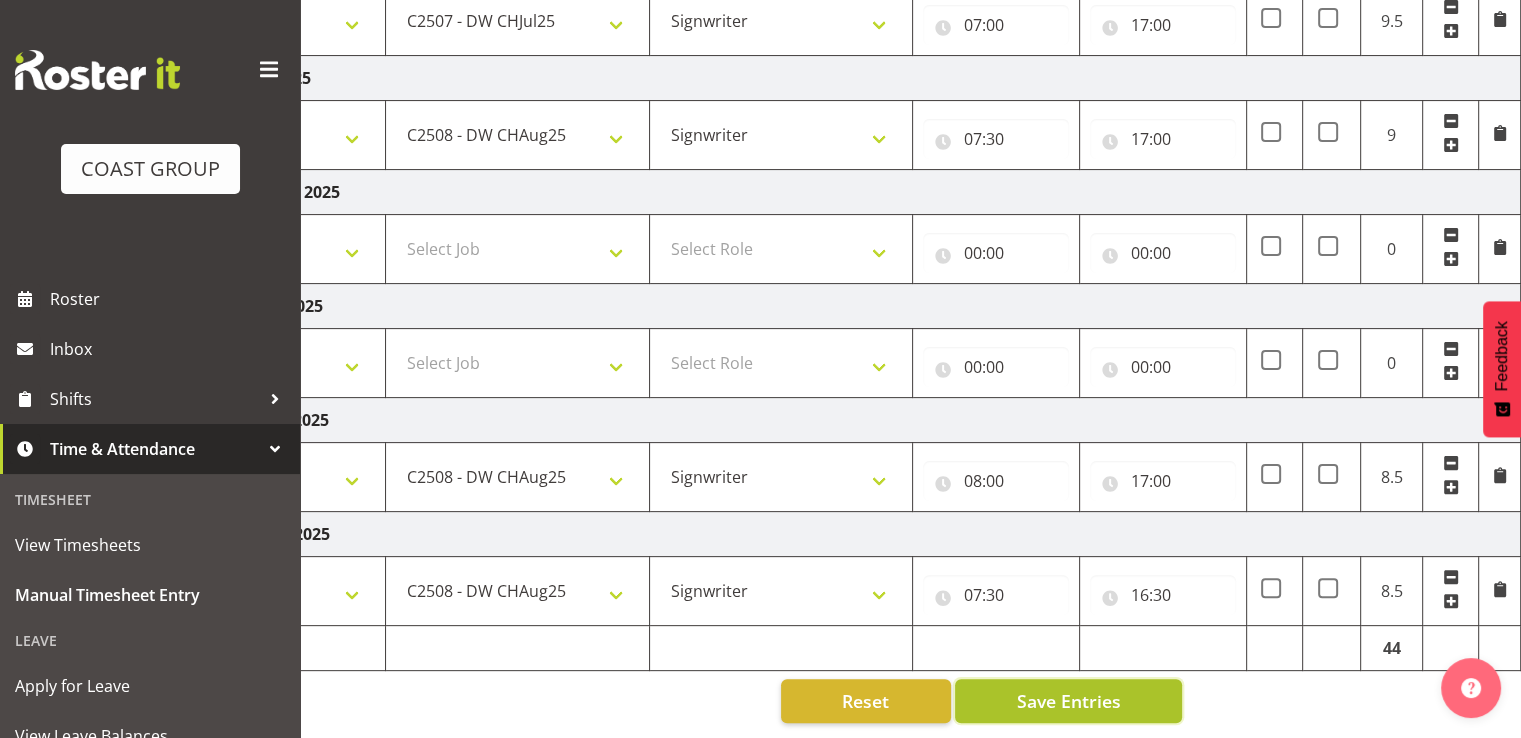 click on "Save
Entries" at bounding box center (1068, 701) 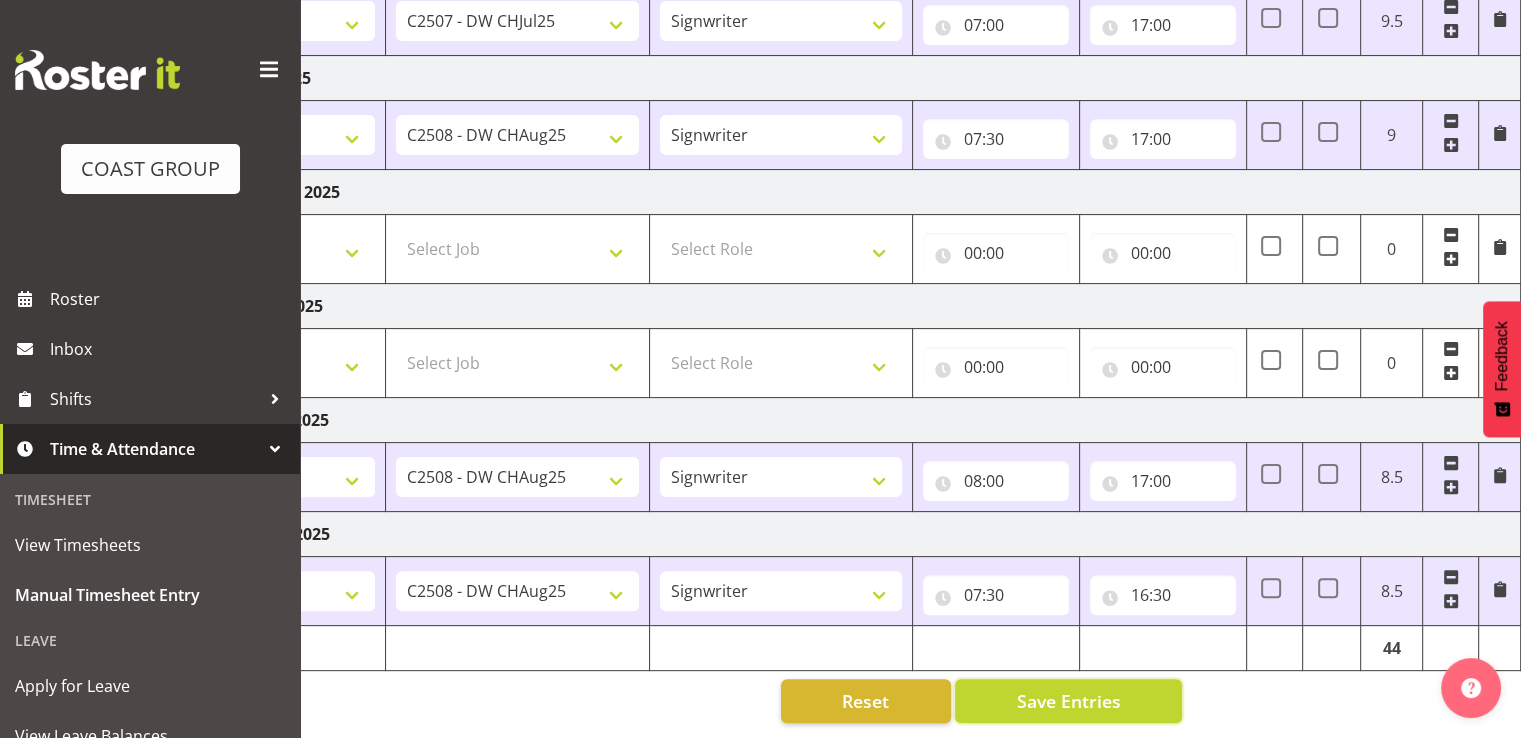 scroll, scrollTop: 500, scrollLeft: 0, axis: vertical 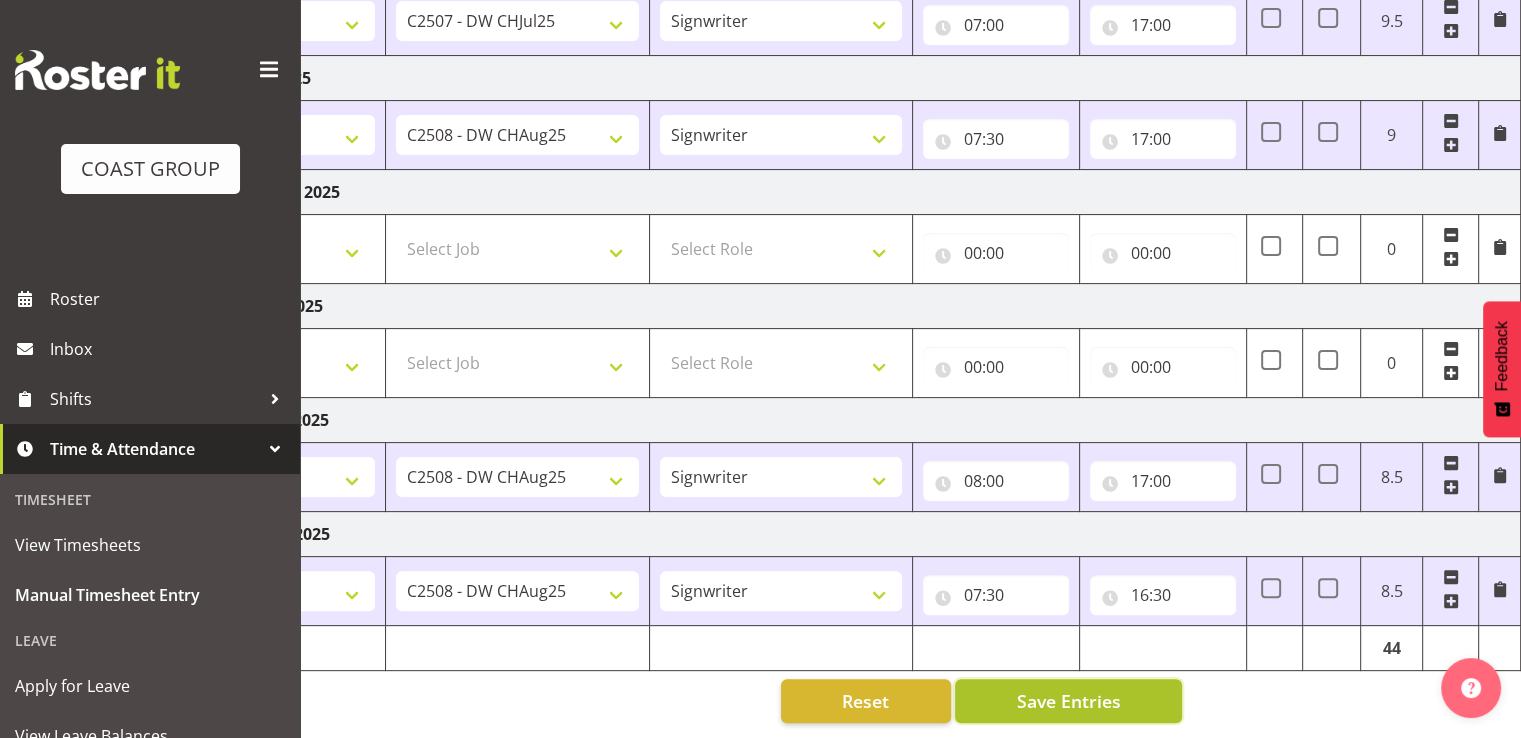 click on "Save
Entries" at bounding box center [1068, 701] 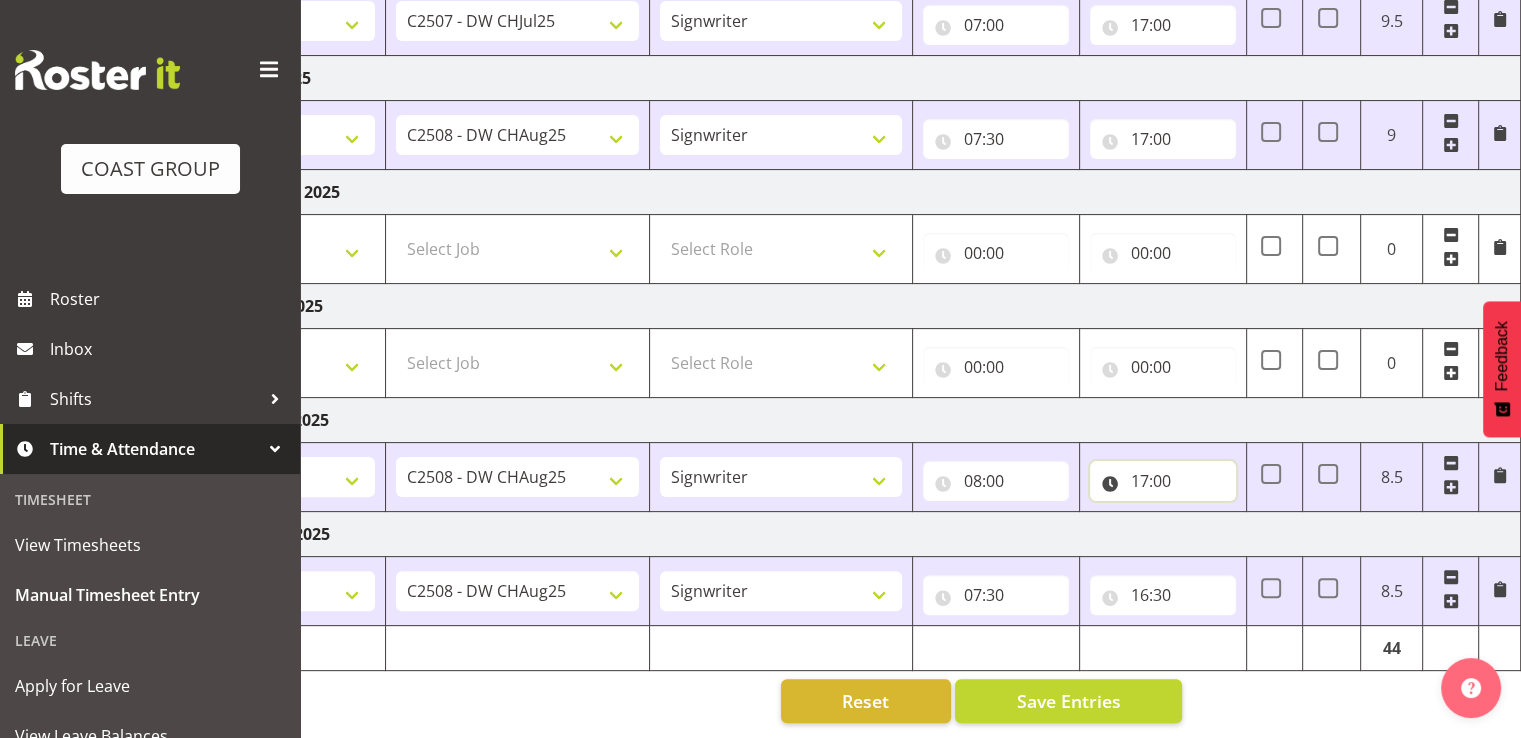 click on "17:00" at bounding box center (1163, 481) 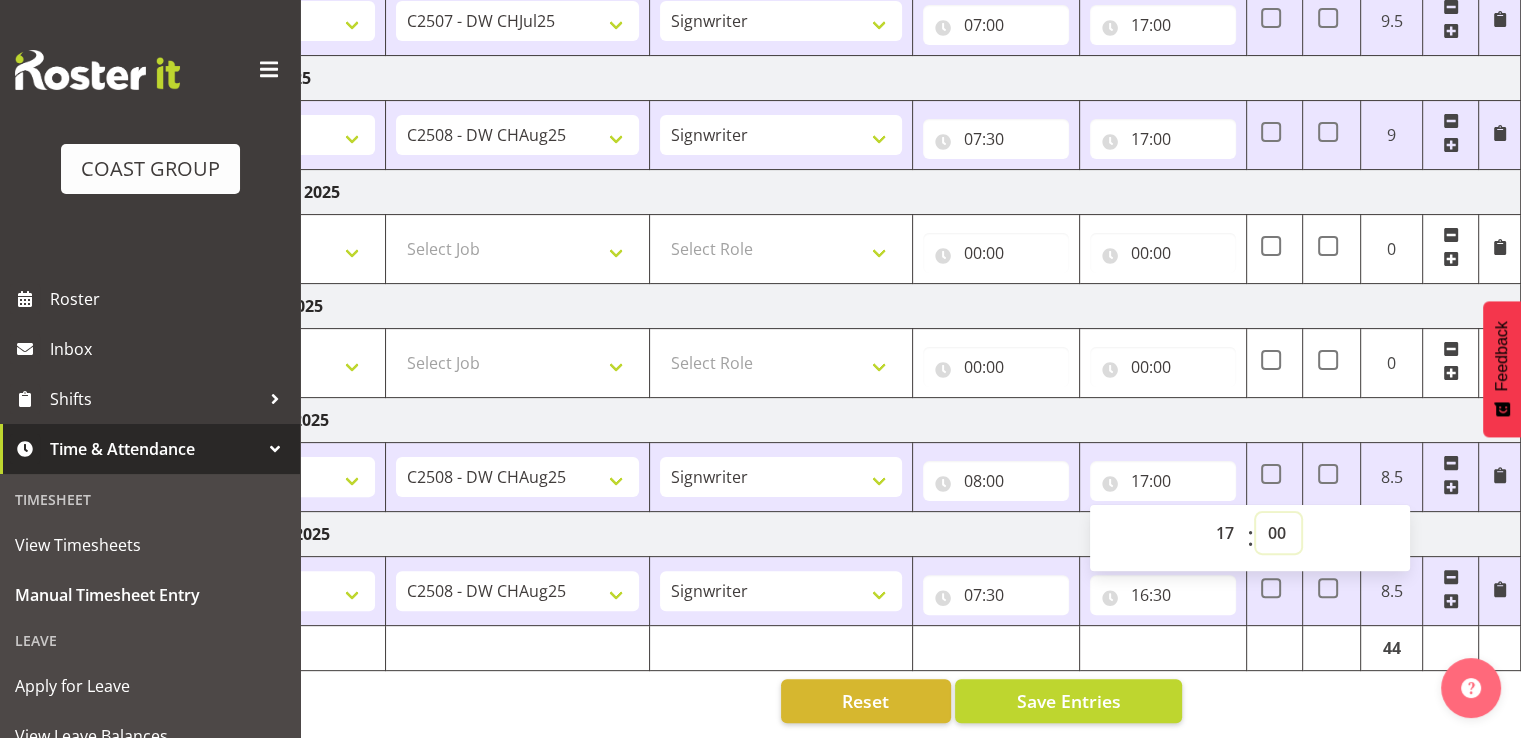 click on "00   01   02   03   04   05   06   07   08   09   10   11   12   13   14   15   16   17   18   19   20   21   22   23   24   25   26   27   28   29   30   31   32   33   34   35   36   37   38   39   40   41   42   43   44   45   46   47   48   49   50   51   52   53   54   55   56   57   58   59" at bounding box center (1278, 533) 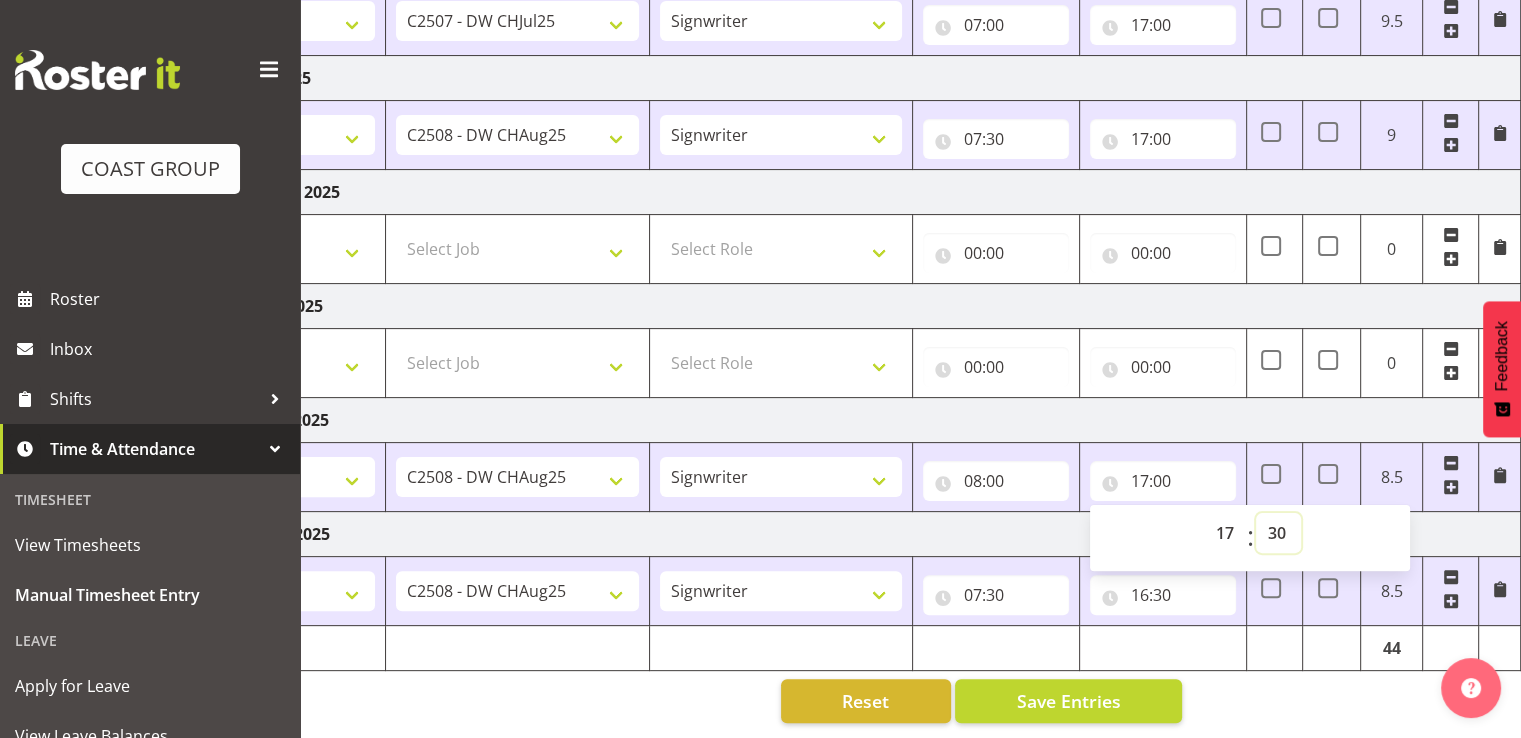 click on "00   01   02   03   04   05   06   07   08   09   10   11   12   13   14   15   16   17   18   19   20   21   22   23   24   25   26   27   28   29   30   31   32   33   34   35   36   37   38   39   40   41   42   43   44   45   46   47   48   49   50   51   52   53   54   55   56   57   58   59" at bounding box center (1278, 533) 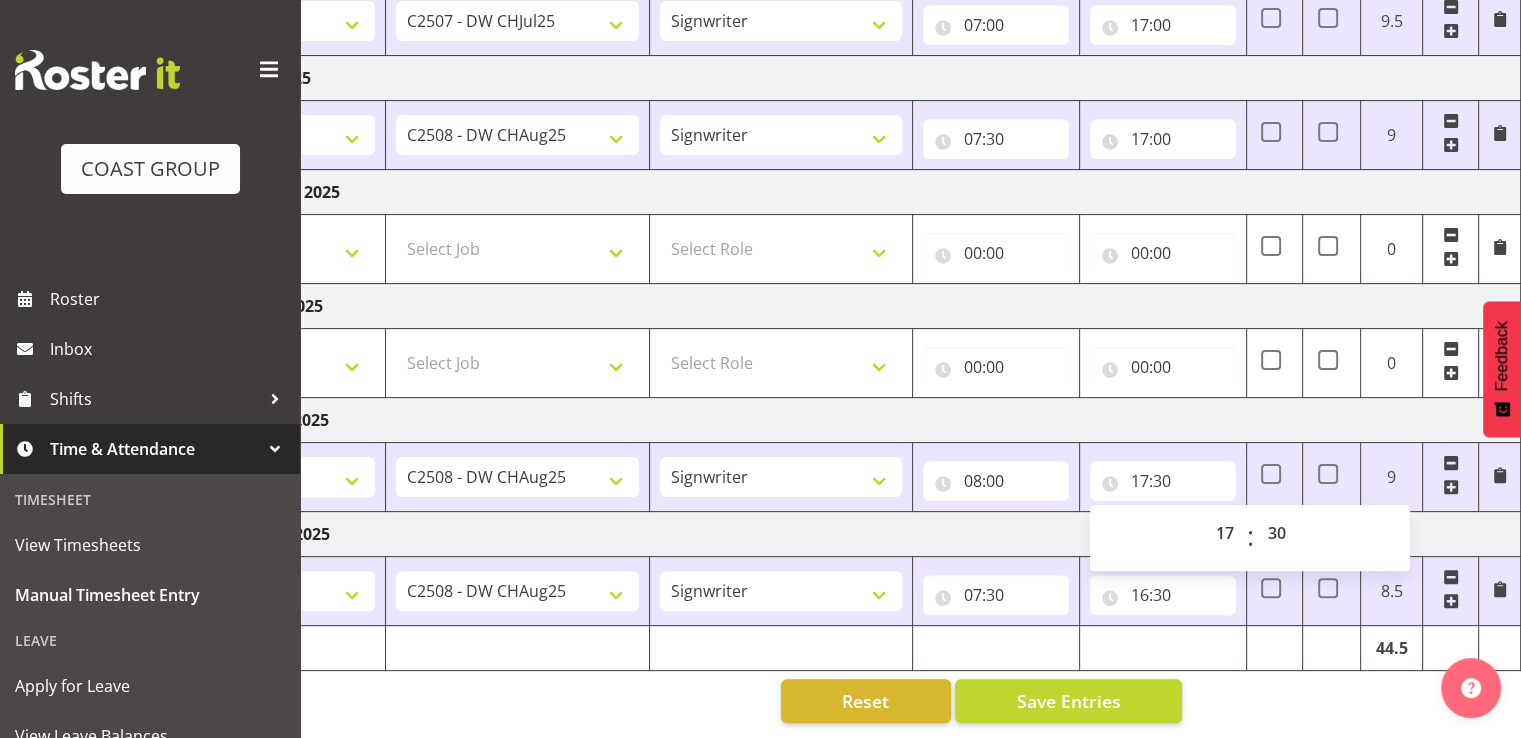 click on "Monday 4th August 2025" at bounding box center [821, 420] 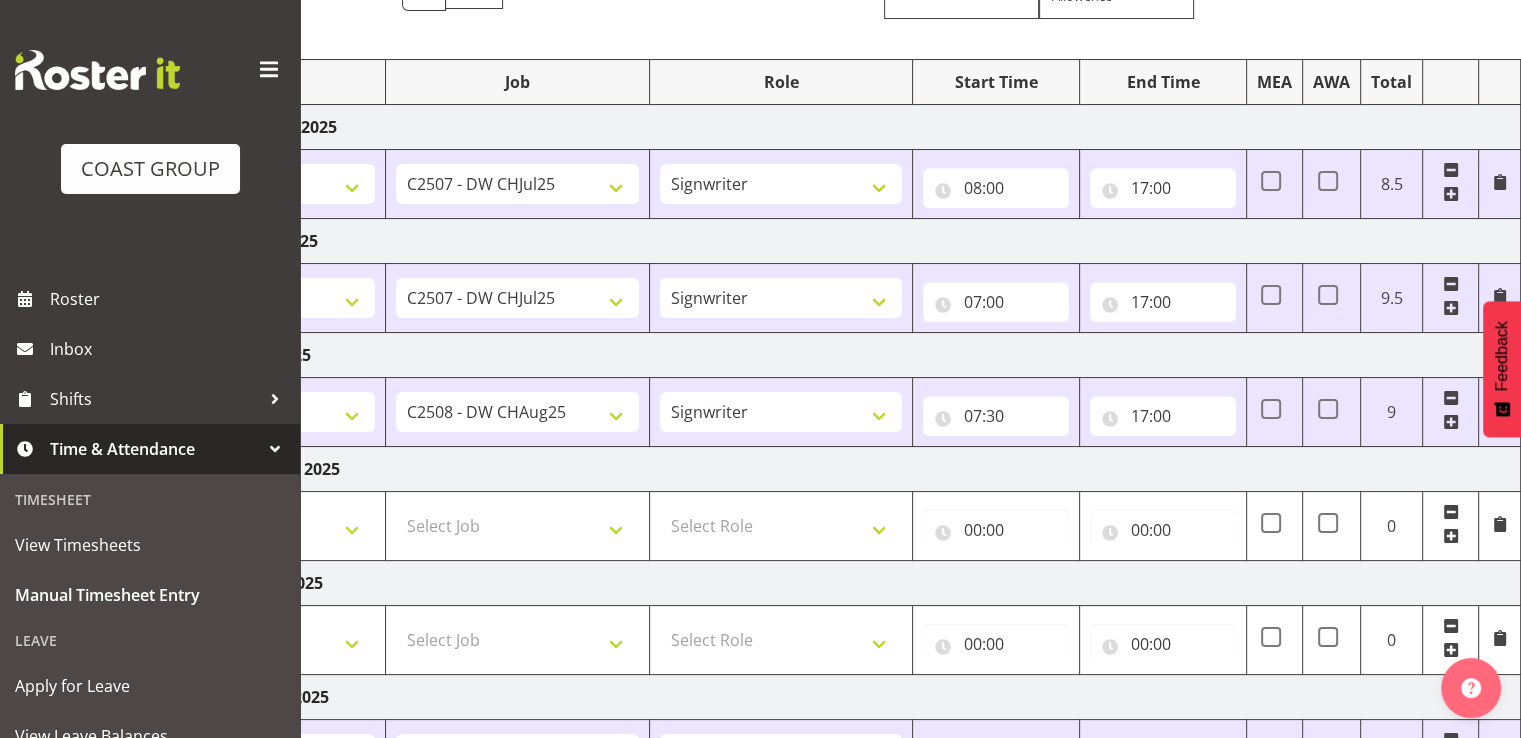 scroll, scrollTop: 200, scrollLeft: 0, axis: vertical 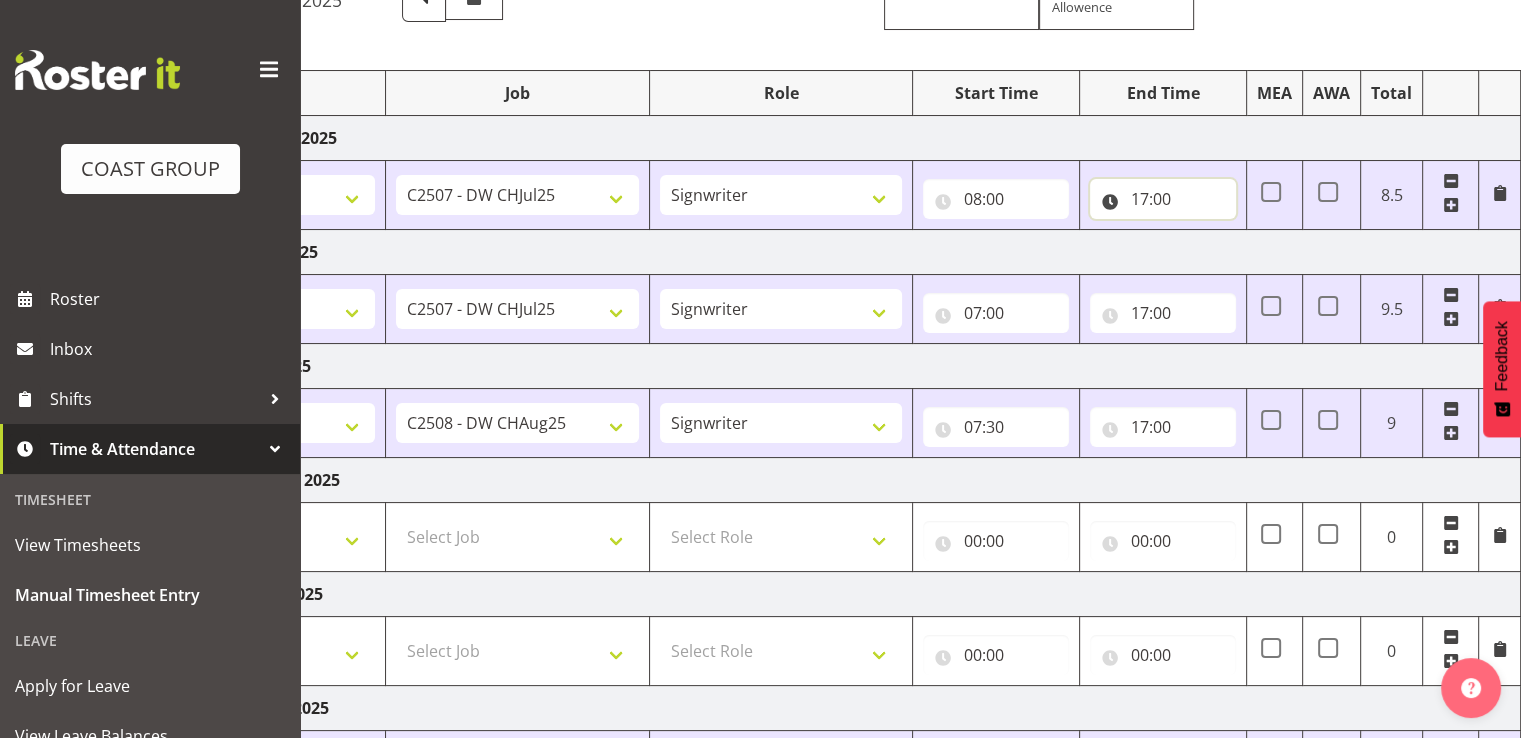 click on "17:00" at bounding box center [1163, 199] 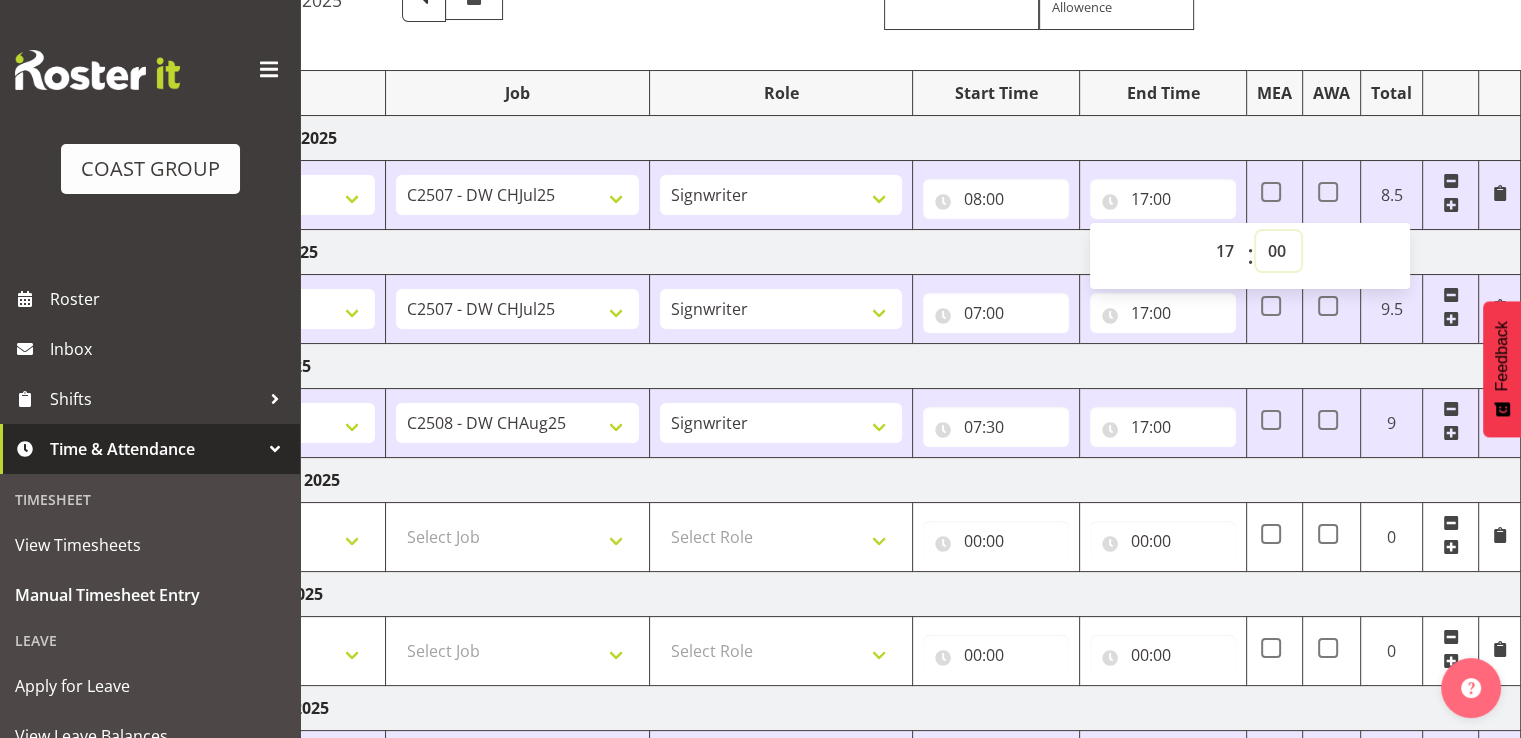 click on "00   01   02   03   04   05   06   07   08   09   10   11   12   13   14   15   16   17   18   19   20   21   22   23   24   25   26   27   28   29   30   31   32   33   34   35   36   37   38   39   40   41   42   43   44   45   46   47   48   49   50   51   52   53   54   55   56   57   58   59" at bounding box center [1278, 251] 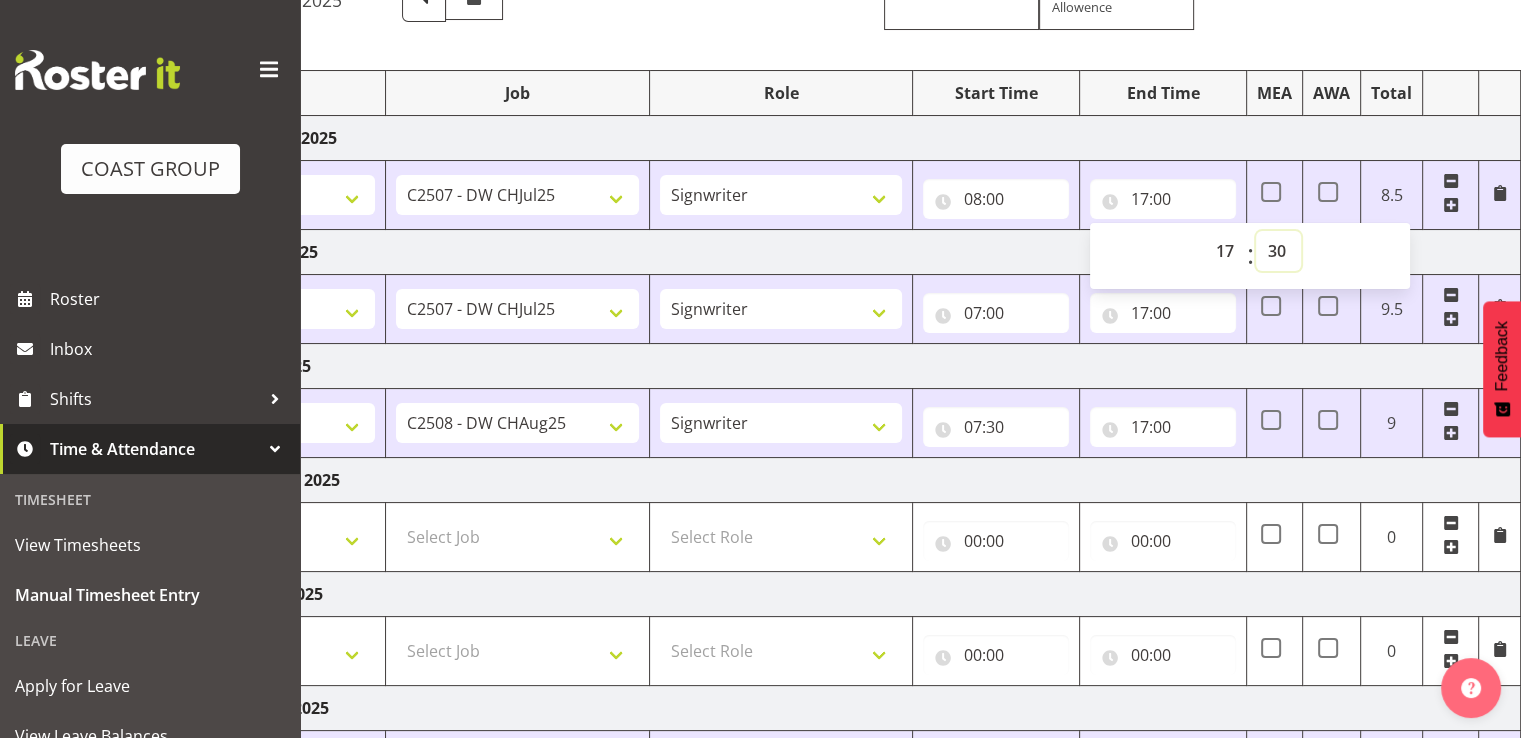 click on "00   01   02   03   04   05   06   07   08   09   10   11   12   13   14   15   16   17   18   19   20   21   22   23   24   25   26   27   28   29   30   31   32   33   34   35   36   37   38   39   40   41   42   43   44   45   46   47   48   49   50   51   52   53   54   55   56   57   58   59" at bounding box center (1278, 251) 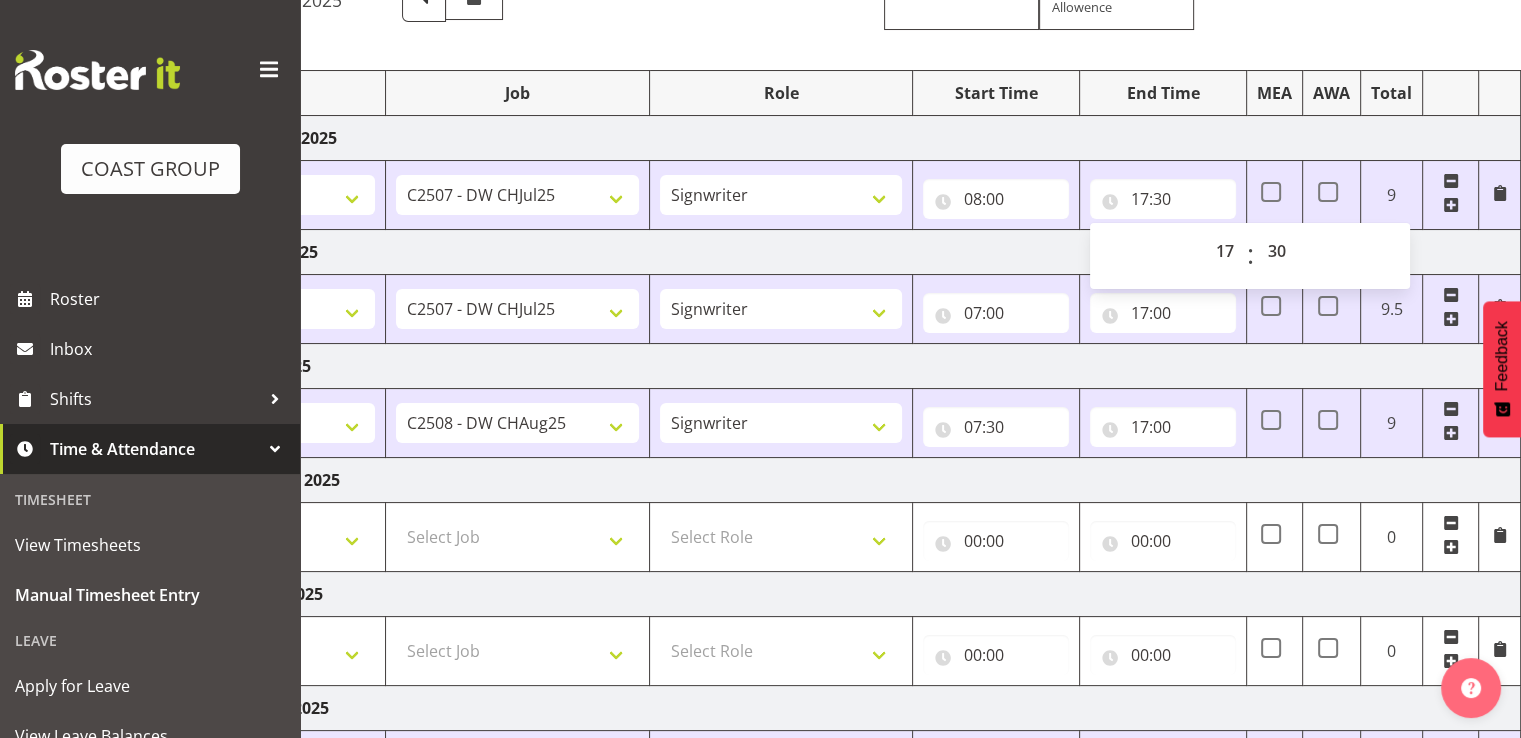 click on "Thursday 31st July 2025" at bounding box center (821, 252) 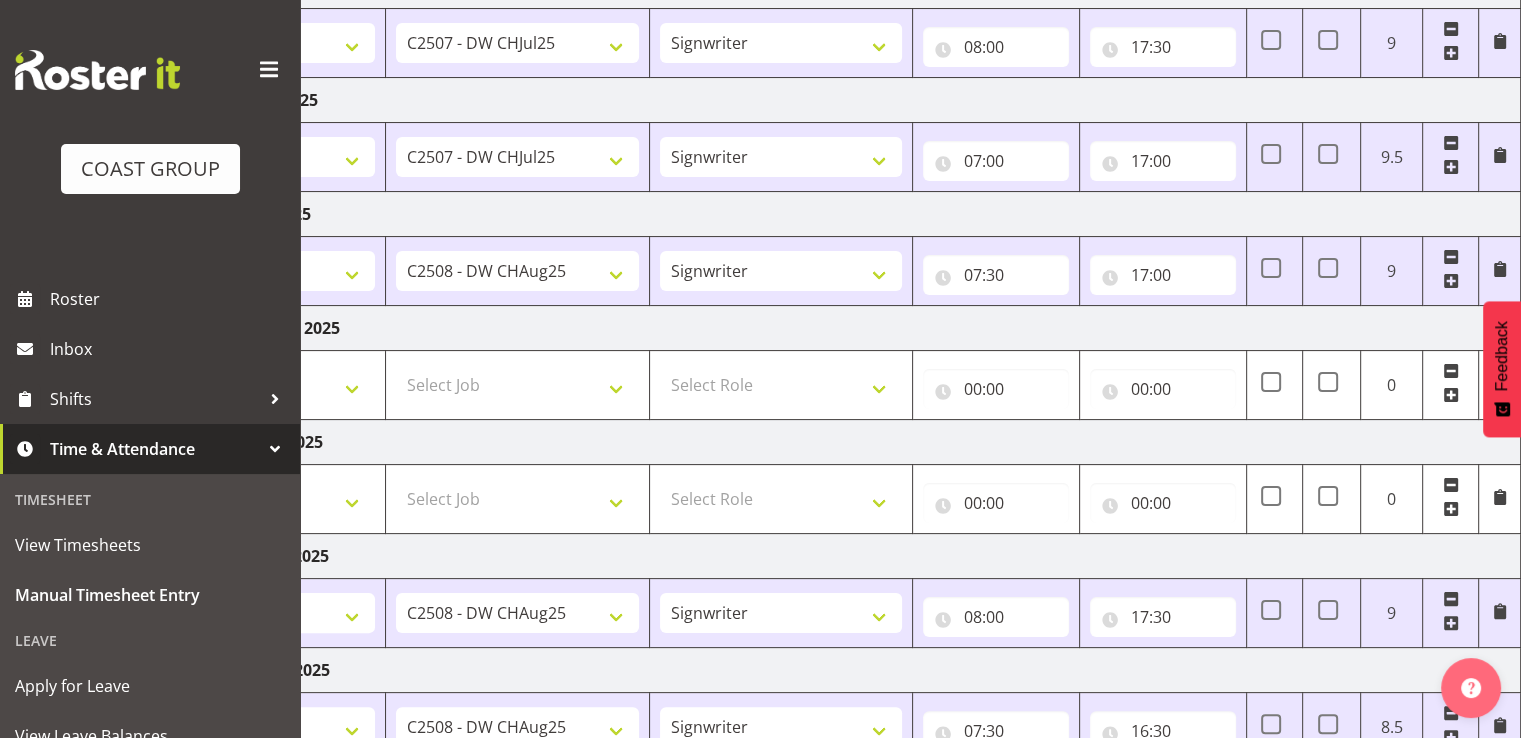 scroll, scrollTop: 500, scrollLeft: 0, axis: vertical 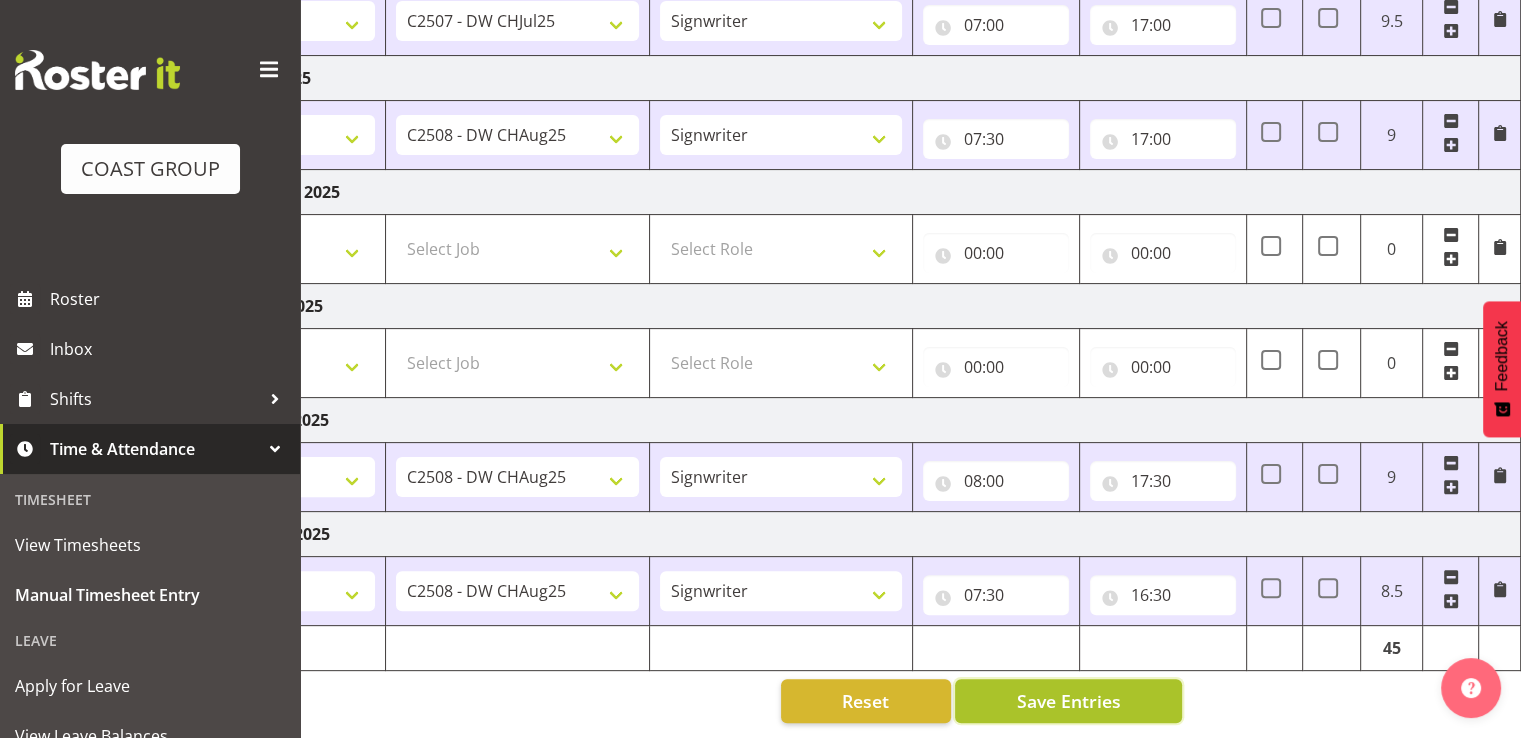 click on "Save
Entries" at bounding box center (1068, 701) 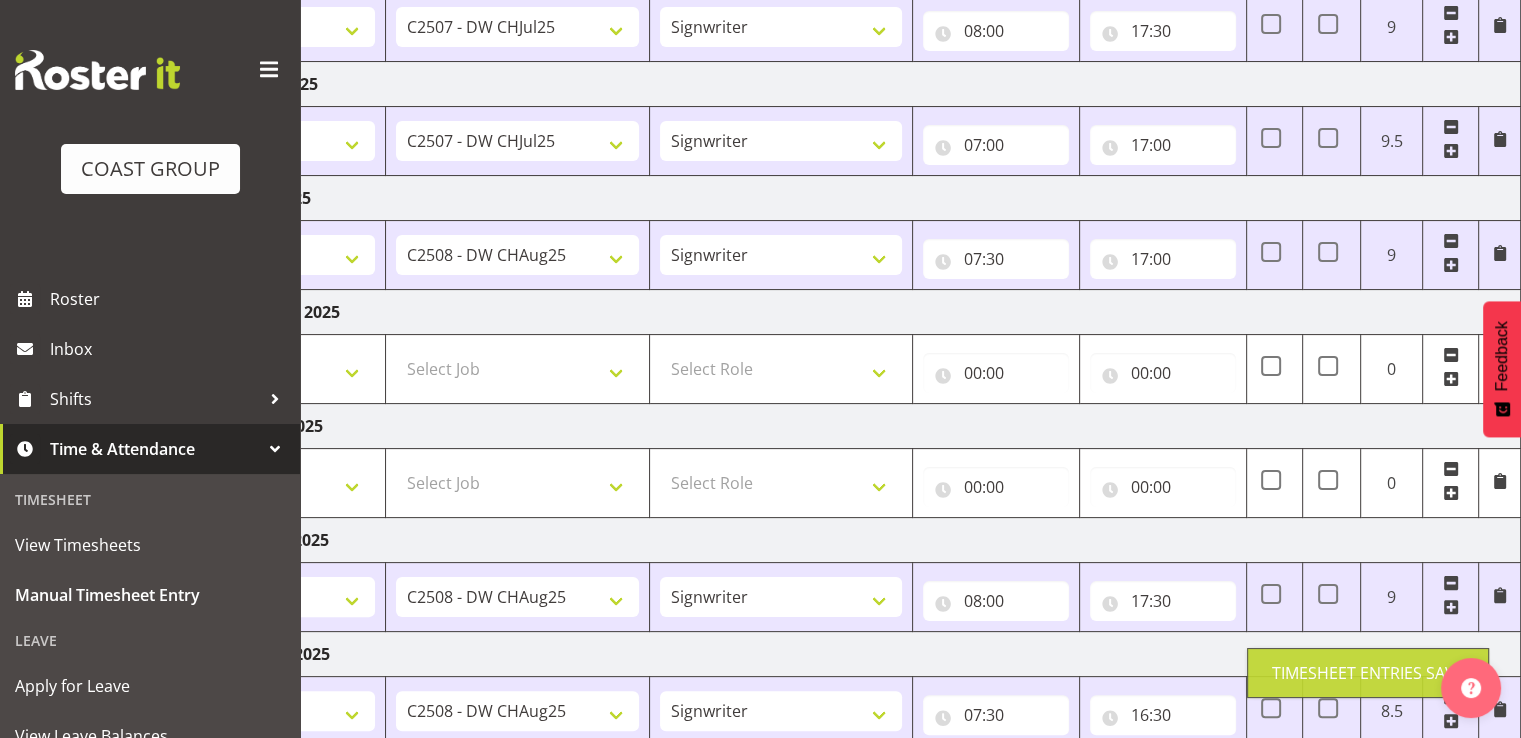 scroll, scrollTop: 100, scrollLeft: 0, axis: vertical 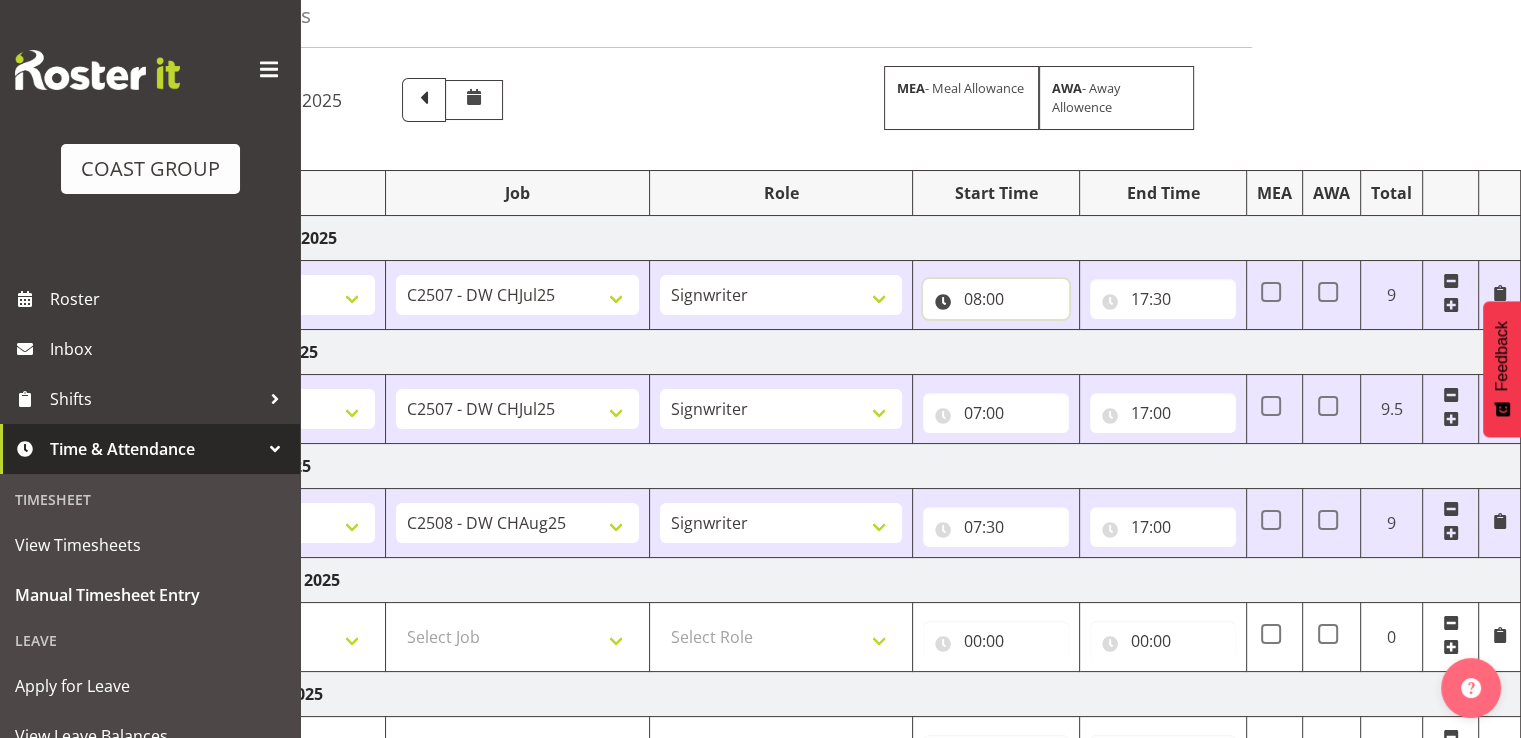 click on "08:00" at bounding box center (996, 299) 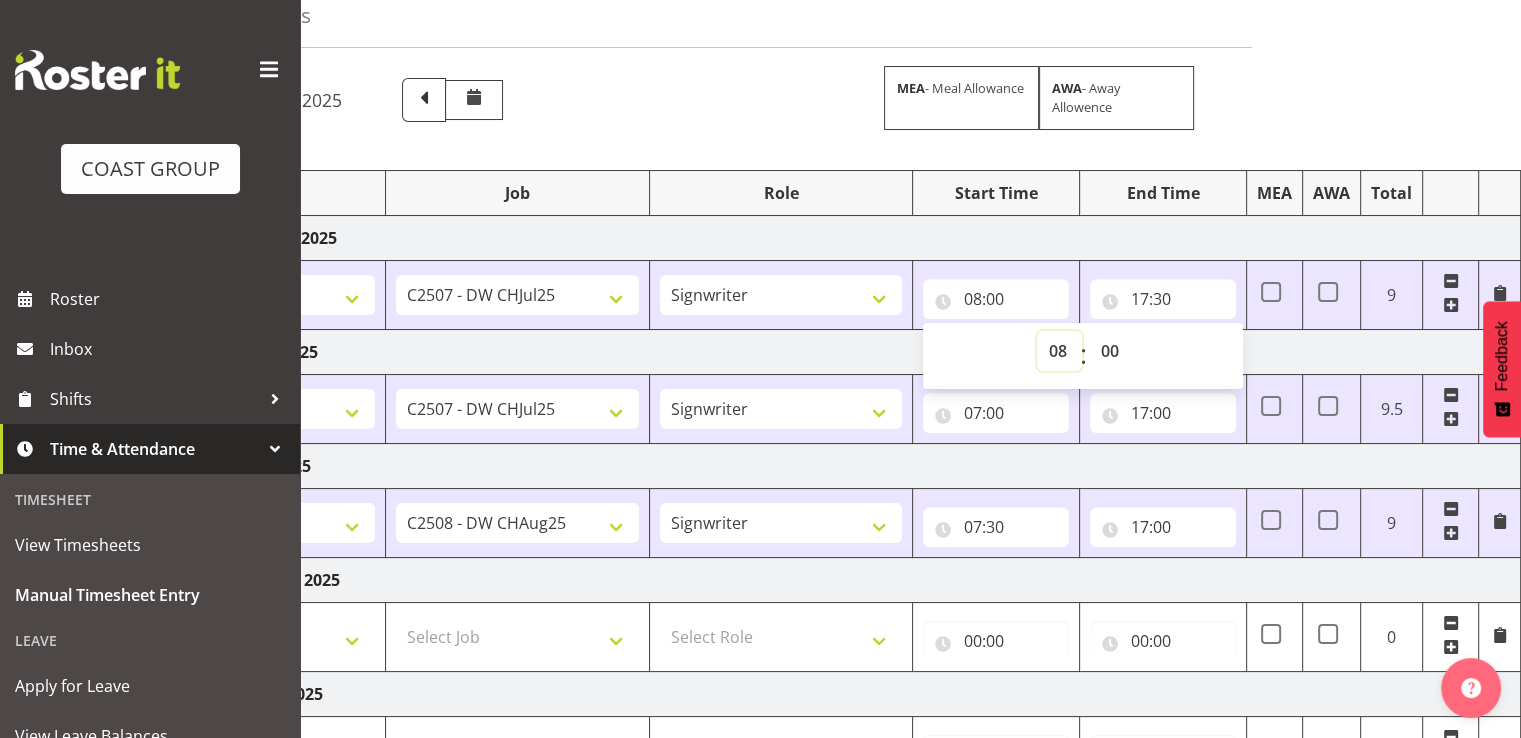 click on "00   01   02   03   04   05   06   07   08   09   10   11   12   13   14   15   16   17   18   19   20   21   22   23" at bounding box center (1059, 351) 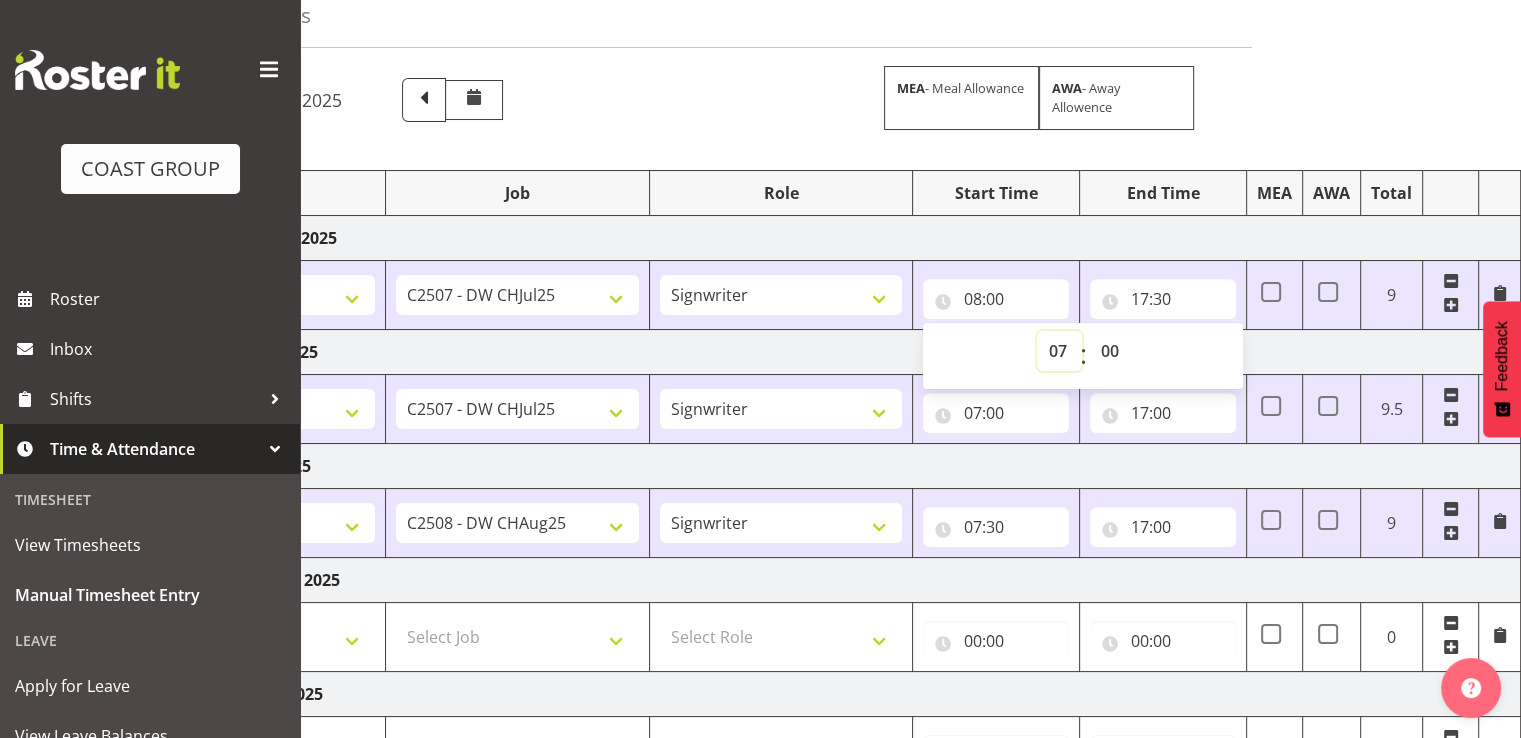 click on "00   01   02   03   04   05   06   07   08   09   10   11   12   13   14   15   16   17   18   19   20   21   22   23" at bounding box center (1059, 351) 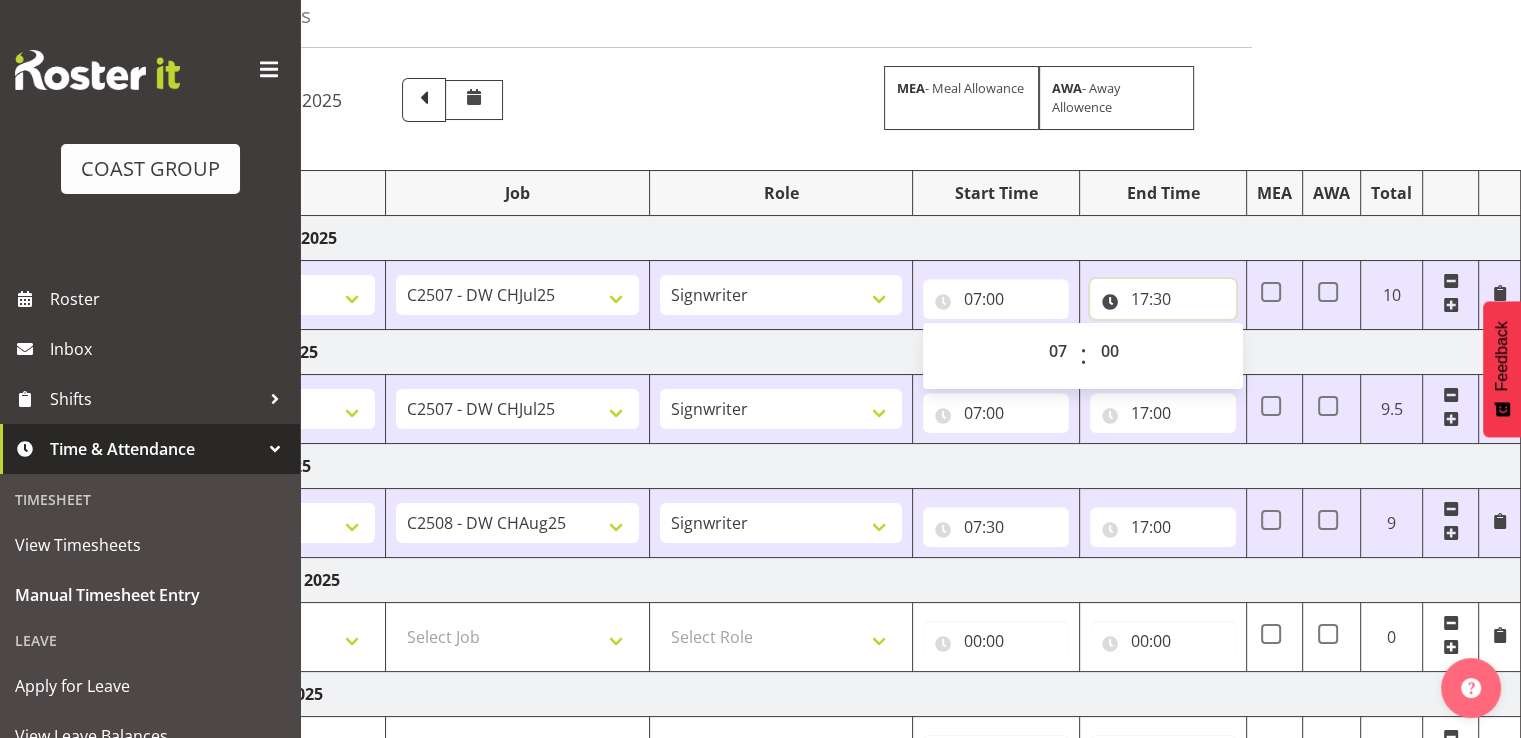 click on "17:30" at bounding box center (1163, 299) 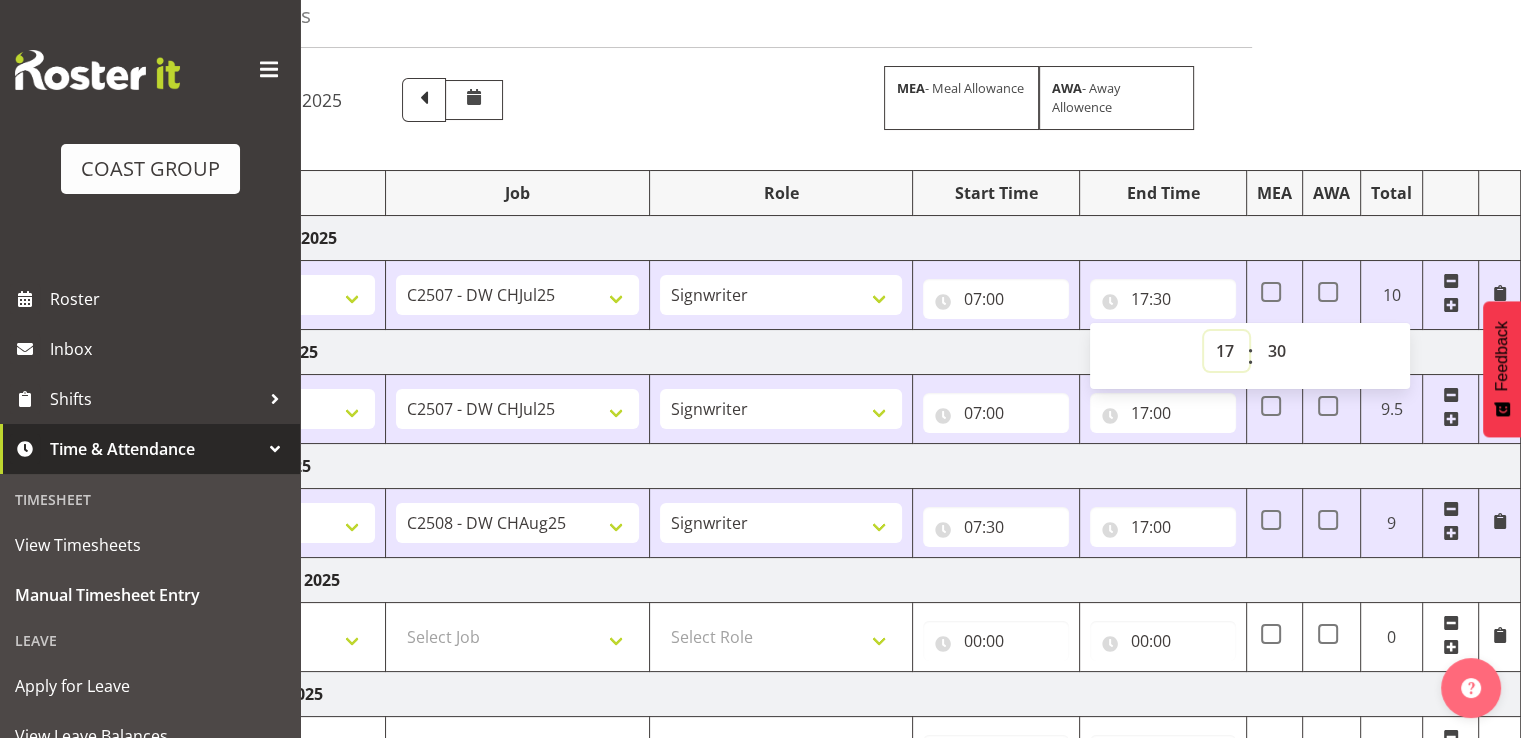 click on "00   01   02   03   04   05   06   07   08   09   10   11   12   13   14   15   16   17   18   19   20   21   22   23" at bounding box center (1226, 351) 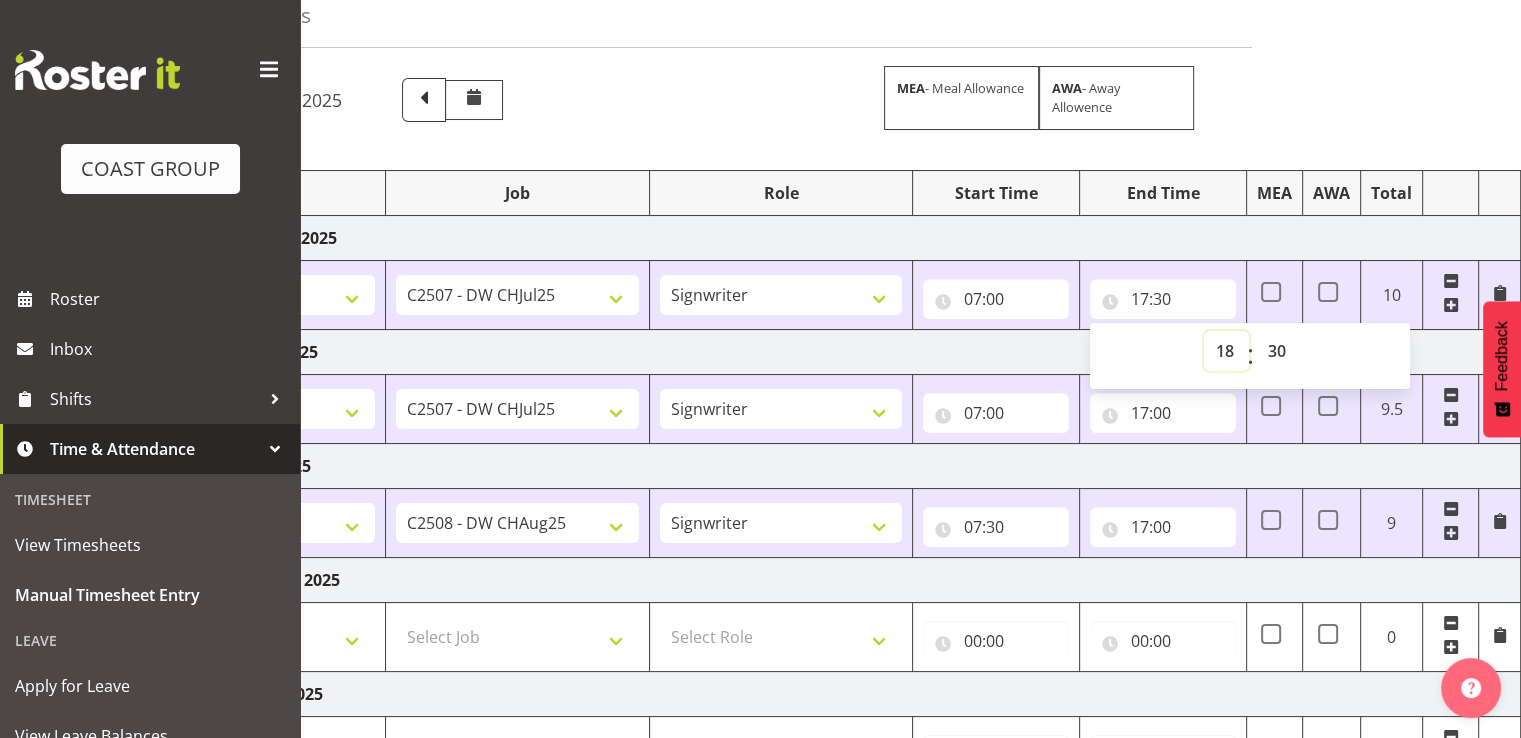 click on "00   01   02   03   04   05   06   07   08   09   10   11   12   13   14   15   16   17   18   19   20   21   22   23" at bounding box center [1226, 351] 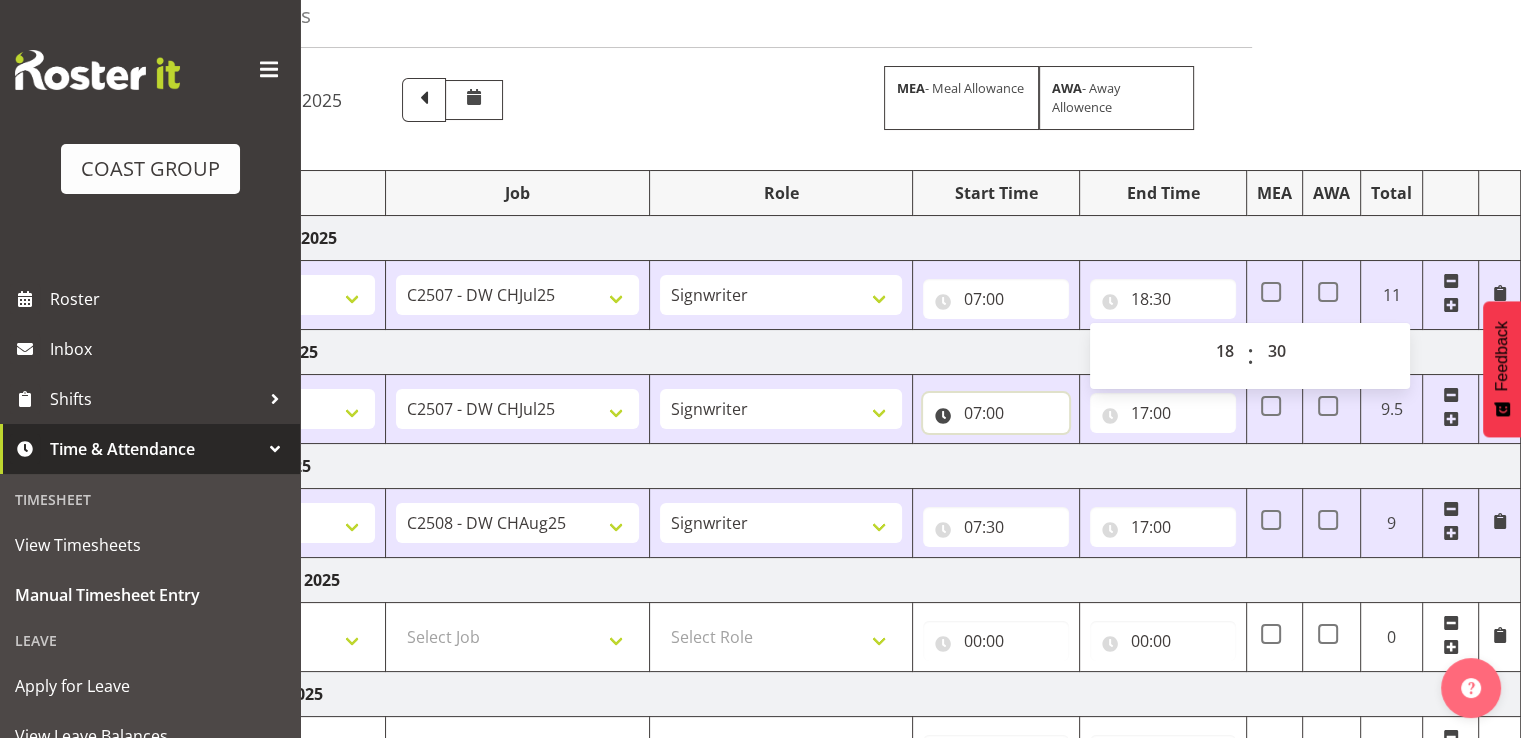 click on "07:00" at bounding box center [996, 413] 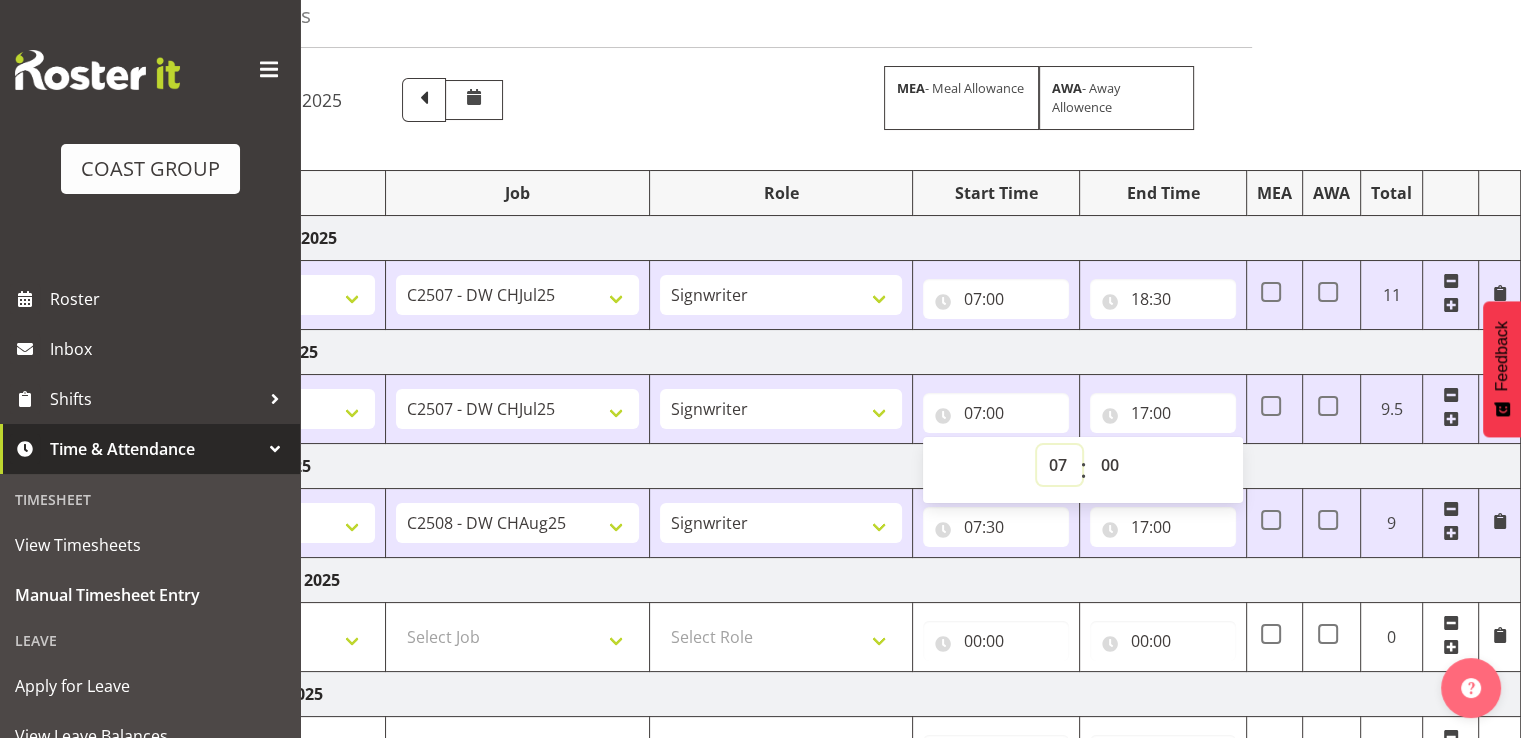 click on "00   01   02   03   04   05   06   07   08   09   10   11   12   13   14   15   16   17   18   19   20   21   22   23" at bounding box center (1059, 465) 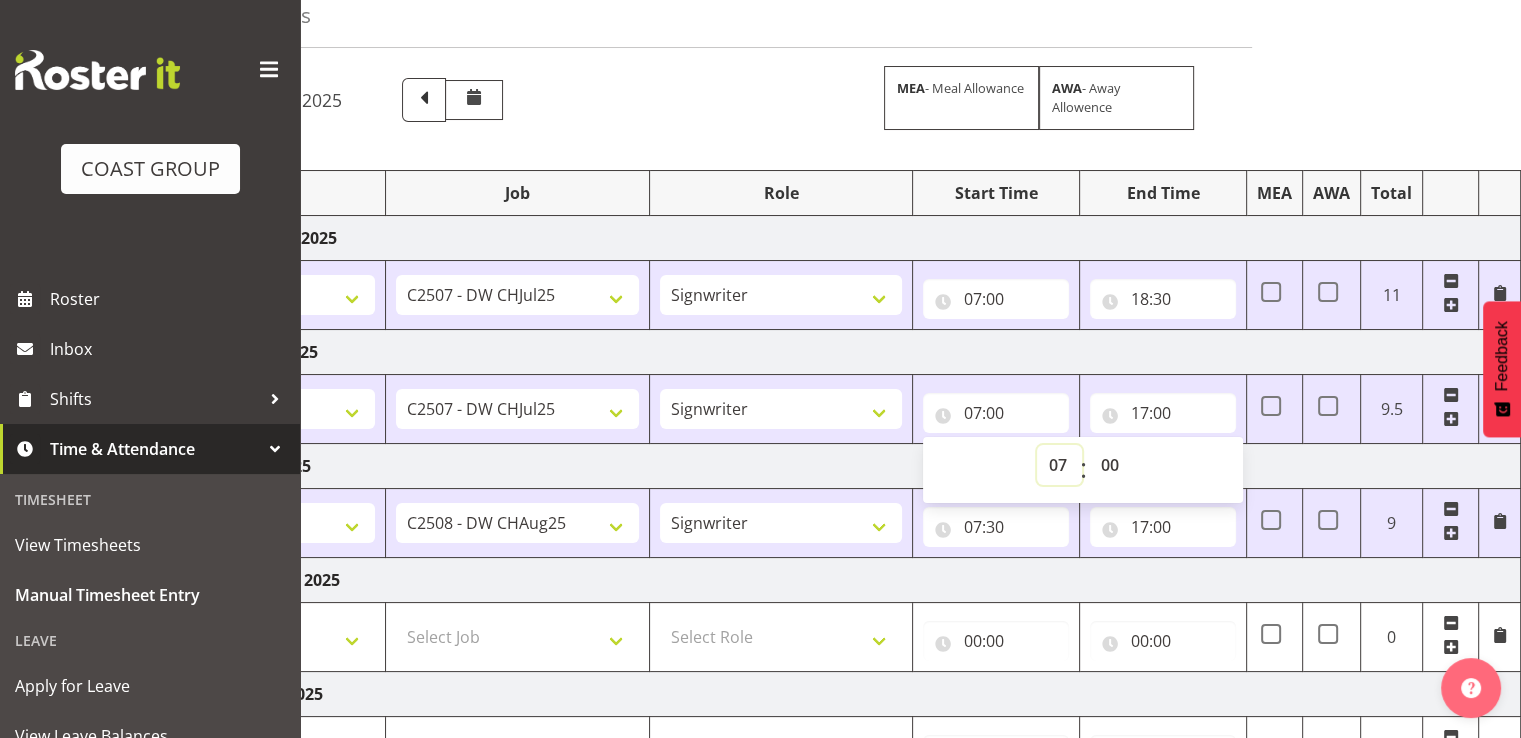 select on "6" 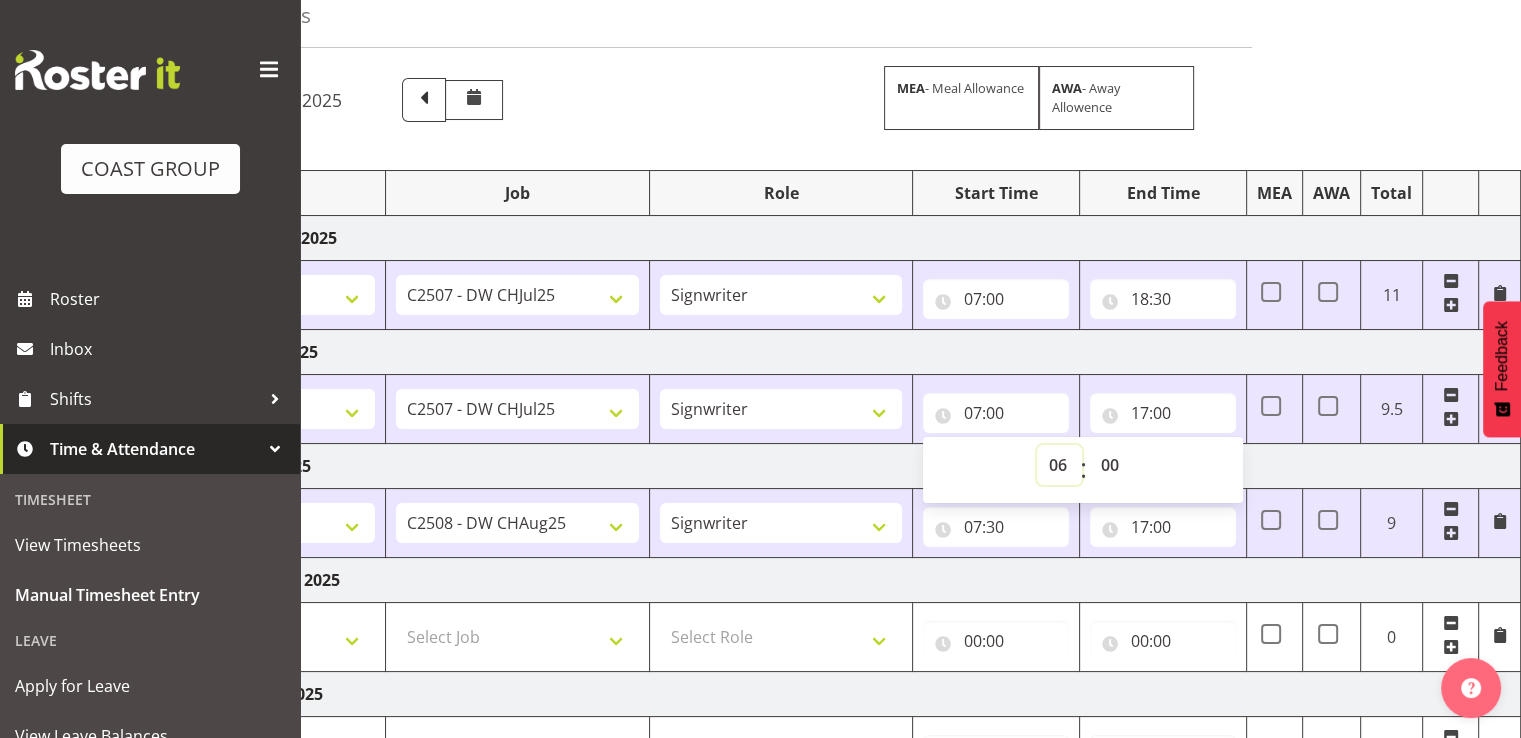 click on "00   01   02   03   04   05   06   07   08   09   10   11   12   13   14   15   16   17   18   19   20   21   22   23" at bounding box center [1059, 465] 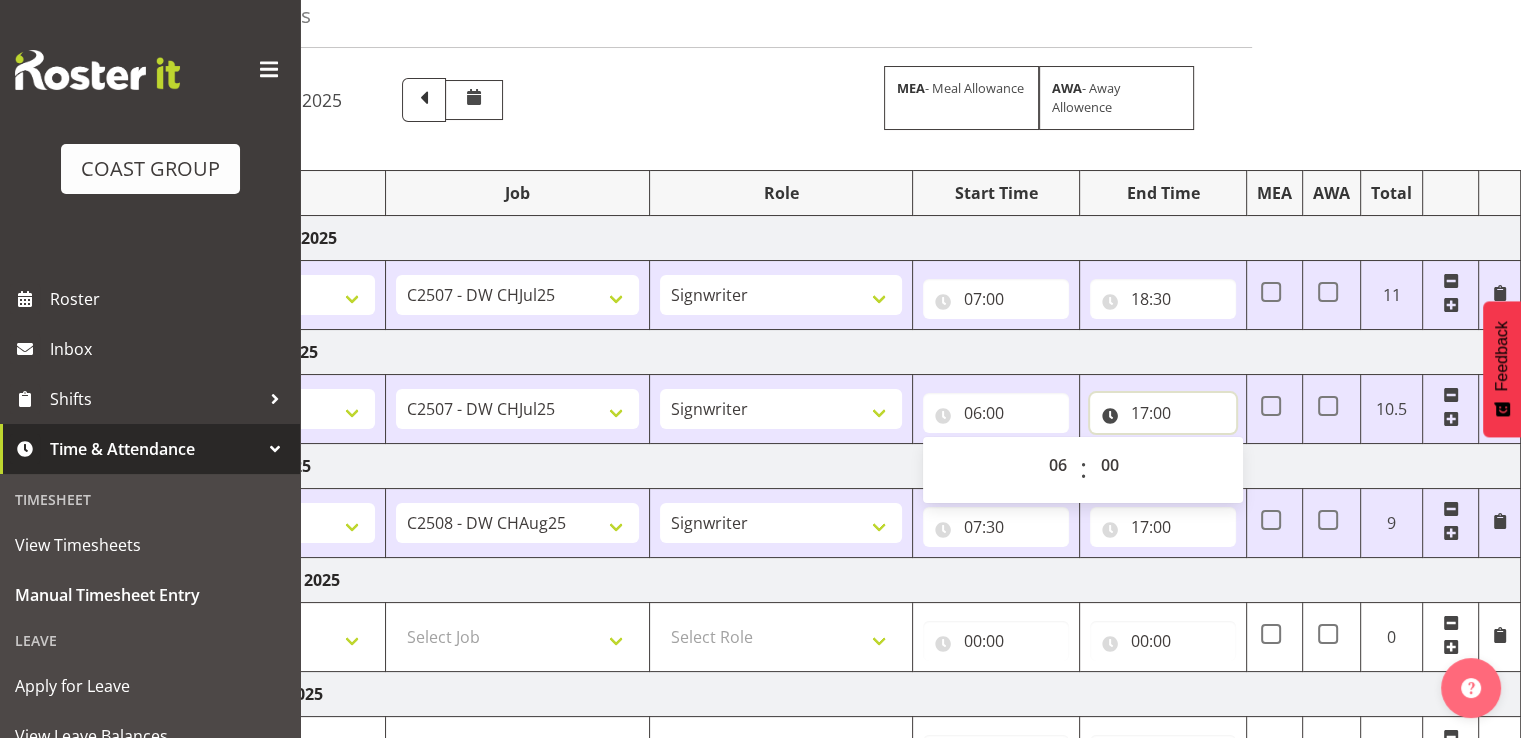 click on "17:00" at bounding box center (1163, 413) 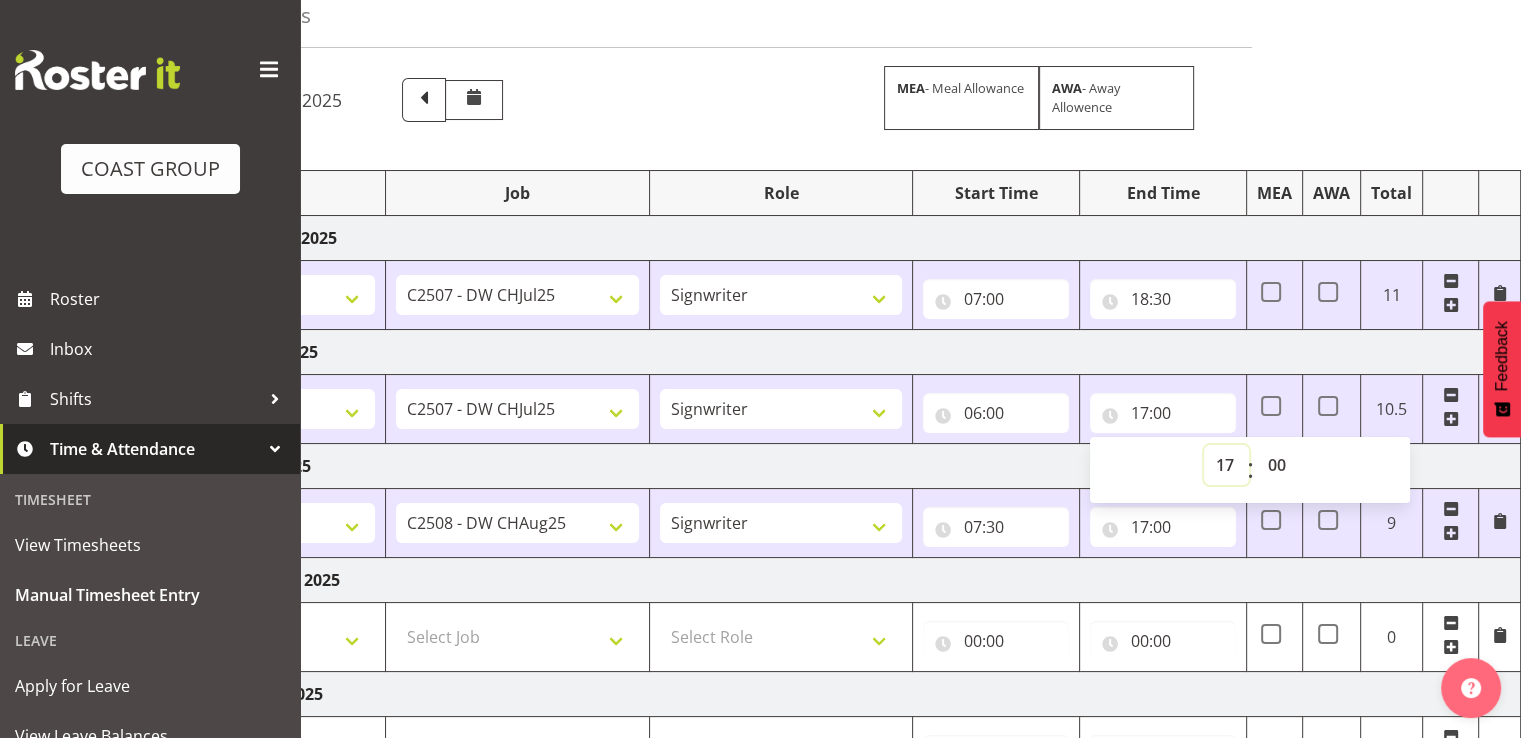 click on "00   01   02   03   04   05   06   07   08   09   10   11   12   13   14   15   16   17   18   19   20   21   22   23" at bounding box center [1226, 465] 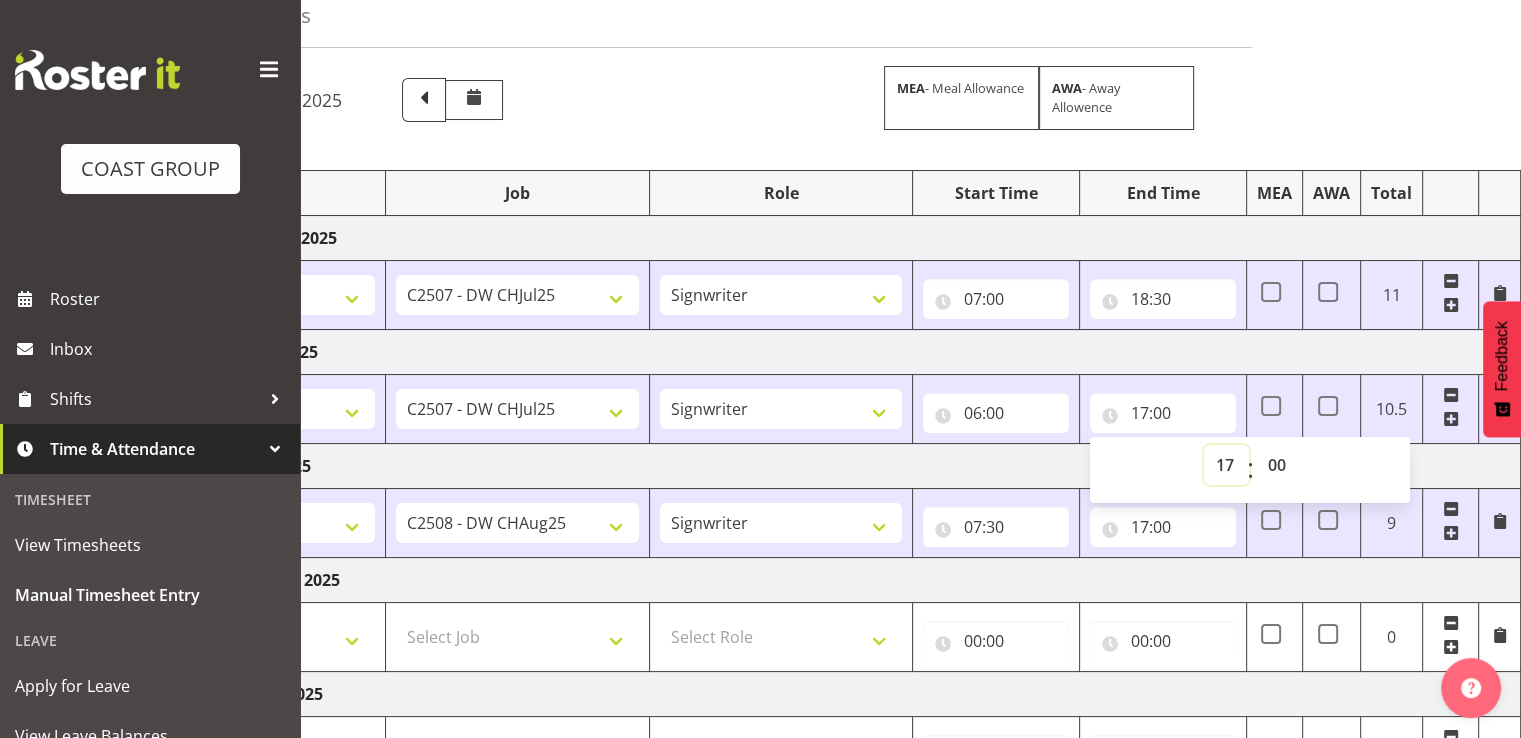 select on "18" 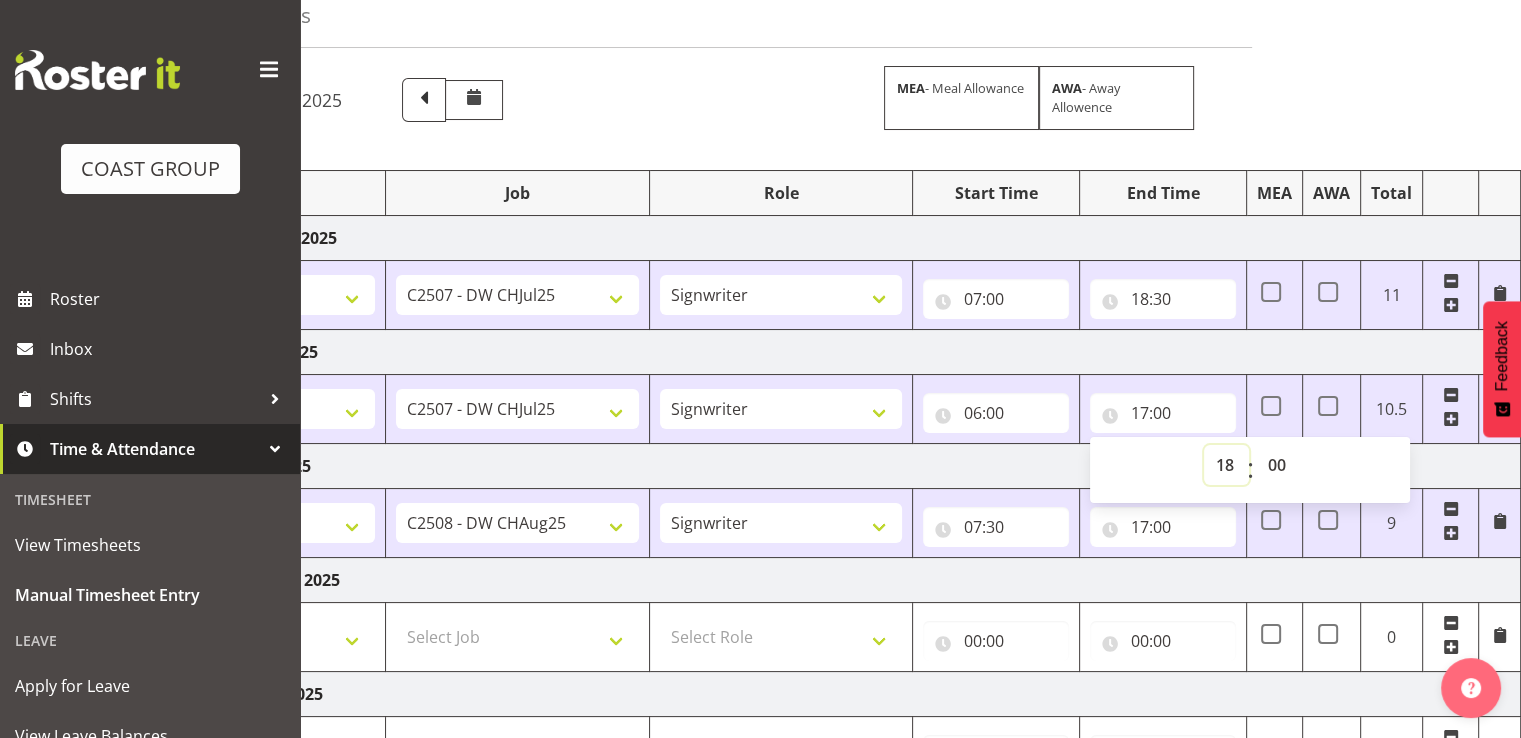 click on "00   01   02   03   04   05   06   07   08   09   10   11   12   13   14   15   16   17   18   19   20   21   22   23" at bounding box center [1226, 465] 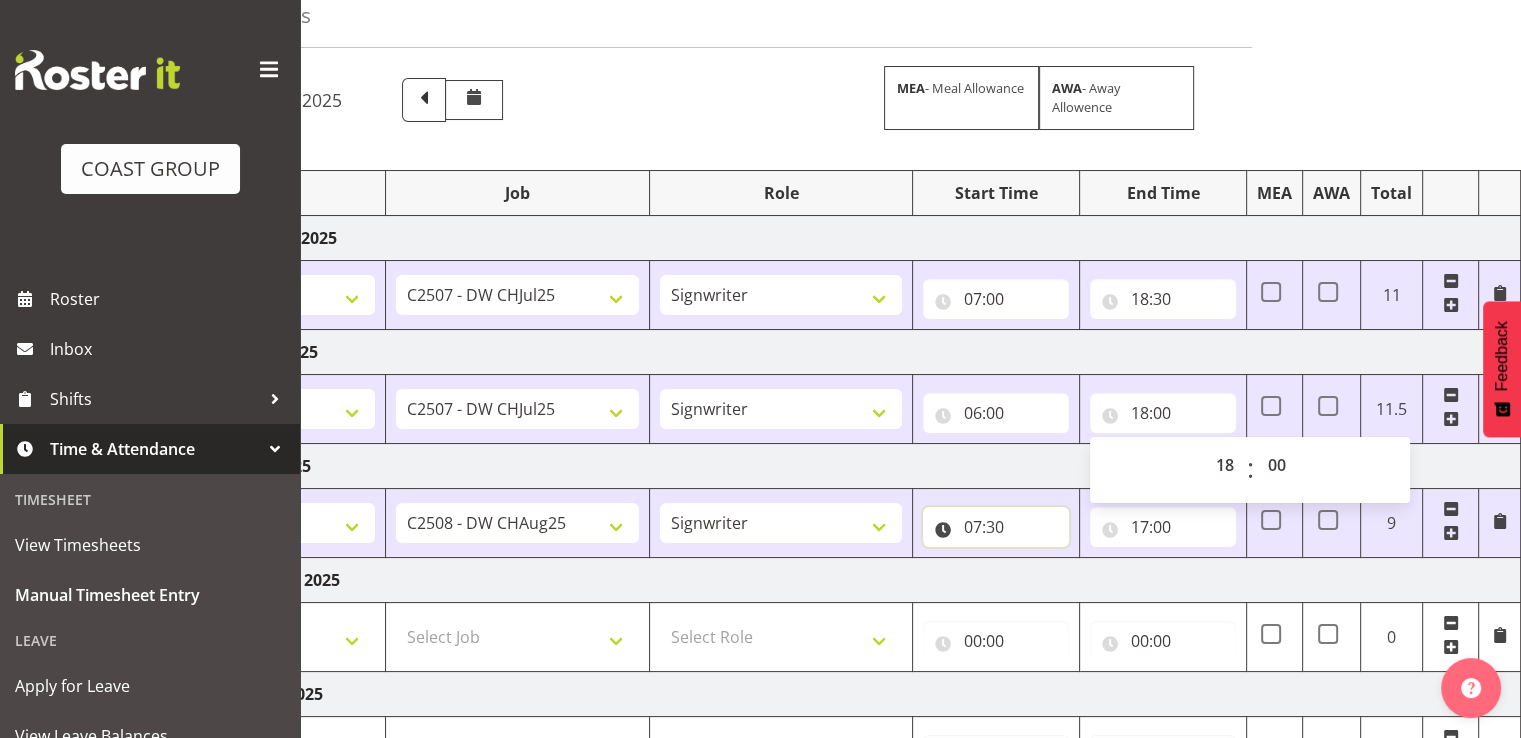 click on "07:30" at bounding box center (996, 527) 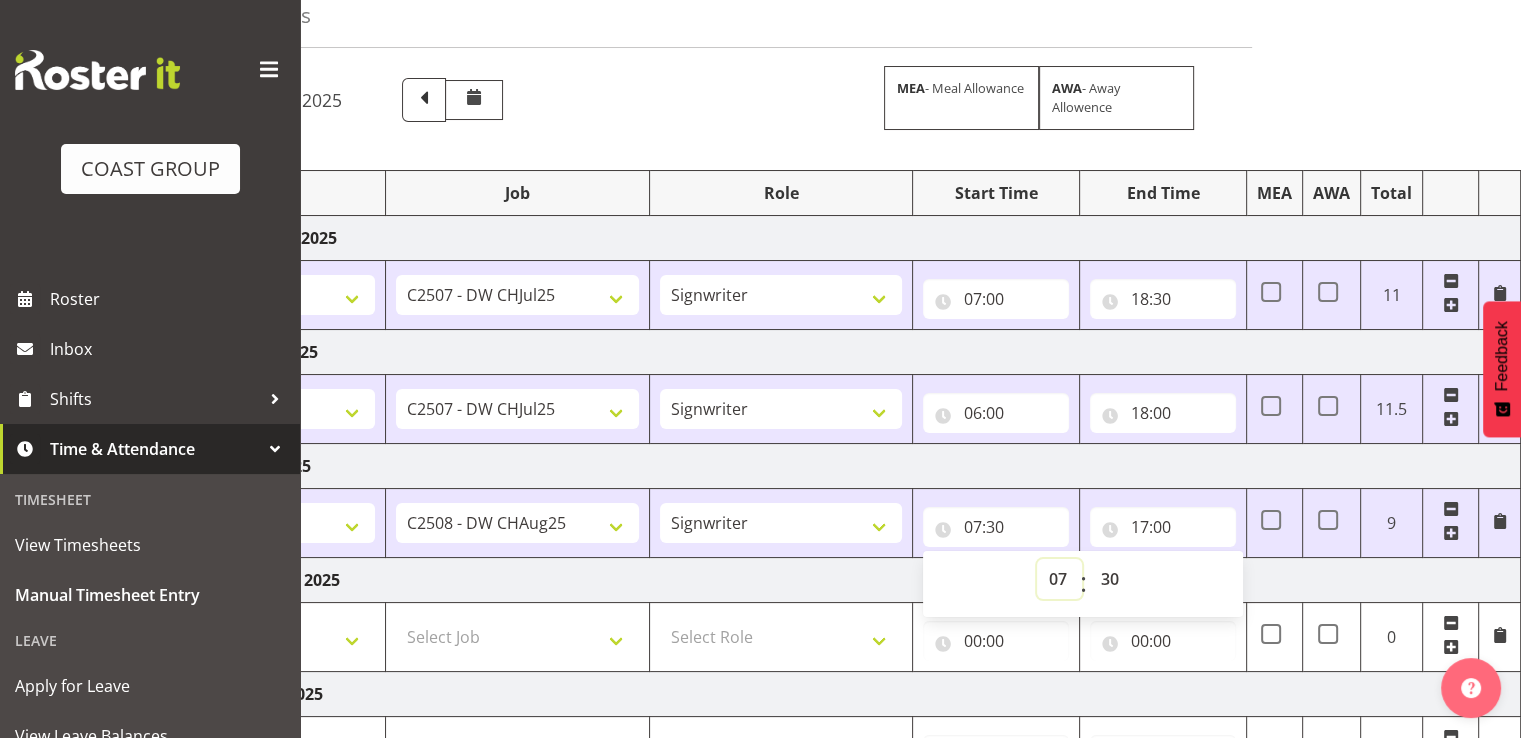 click on "00   01   02   03   04   05   06   07   08   09   10   11   12   13   14   15   16   17   18   19   20   21   22   23" at bounding box center (1059, 579) 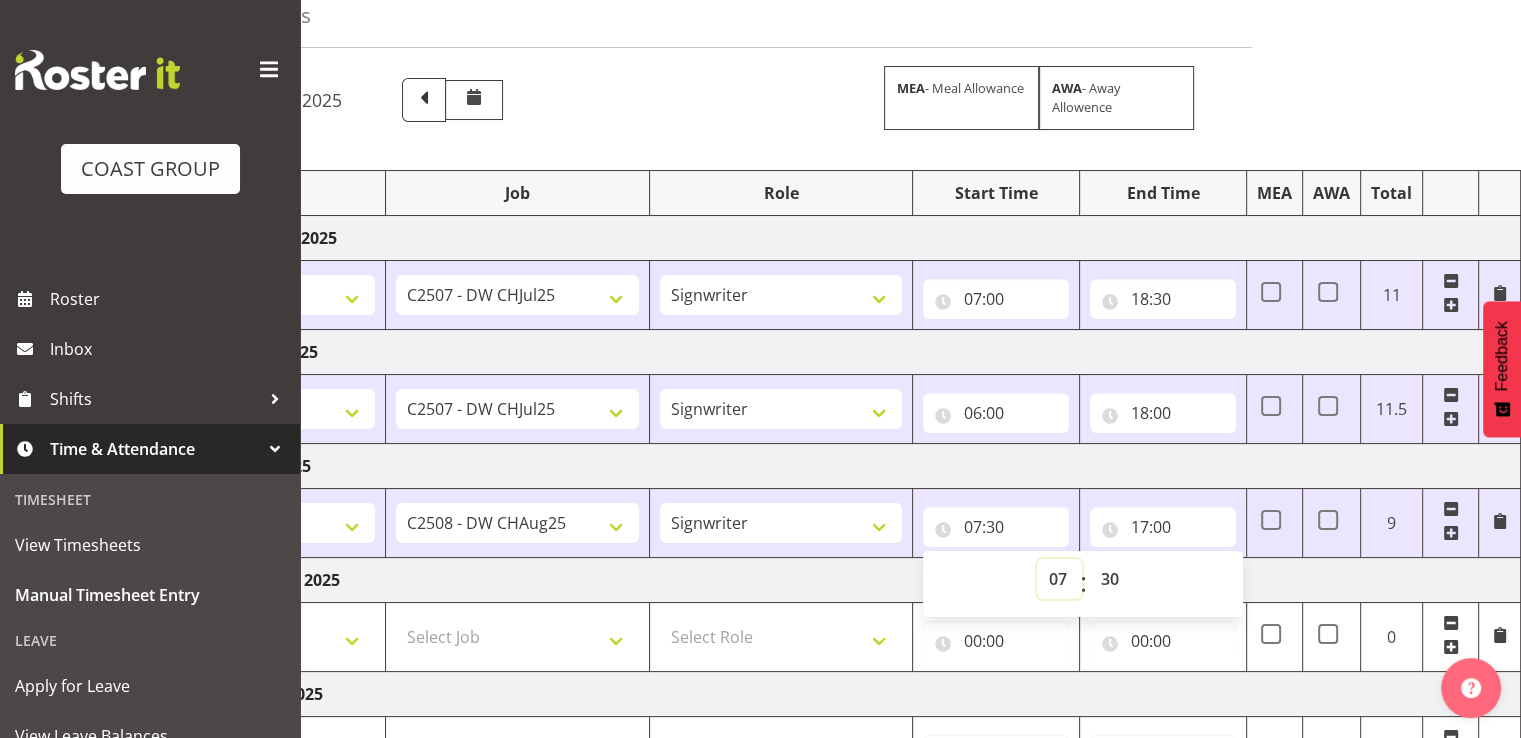 select on "6" 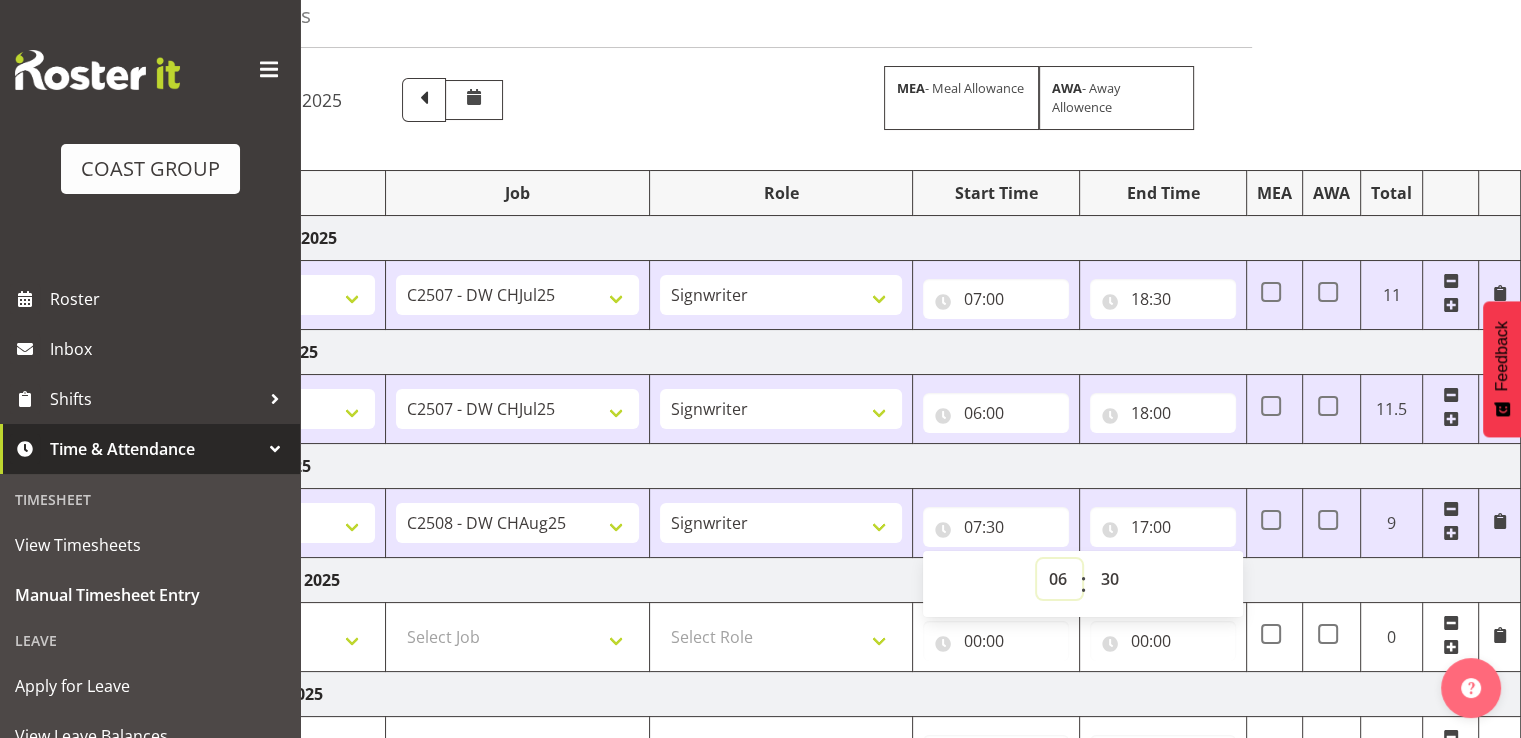 click on "00   01   02   03   04   05   06   07   08   09   10   11   12   13   14   15   16   17   18   19   20   21   22   23" at bounding box center (1059, 579) 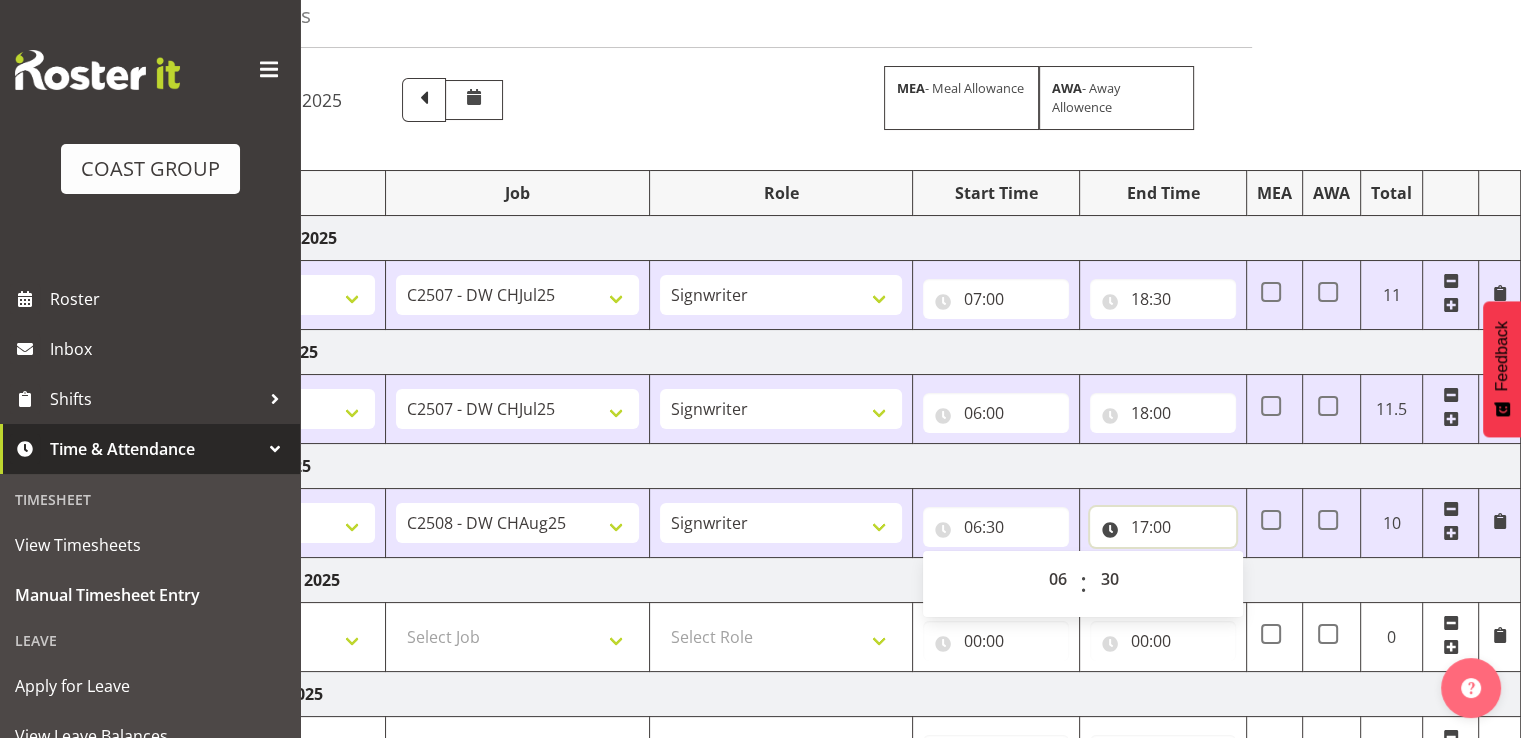 click on "17:00" at bounding box center [1163, 527] 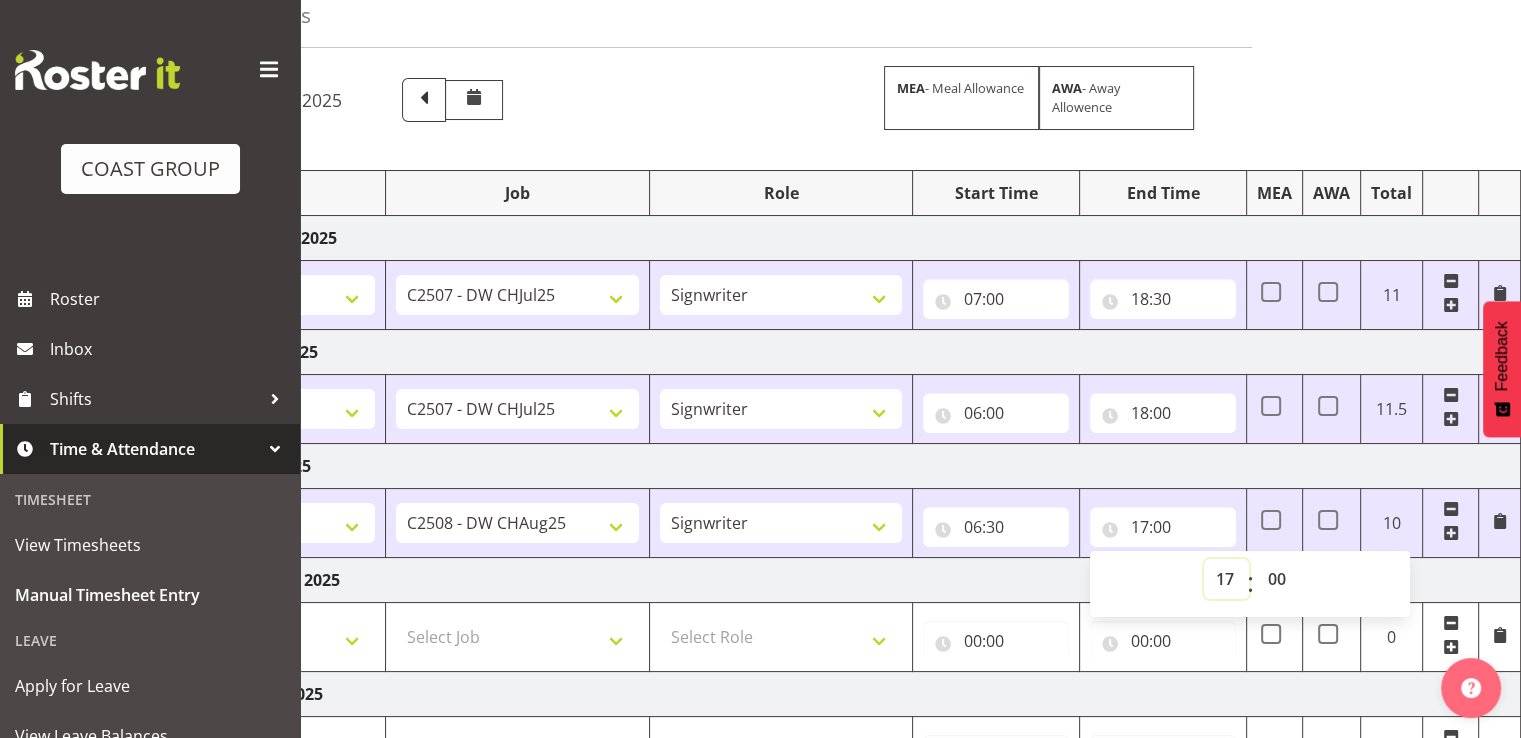 click on "00   01   02   03   04   05   06   07   08   09   10   11   12   13   14   15   16   17   18   19   20   21   22   23" at bounding box center [1226, 579] 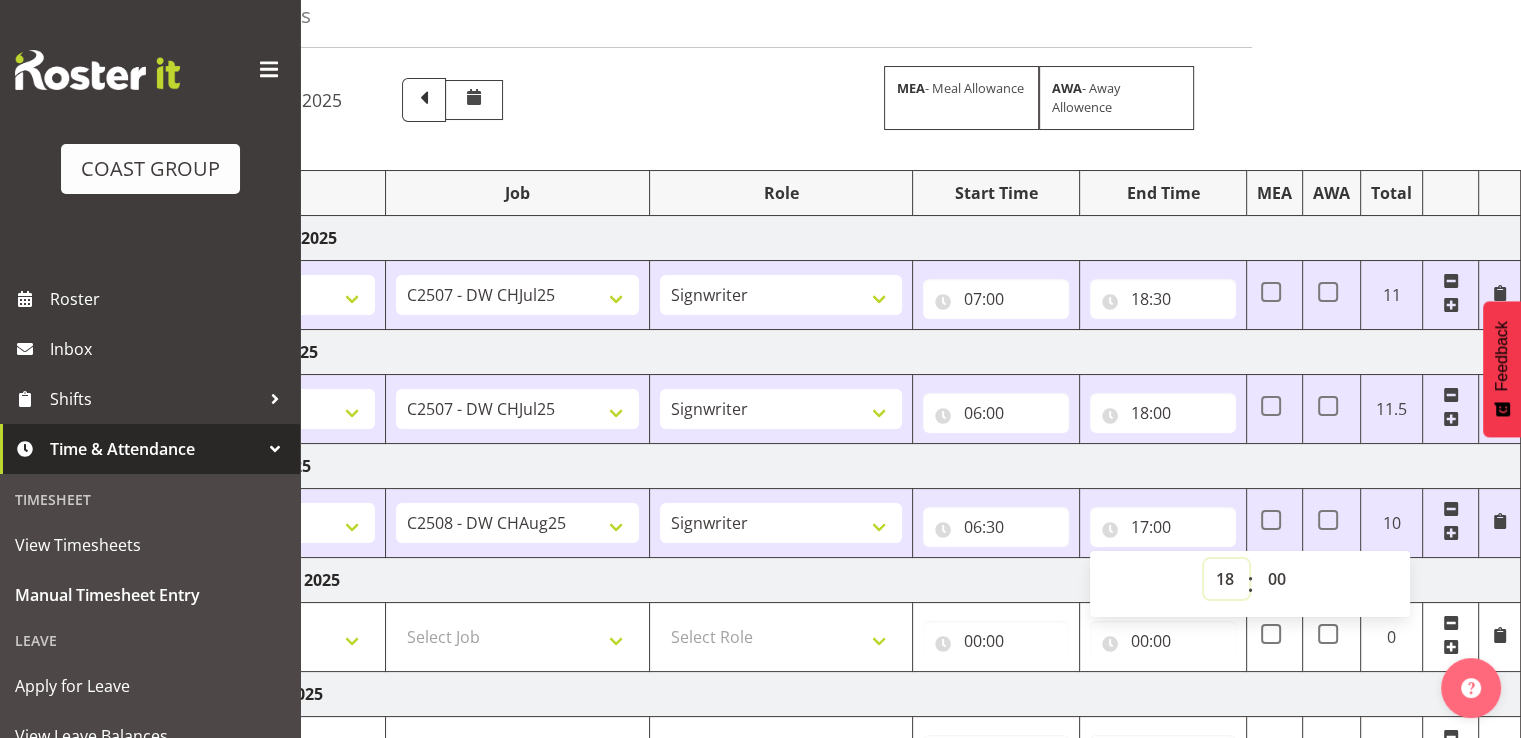 click on "00   01   02   03   04   05   06   07   08   09   10   11   12   13   14   15   16   17   18   19   20   21   22   23" at bounding box center [1226, 579] 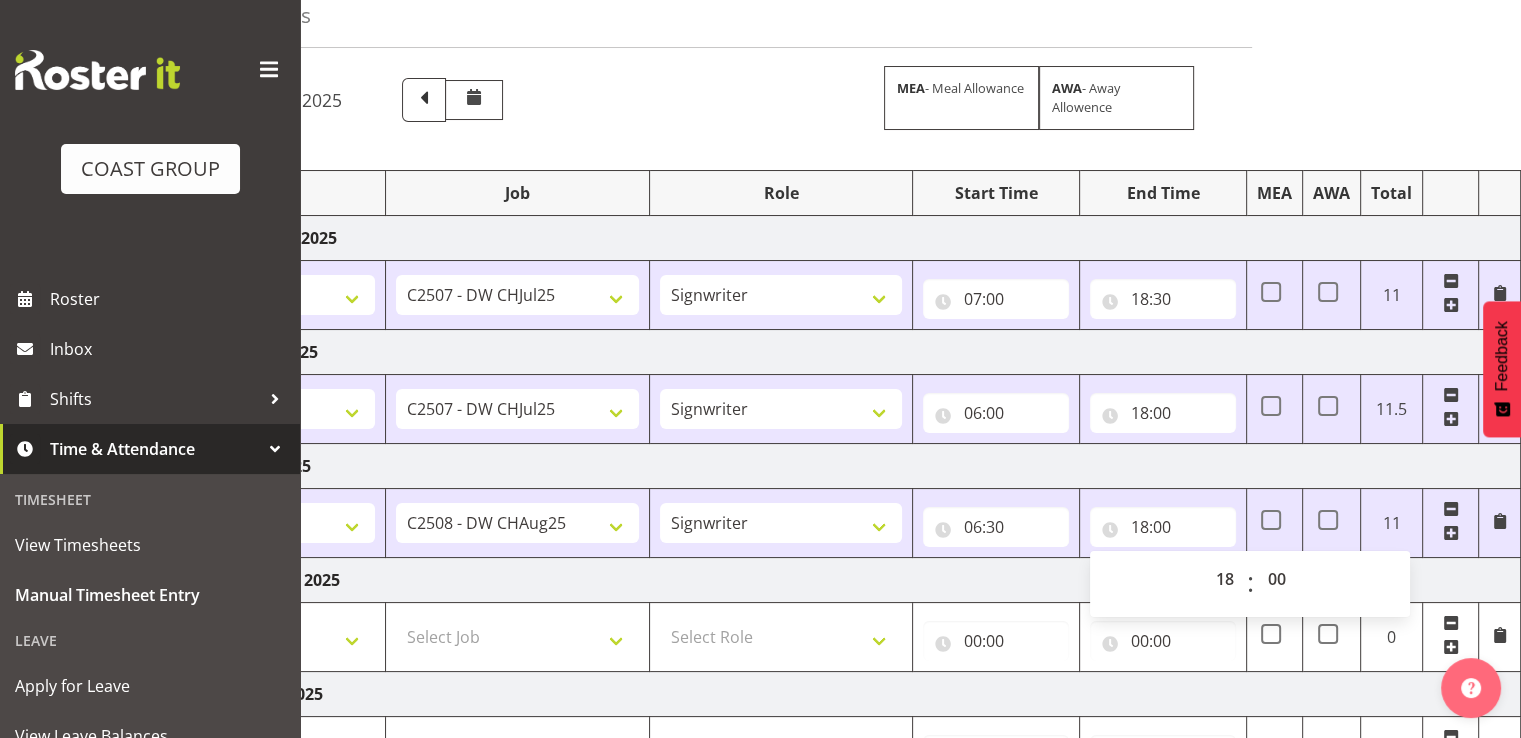 click on "Friday 1st August 2025" at bounding box center (821, 466) 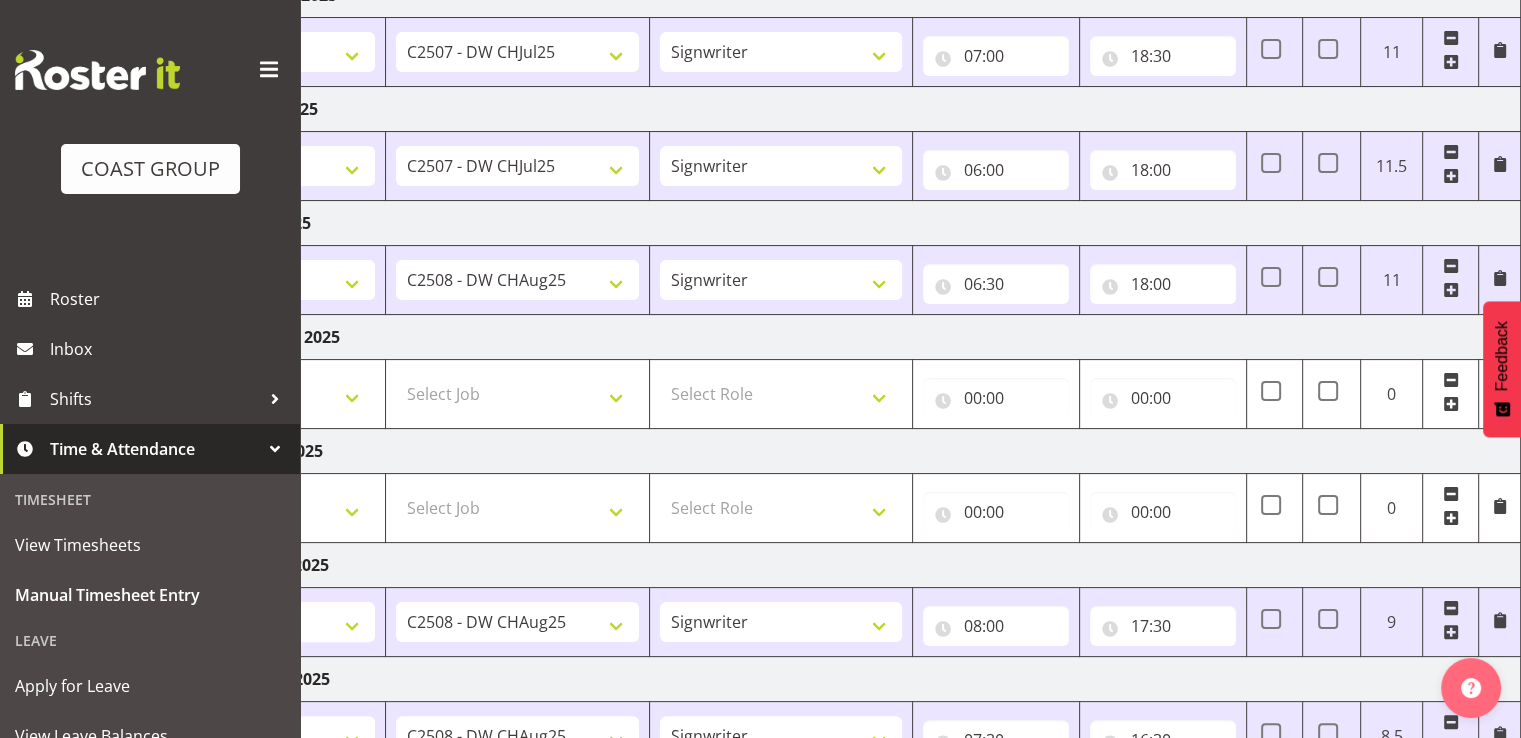 scroll, scrollTop: 400, scrollLeft: 0, axis: vertical 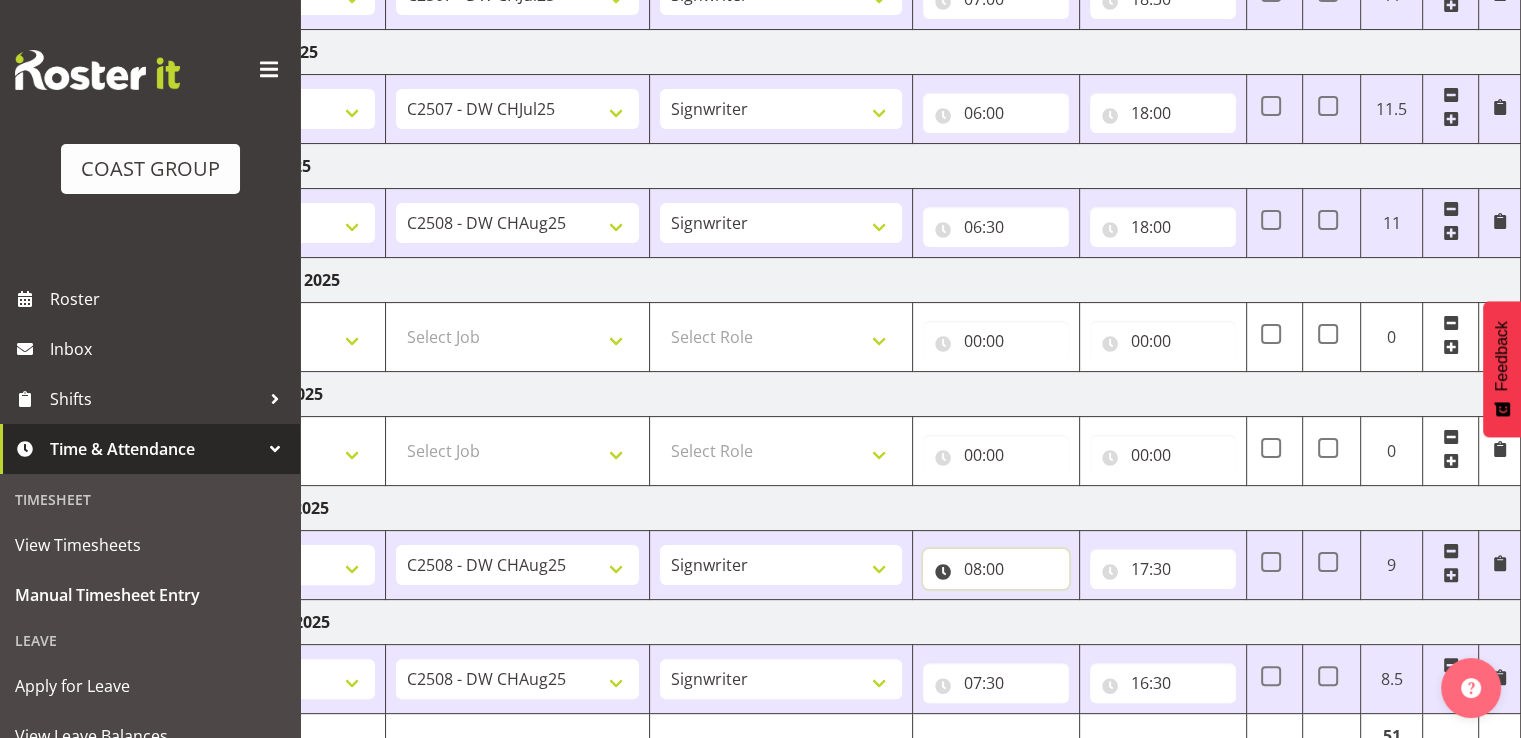 click on "08:00" at bounding box center (996, 569) 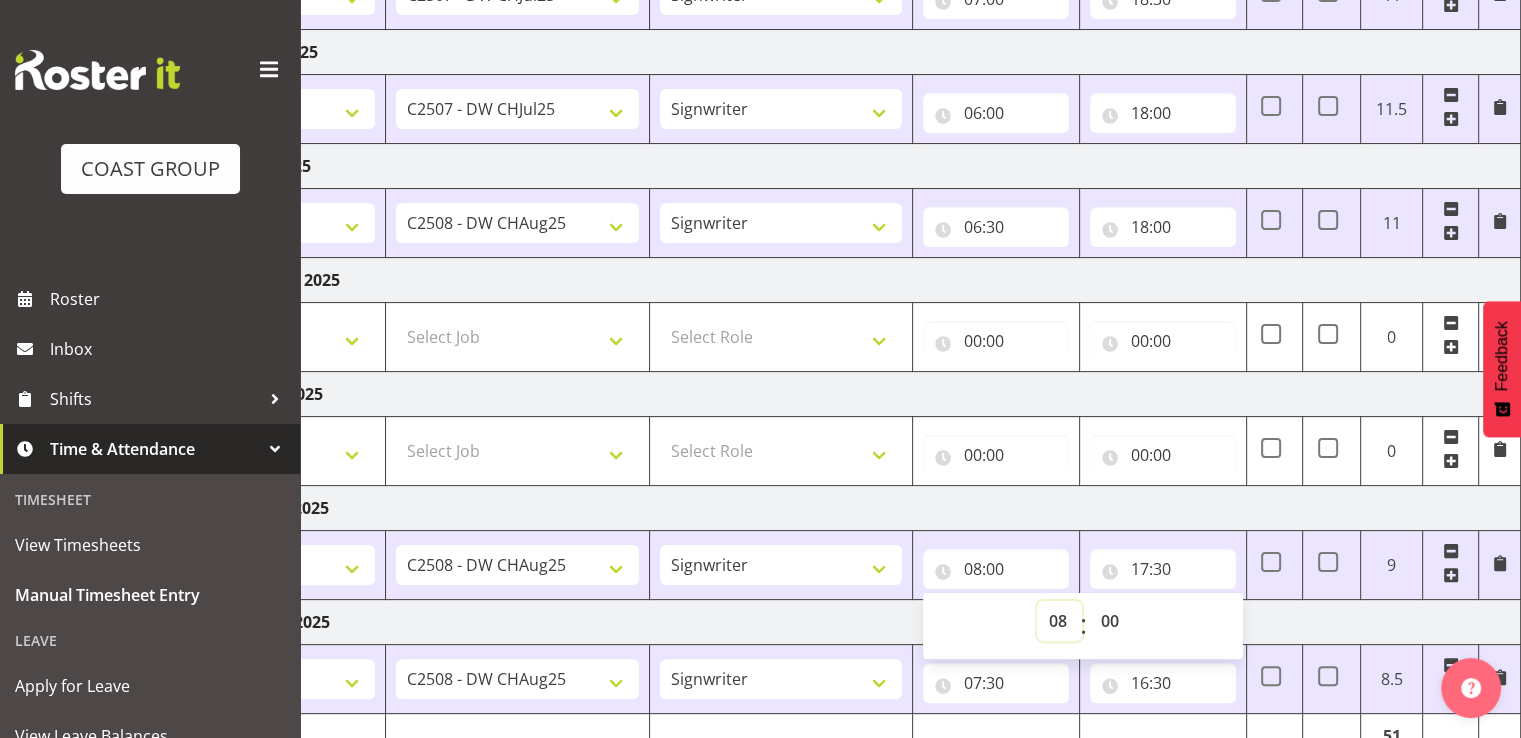 click on "00   01   02   03   04   05   06   07   08   09   10   11   12   13   14   15   16   17   18   19   20   21   22   23" at bounding box center (1059, 621) 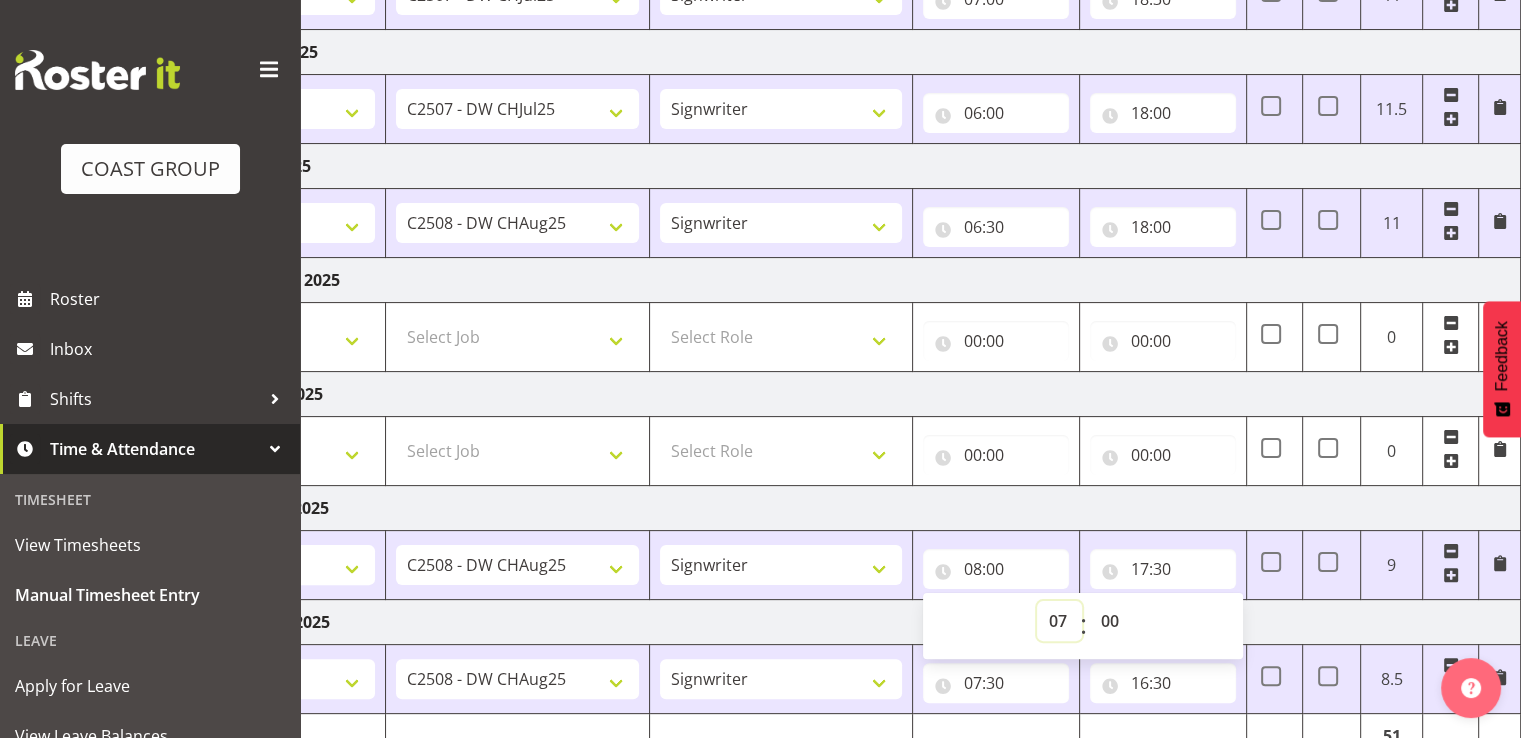 click on "00   01   02   03   04   05   06   07   08   09   10   11   12   13   14   15   16   17   18   19   20   21   22   23" at bounding box center (1059, 621) 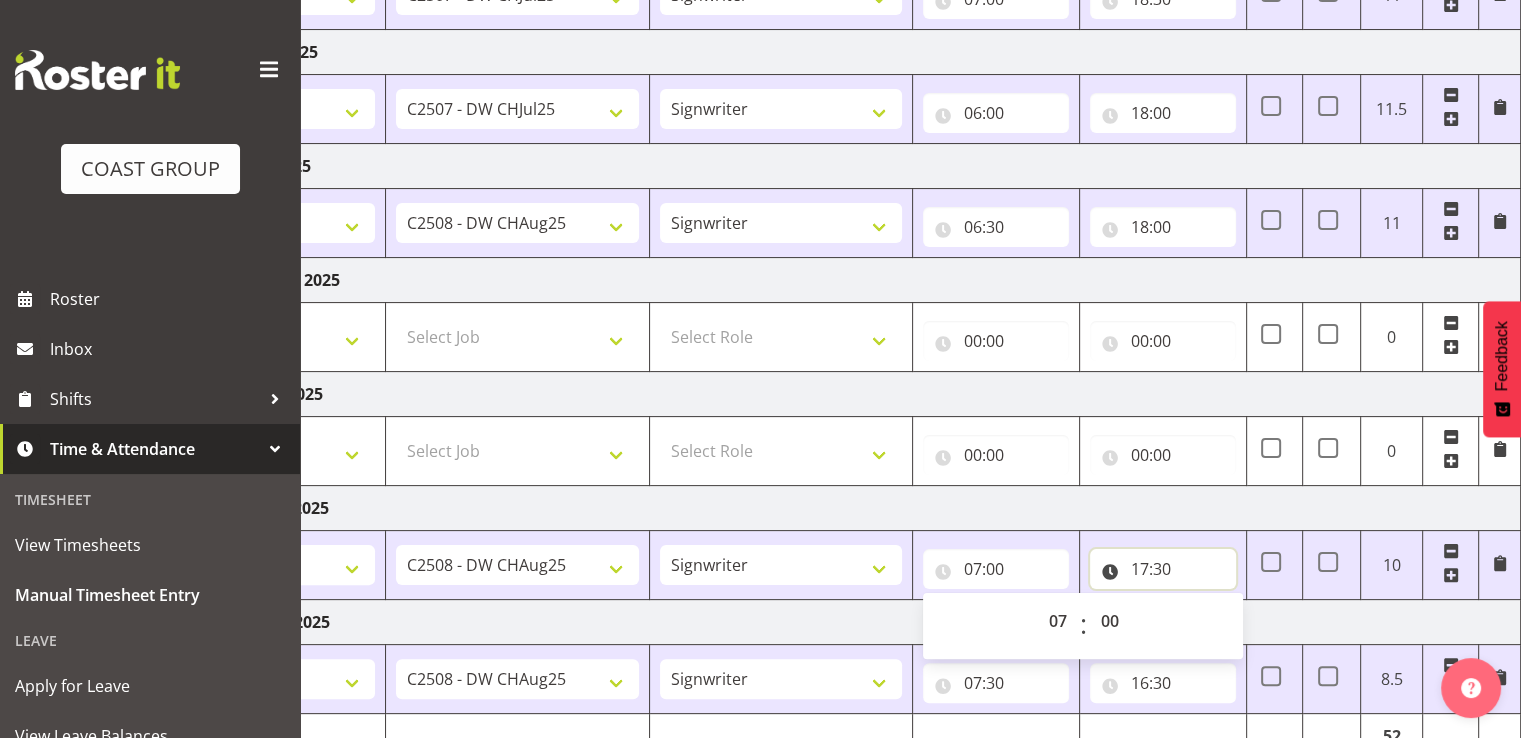 click on "17:30" at bounding box center [1163, 569] 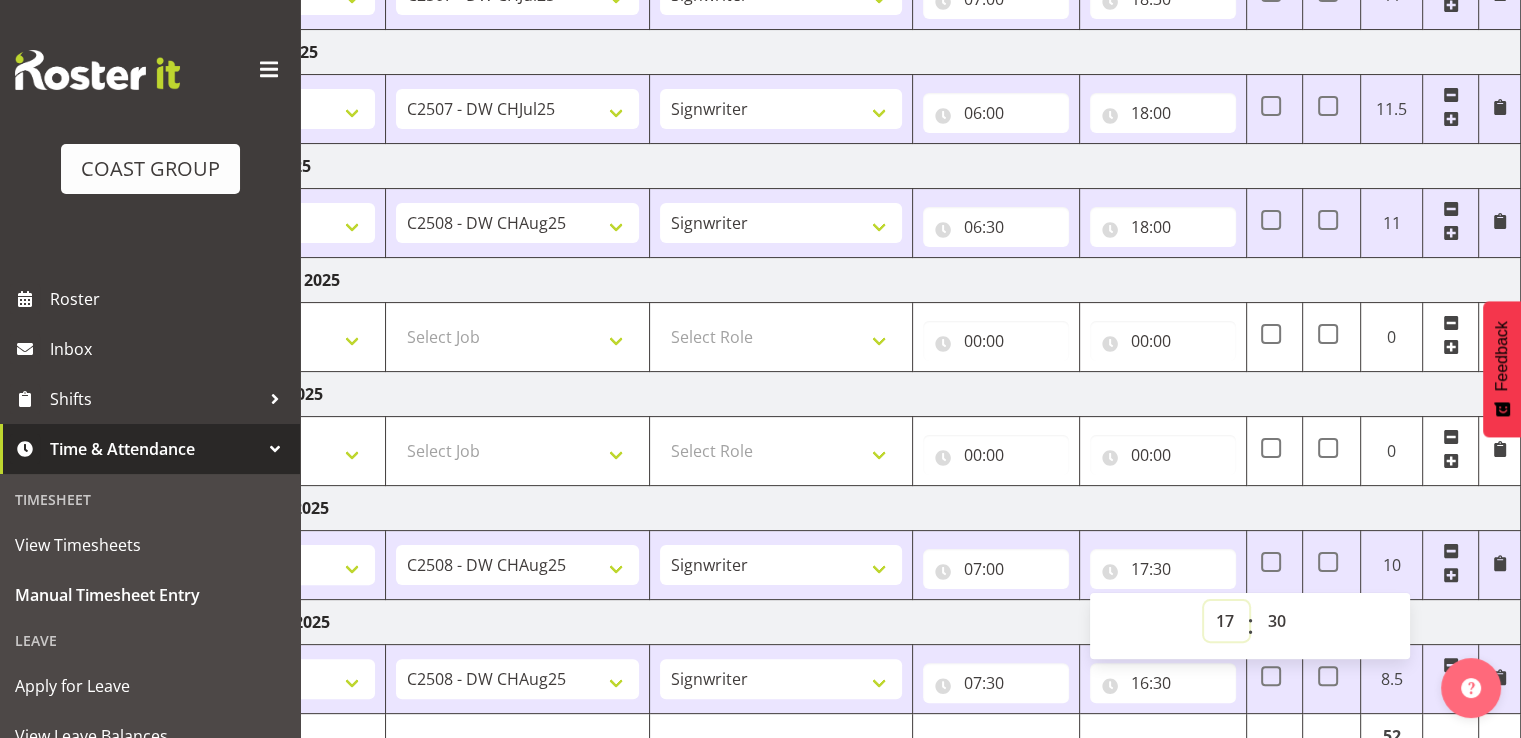 click on "00   01   02   03   04   05   06   07   08   09   10   11   12   13   14   15   16   17   18   19   20   21   22   23" at bounding box center [1226, 621] 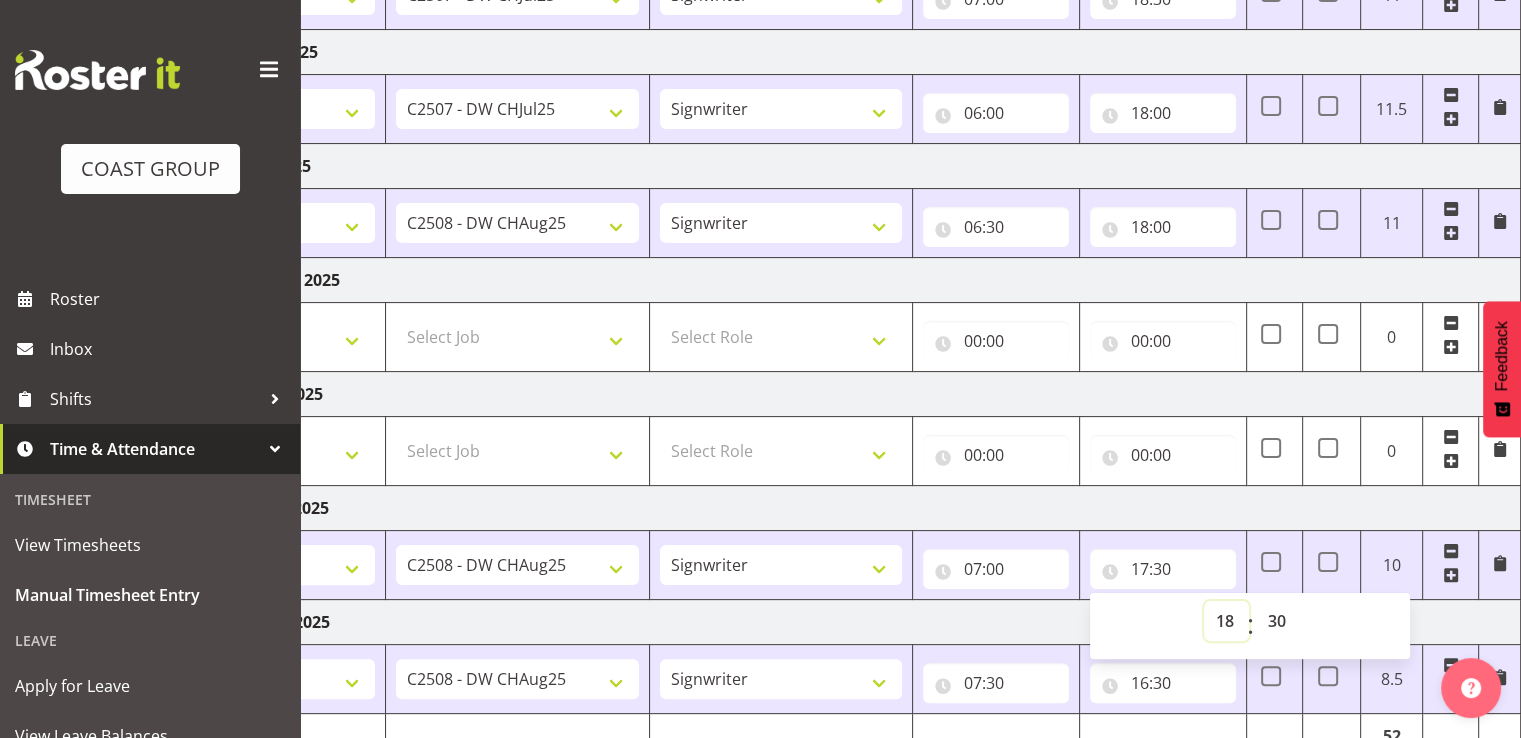 click on "00   01   02   03   04   05   06   07   08   09   10   11   12   13   14   15   16   17   18   19   20   21   22   23" at bounding box center (1226, 621) 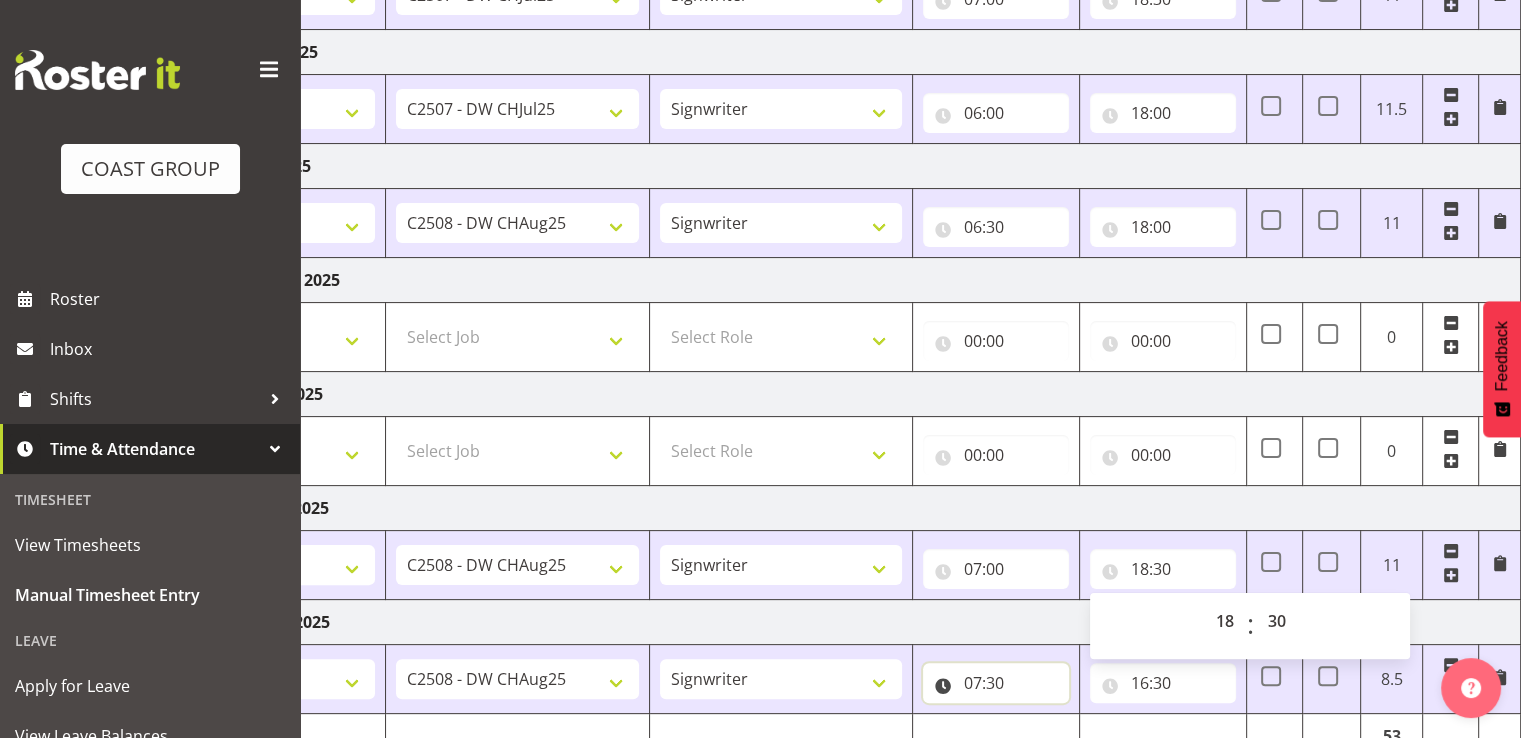click on "07:30" at bounding box center [996, 683] 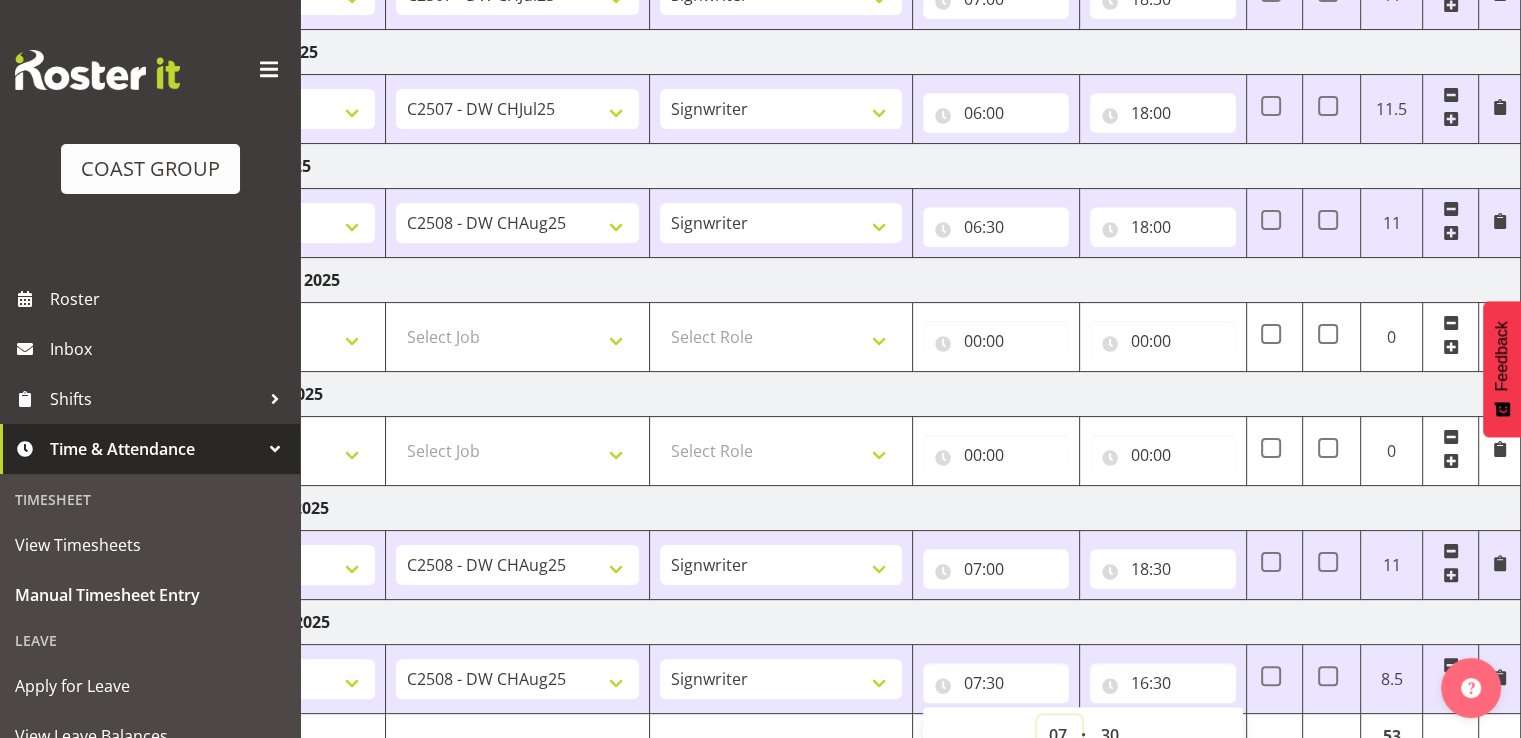 click on "00   01   02   03   04   05   06   07   08   09   10   11   12   13   14   15   16   17   18   19   20   21   22   23" at bounding box center [1059, 735] 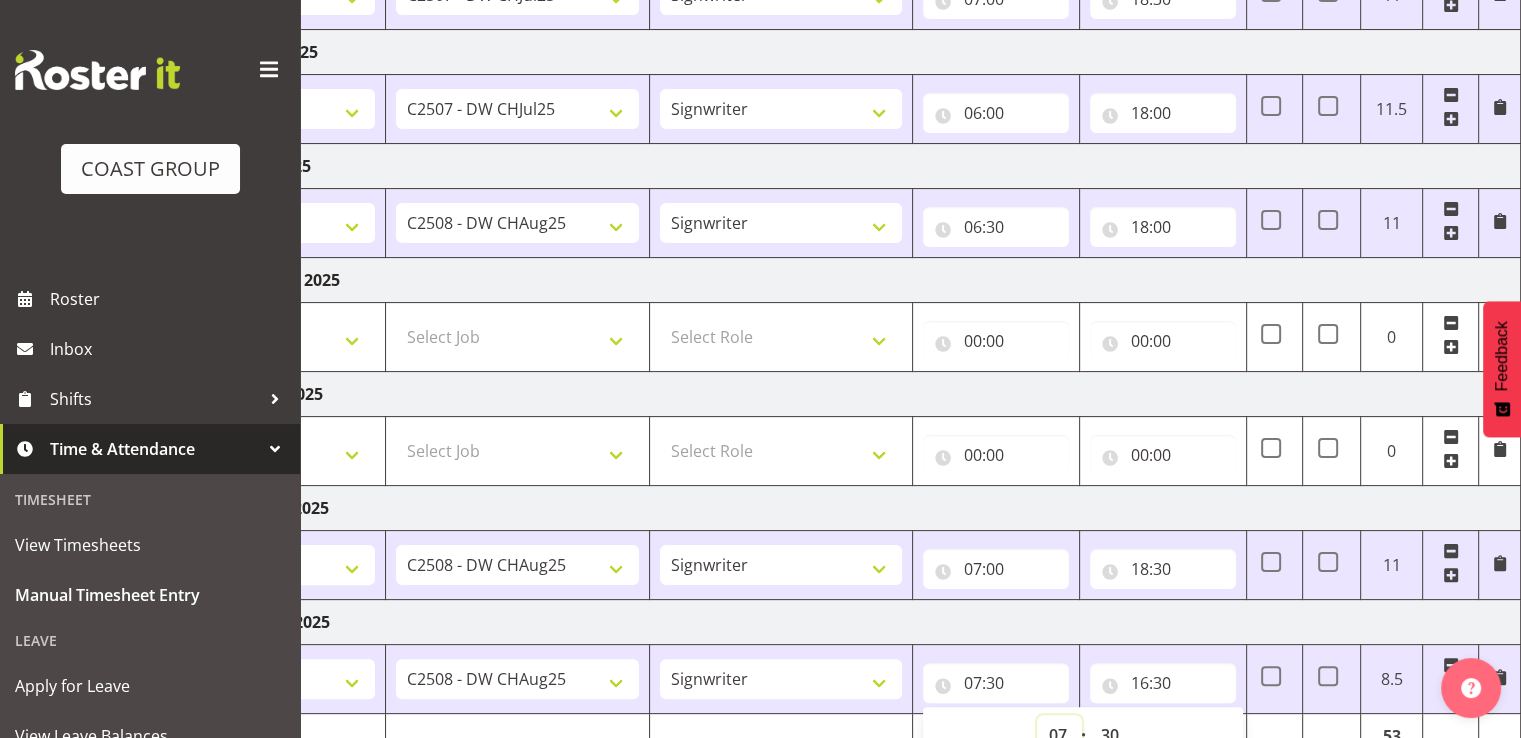 scroll, scrollTop: 414, scrollLeft: 0, axis: vertical 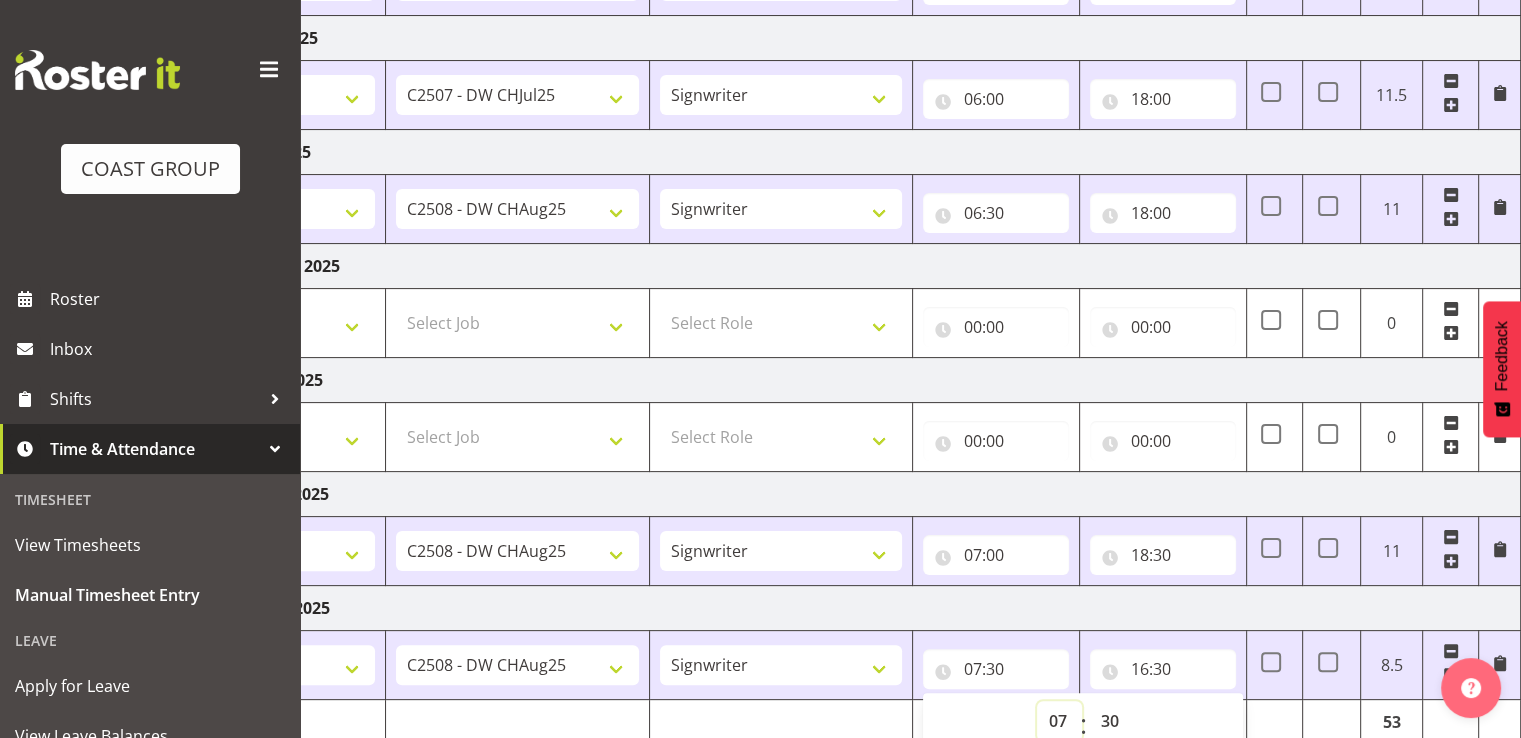 select on "6" 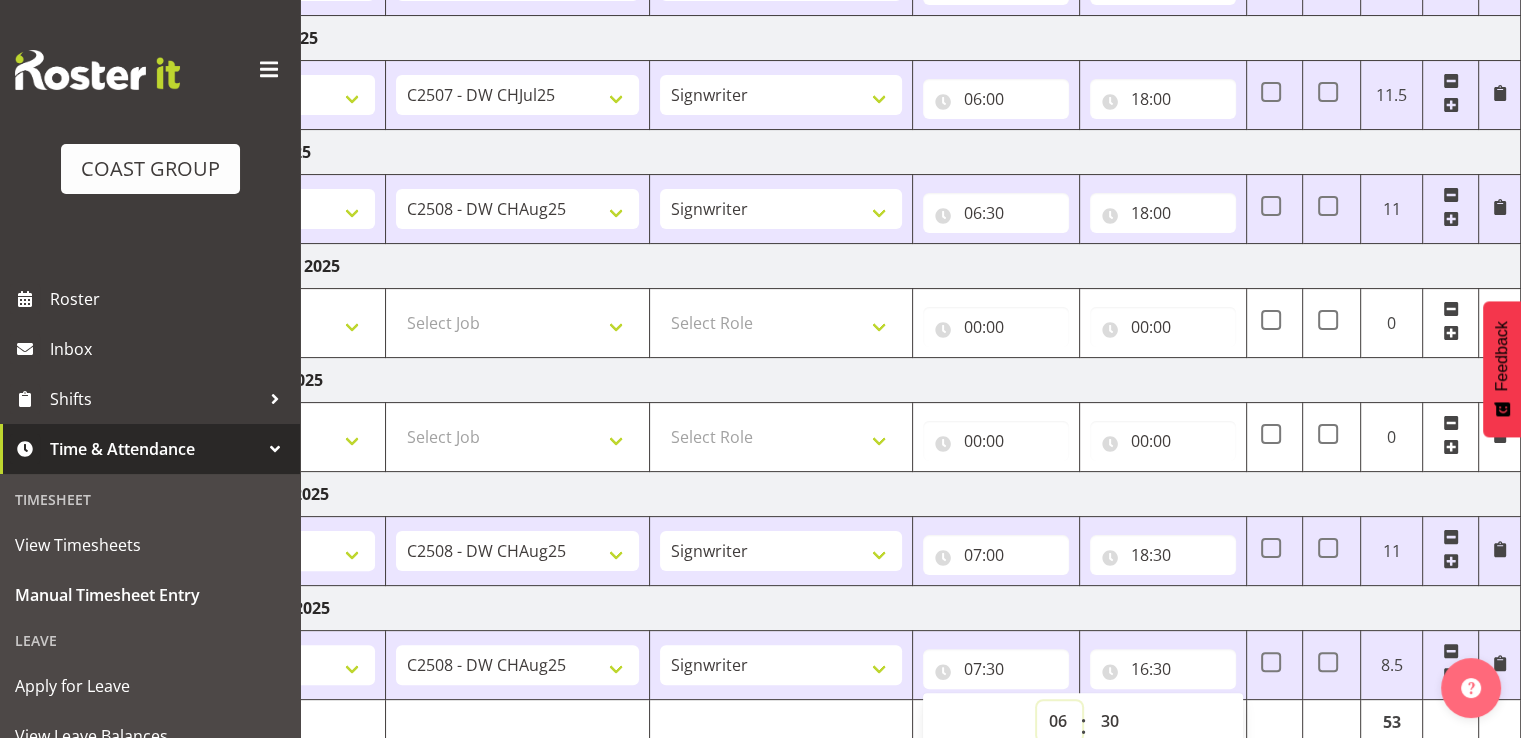 click on "00   01   02   03   04   05   06   07   08   09   10   11   12   13   14   15   16   17   18   19   20   21   22   23" at bounding box center [1059, 721] 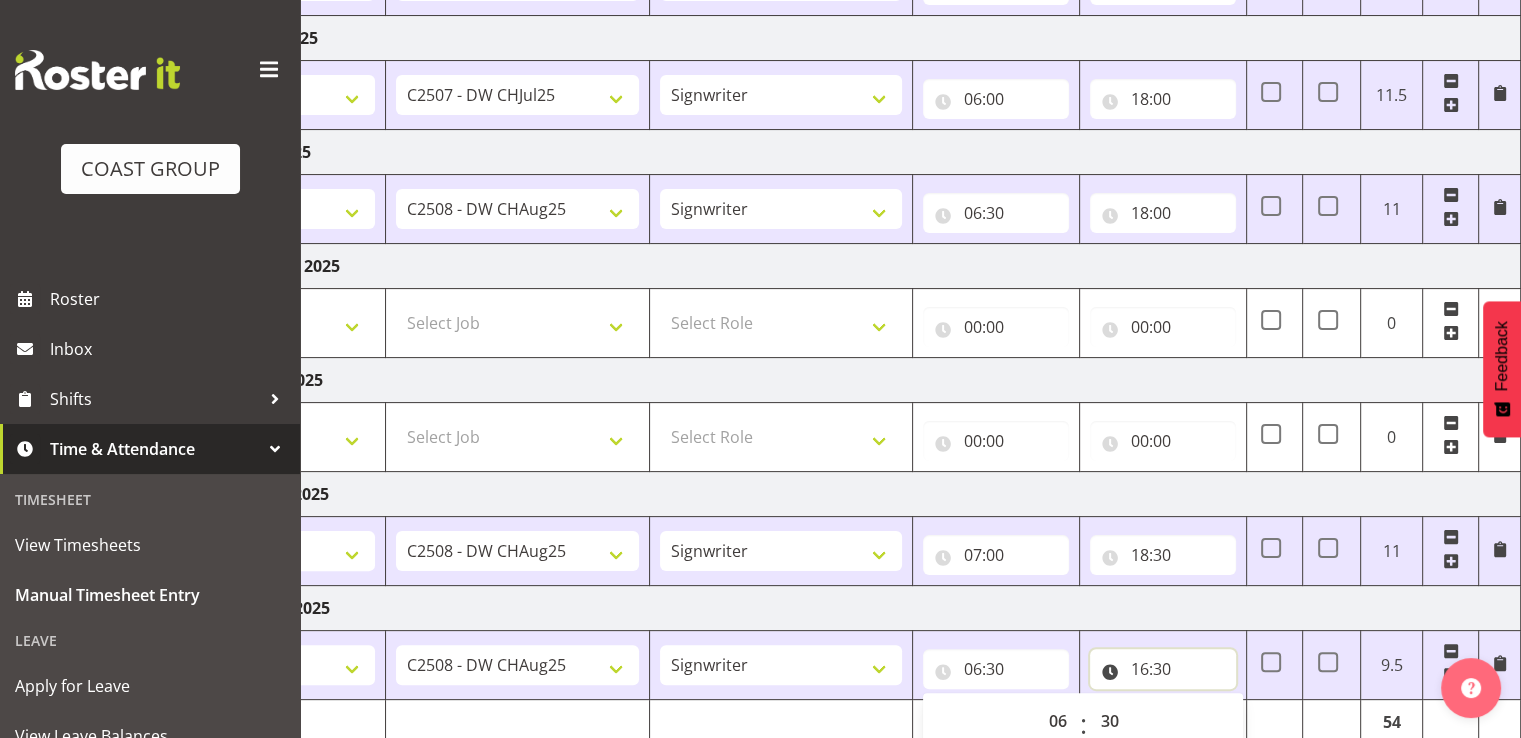 click on "16:30" at bounding box center [1163, 669] 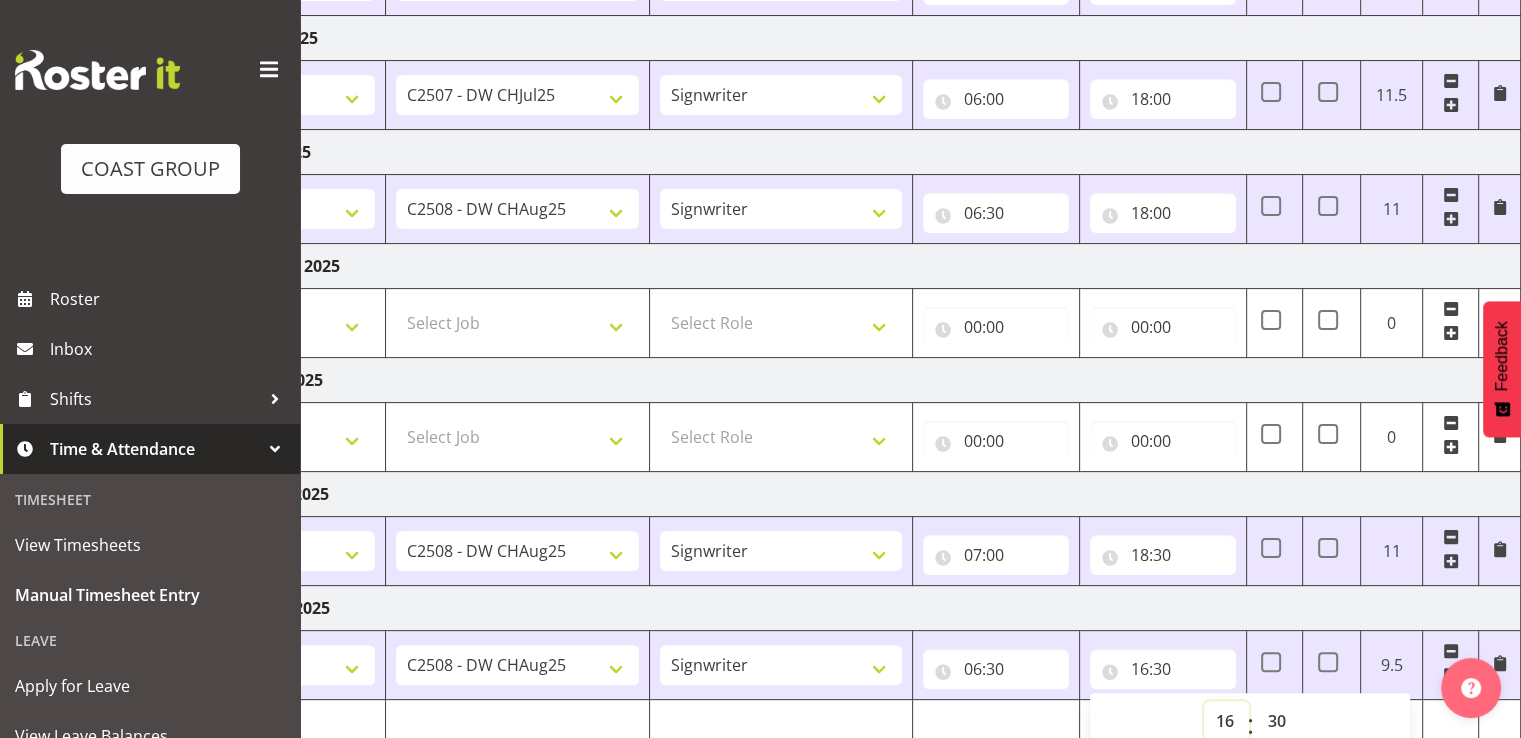 click on "00   01   02   03   04   05   06   07   08   09   10   11   12   13   14   15   16   17   18   19   20   21   22   23" at bounding box center (1226, 721) 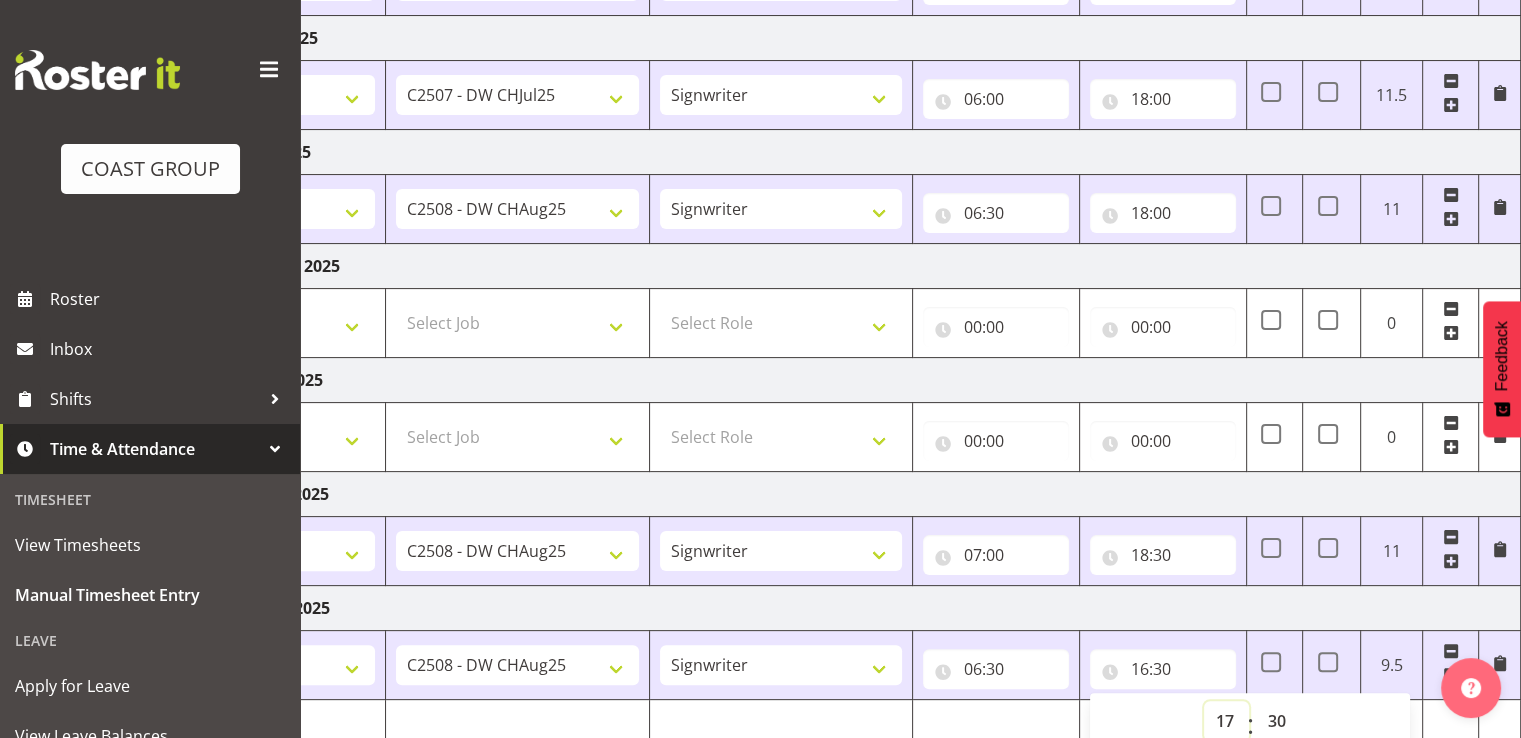 click on "00   01   02   03   04   05   06   07   08   09   10   11   12   13   14   15   16   17   18   19   20   21   22   23" at bounding box center [1226, 721] 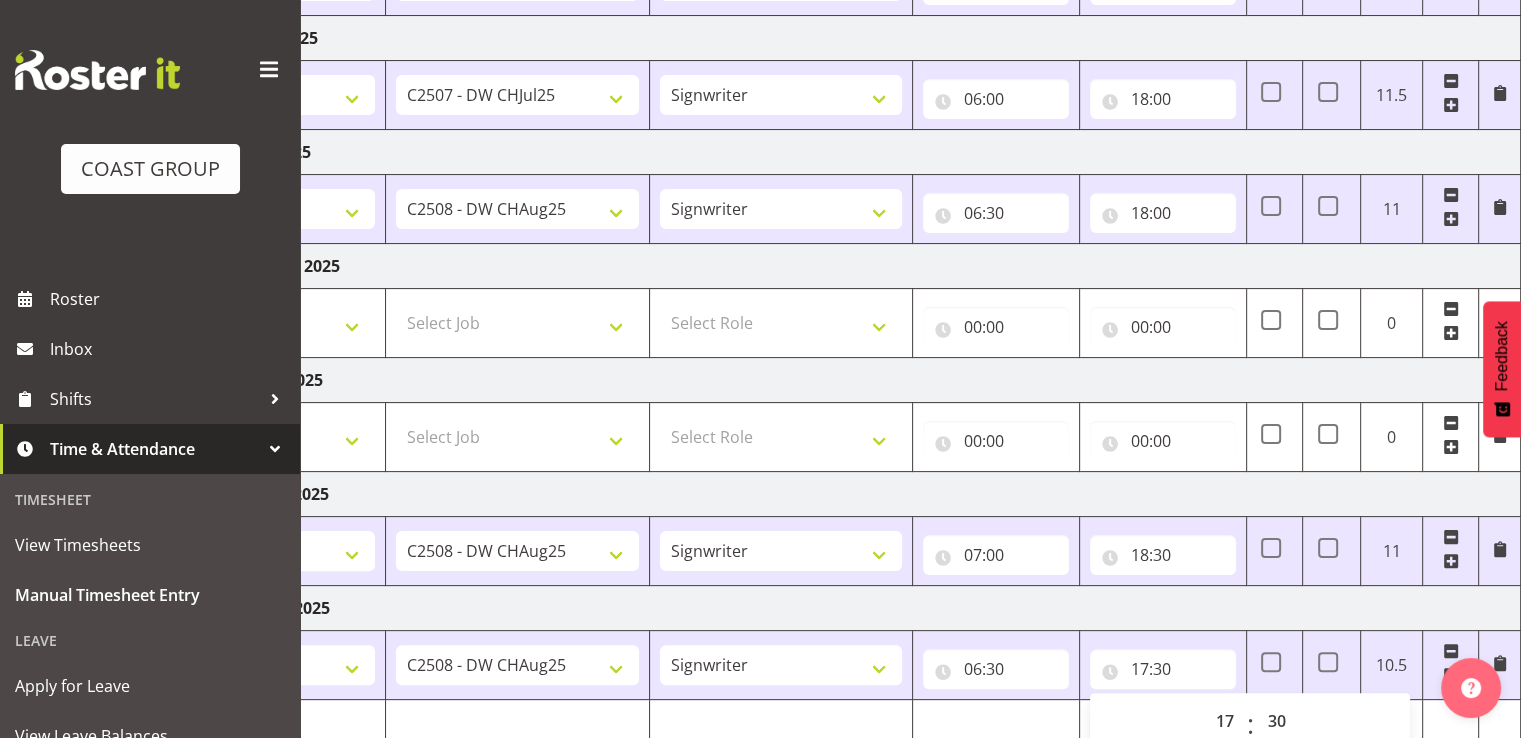 click on "Tuesday 5th August 2025" at bounding box center [821, 608] 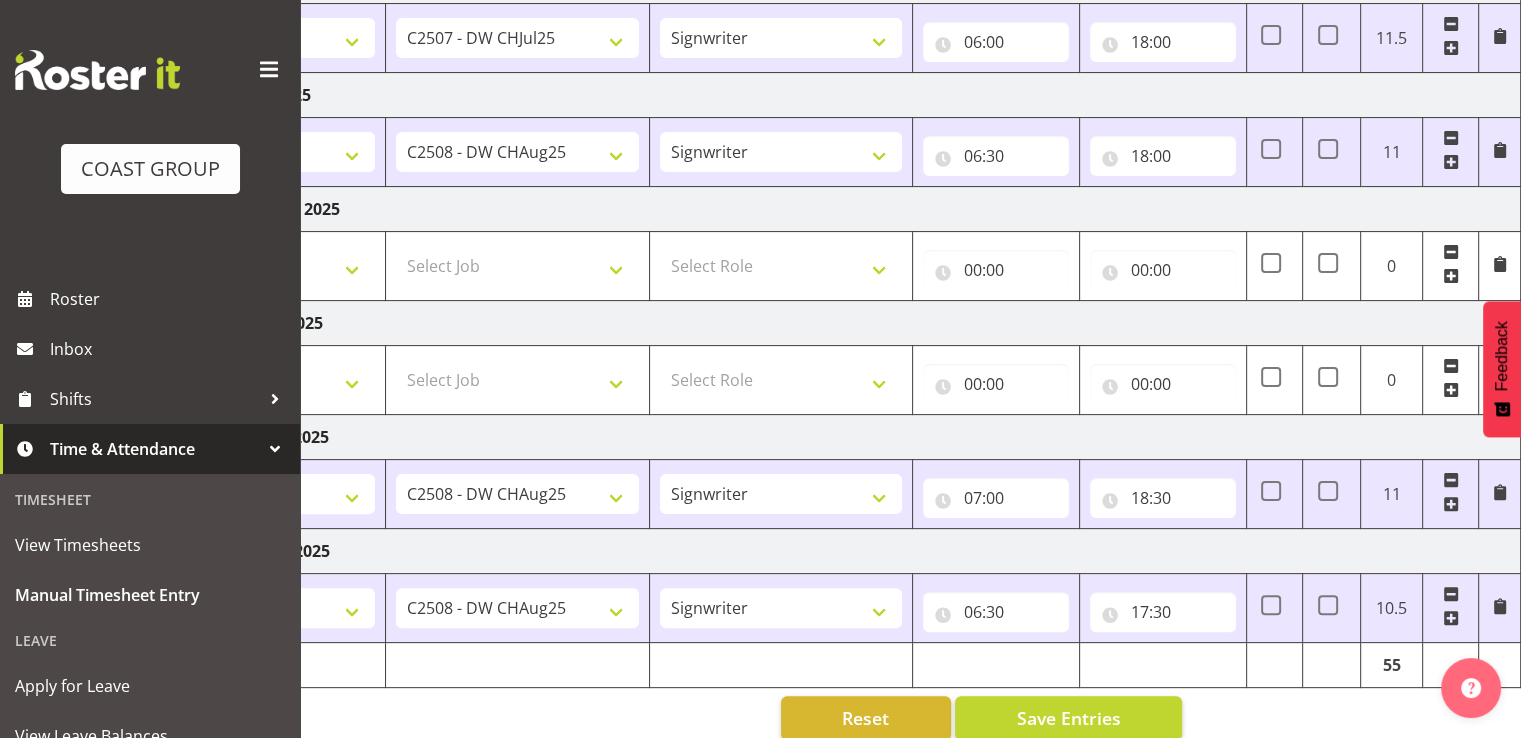 scroll, scrollTop: 500, scrollLeft: 0, axis: vertical 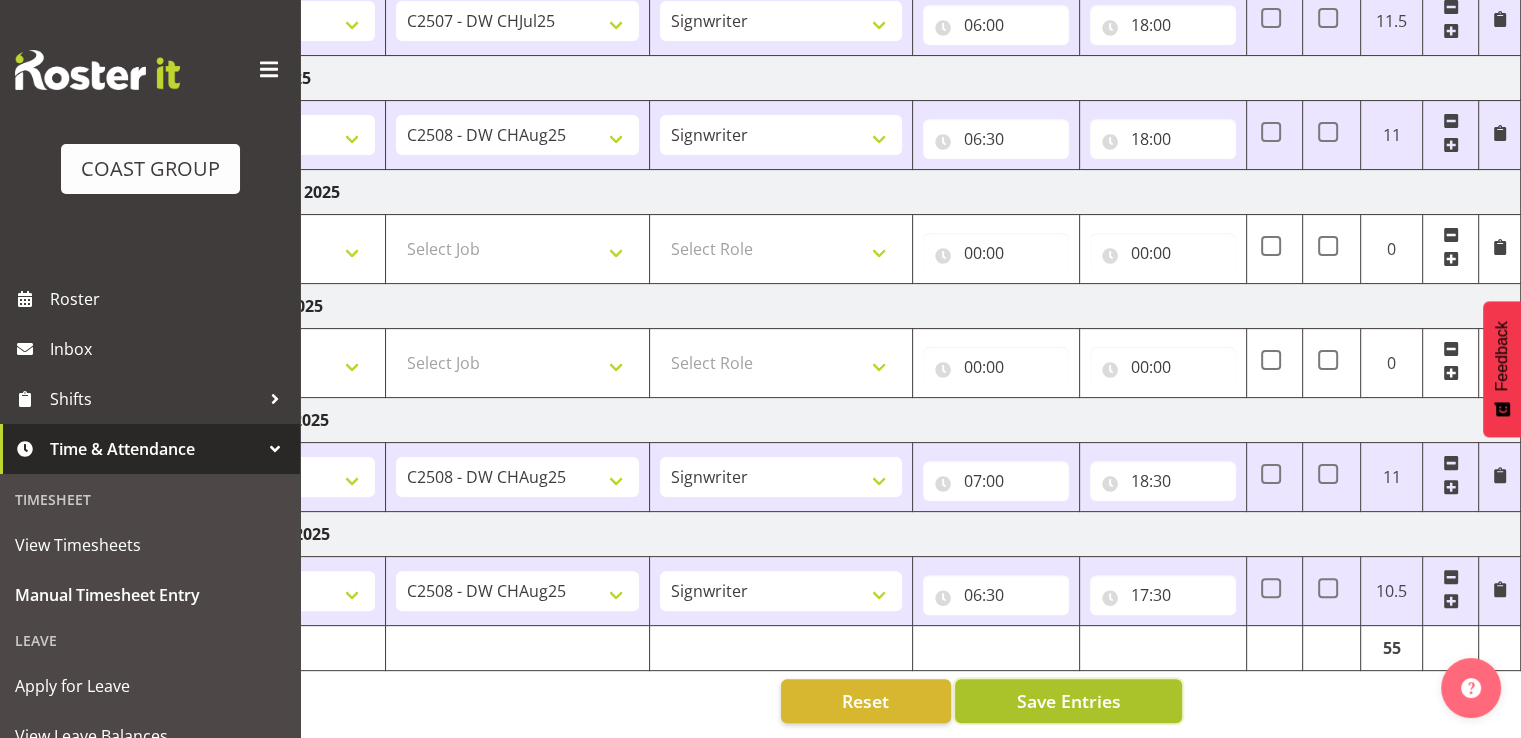 click on "Save
Entries" at bounding box center [1068, 701] 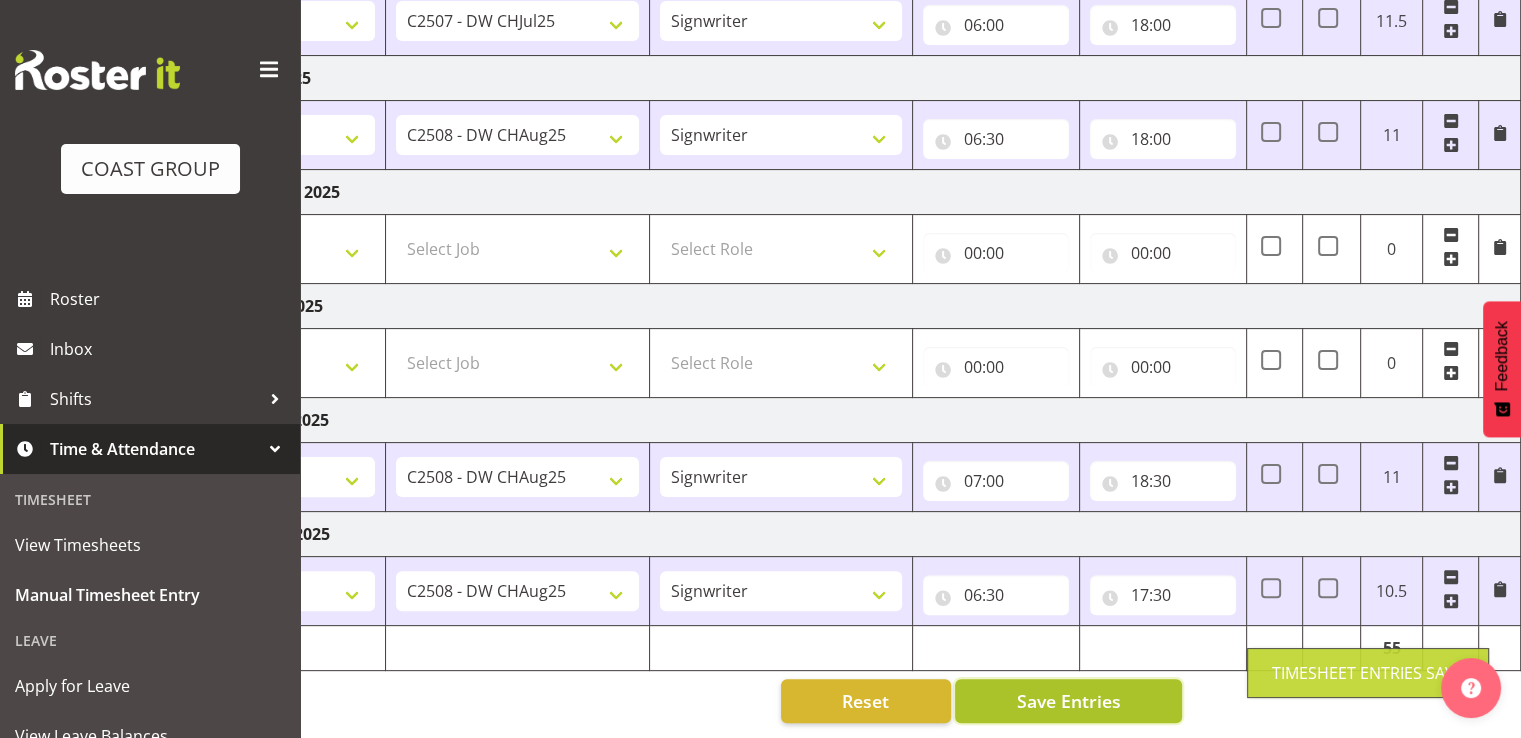 click on "Save
Entries" at bounding box center [1068, 701] 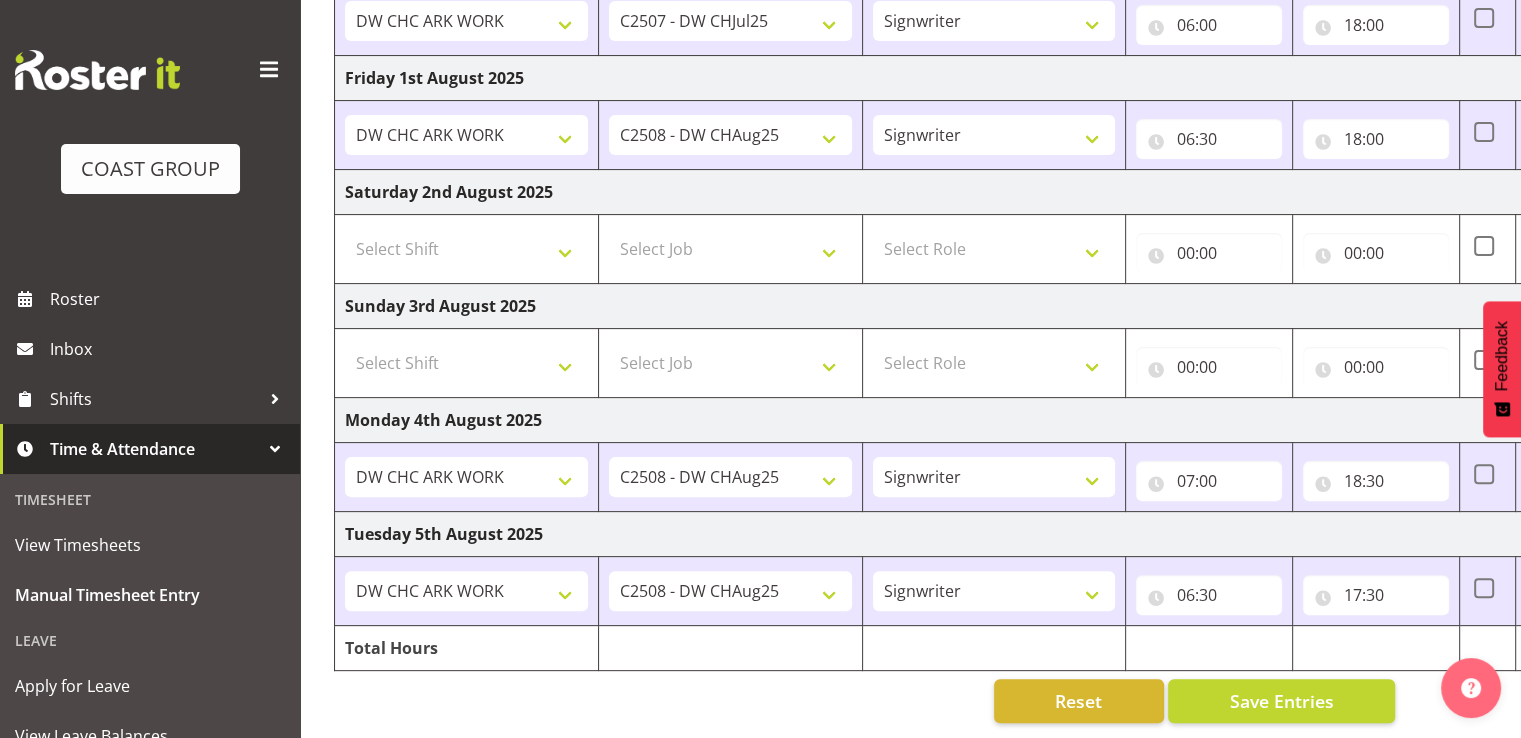 scroll, scrollTop: 0, scrollLeft: 41, axis: horizontal 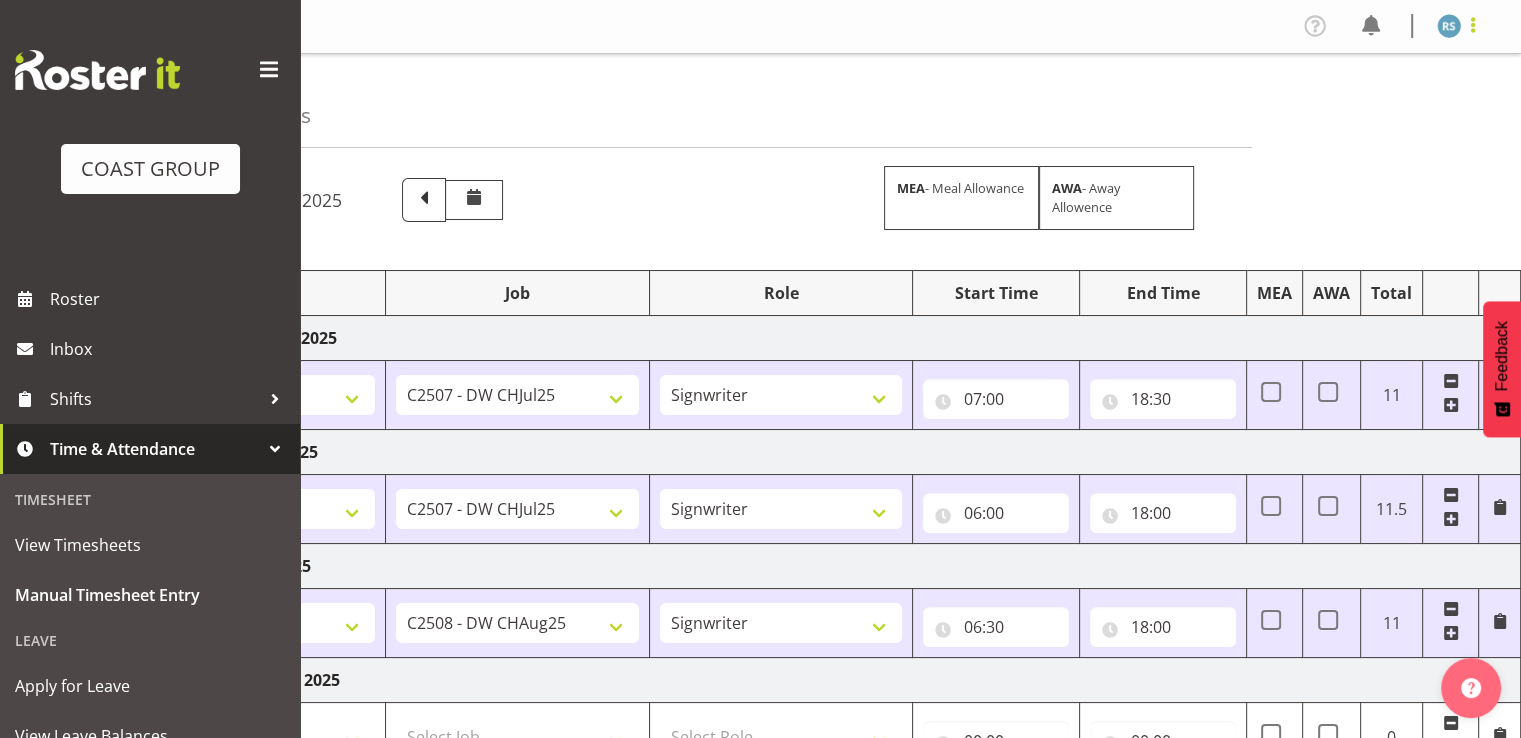 click at bounding box center [1473, 25] 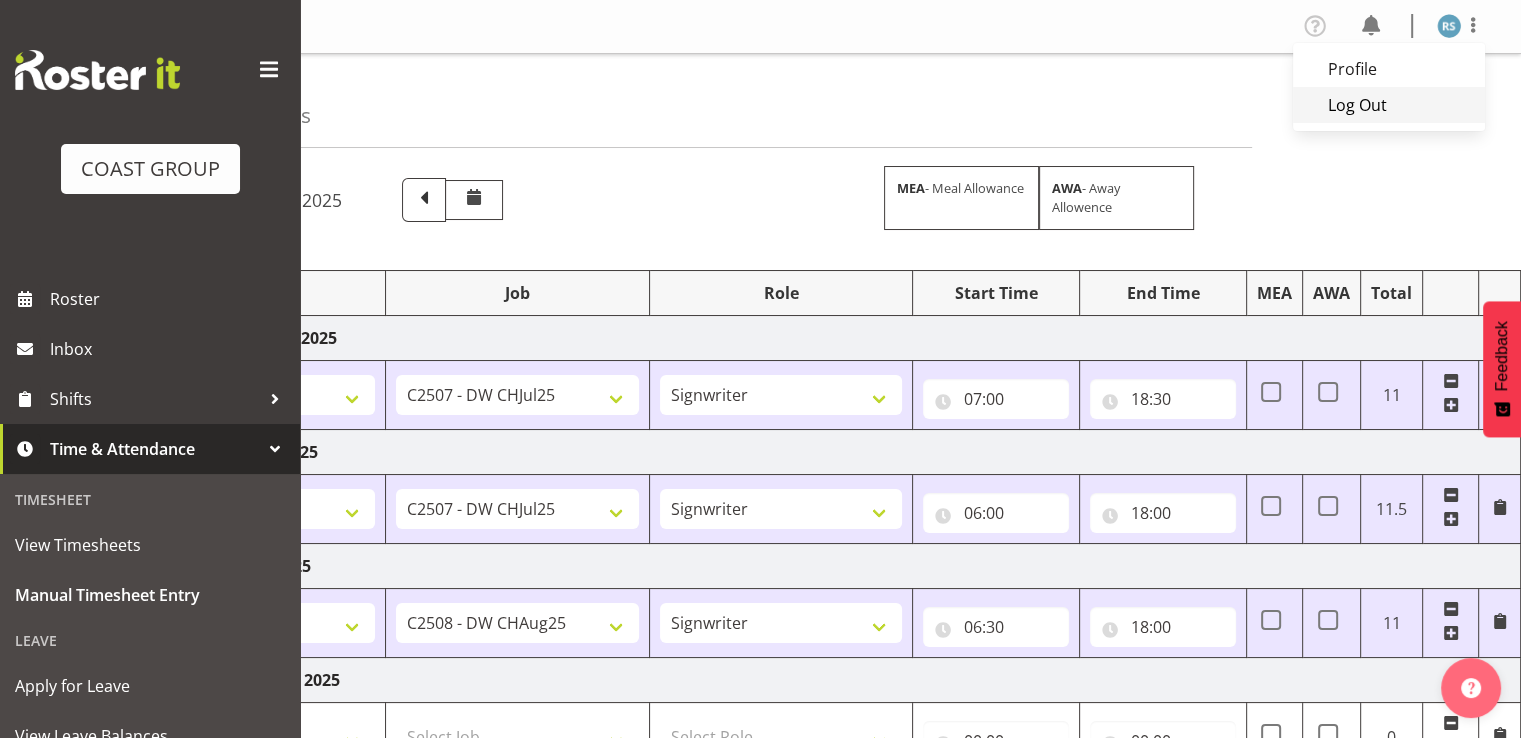 click on "Log Out" at bounding box center [1389, 105] 